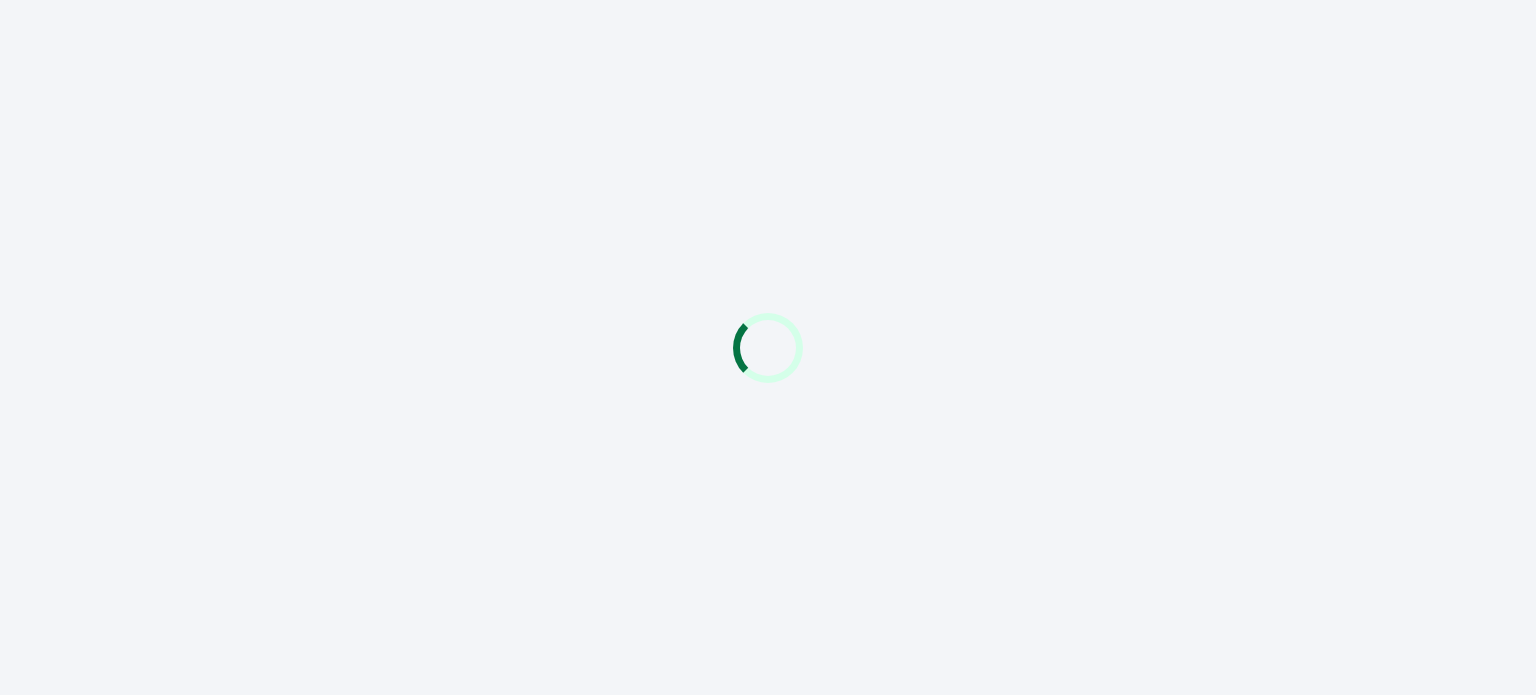 scroll, scrollTop: 0, scrollLeft: 0, axis: both 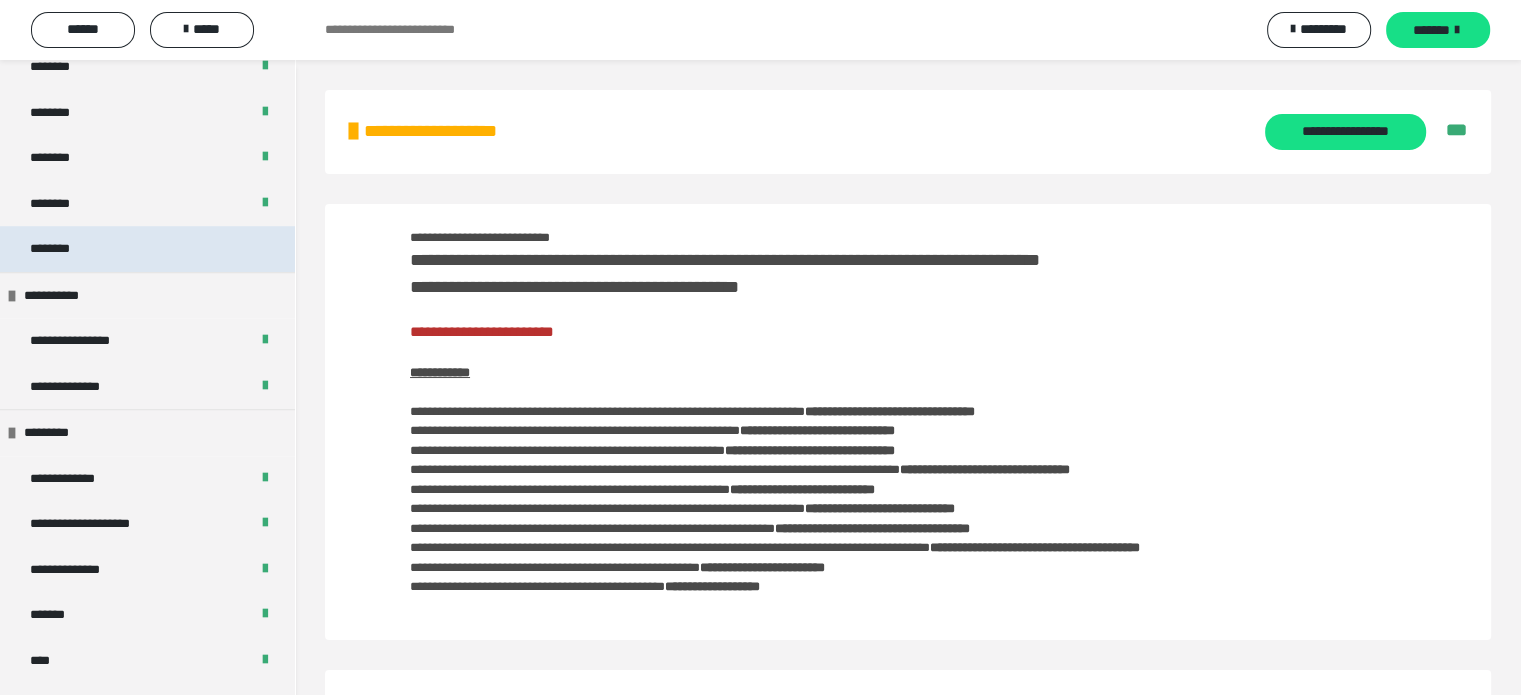 click on "********" at bounding box center (147, 249) 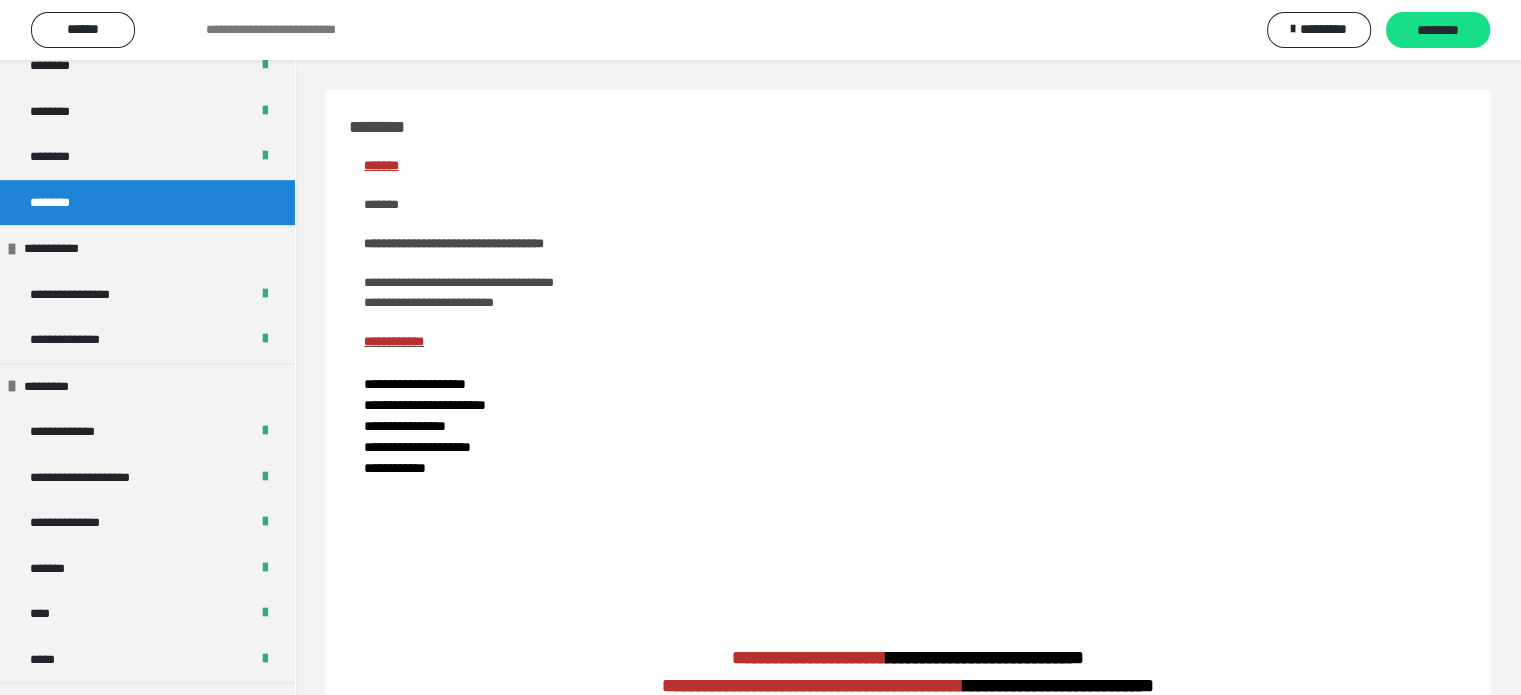 scroll, scrollTop: 1312, scrollLeft: 0, axis: vertical 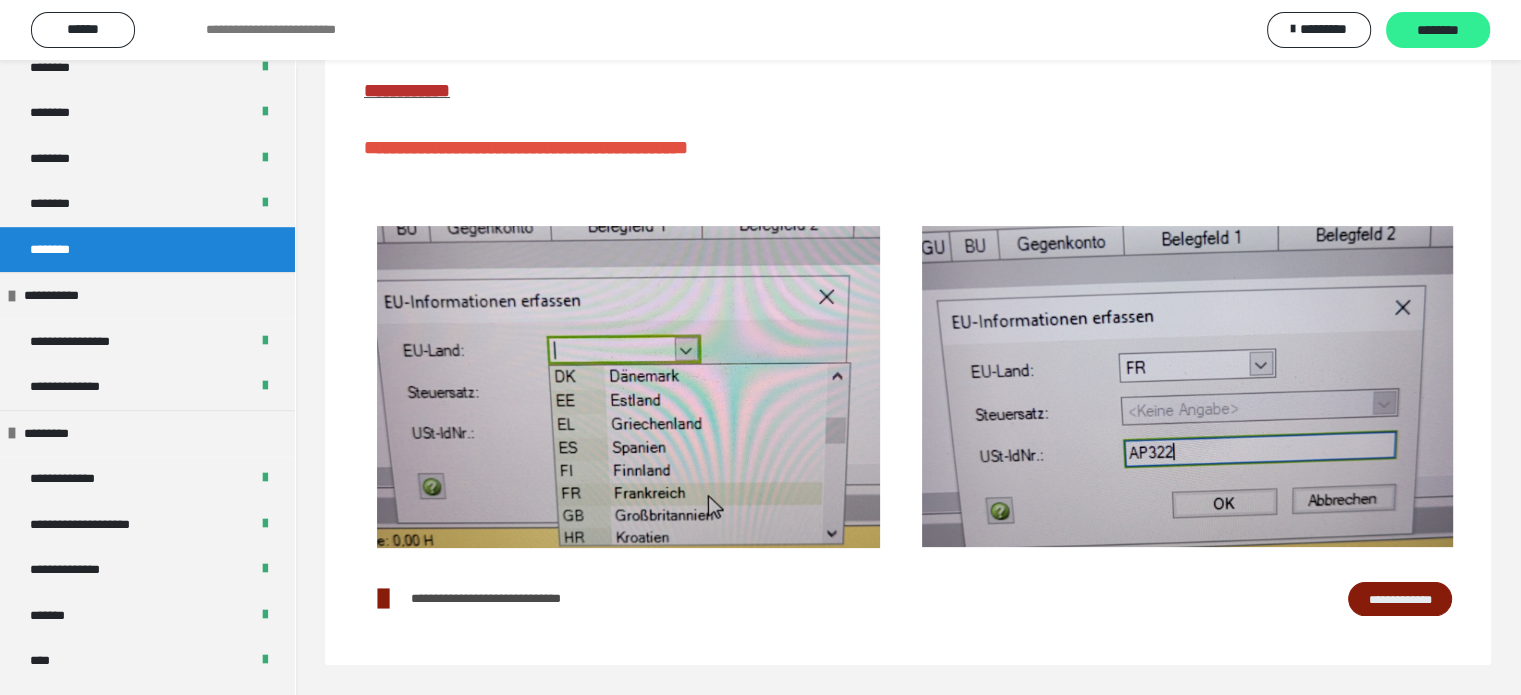 click on "********" at bounding box center [1438, 30] 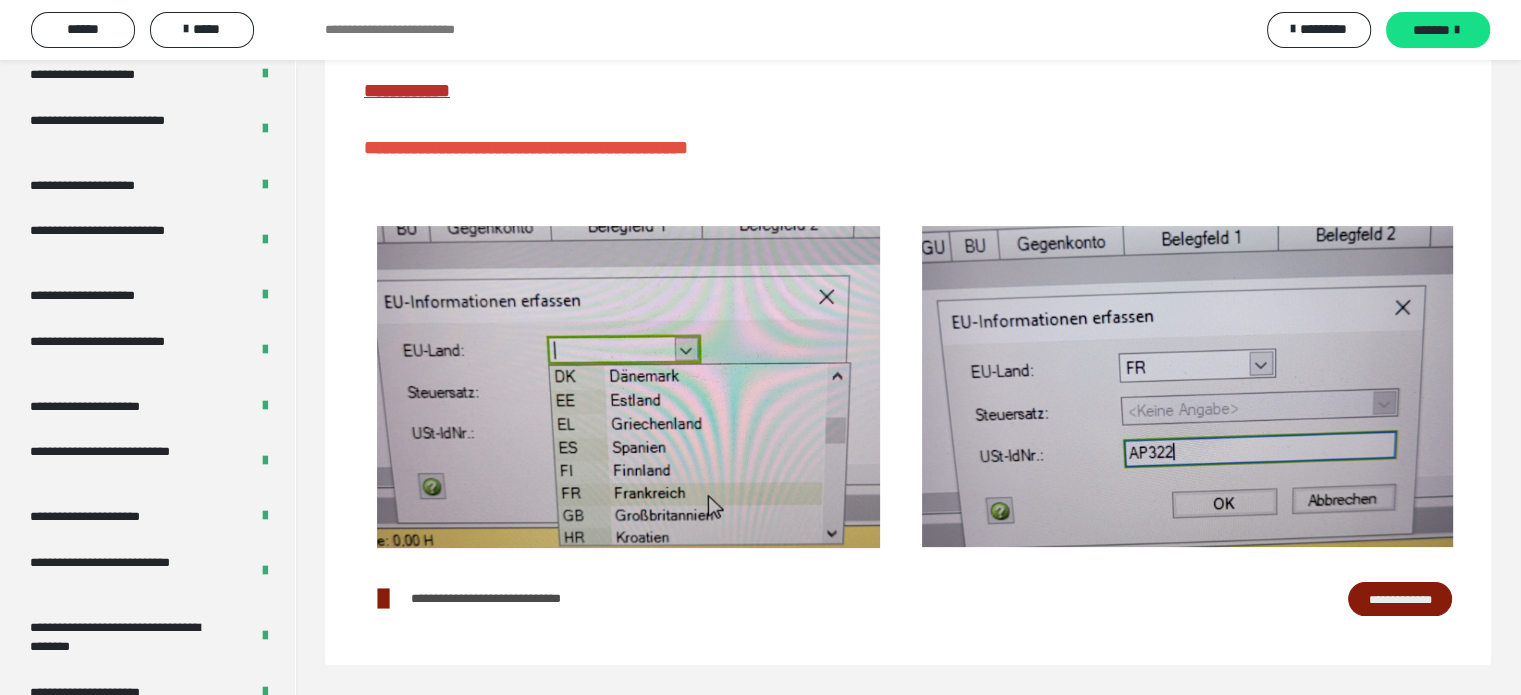 scroll, scrollTop: 2856, scrollLeft: 0, axis: vertical 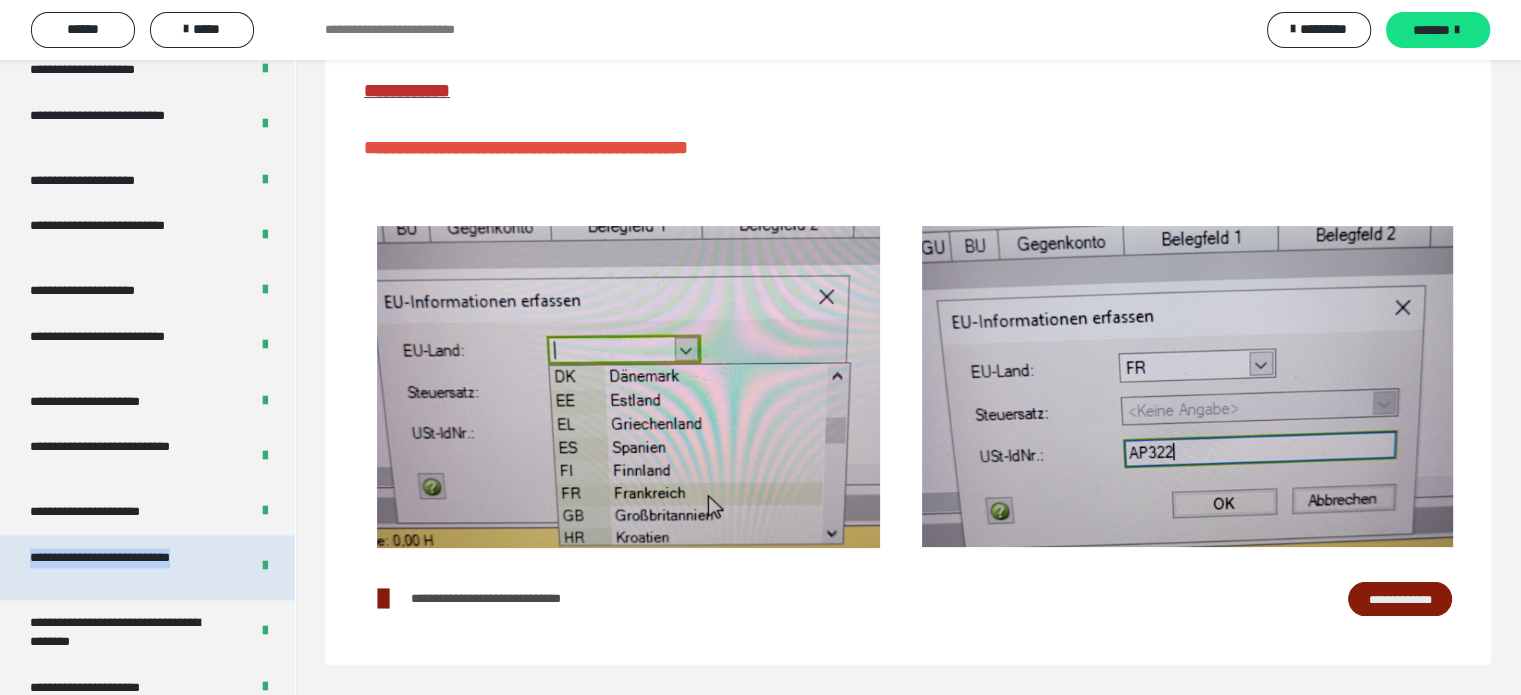 drag, startPoint x: 217, startPoint y: 527, endPoint x: 188, endPoint y: 579, distance: 59.5399 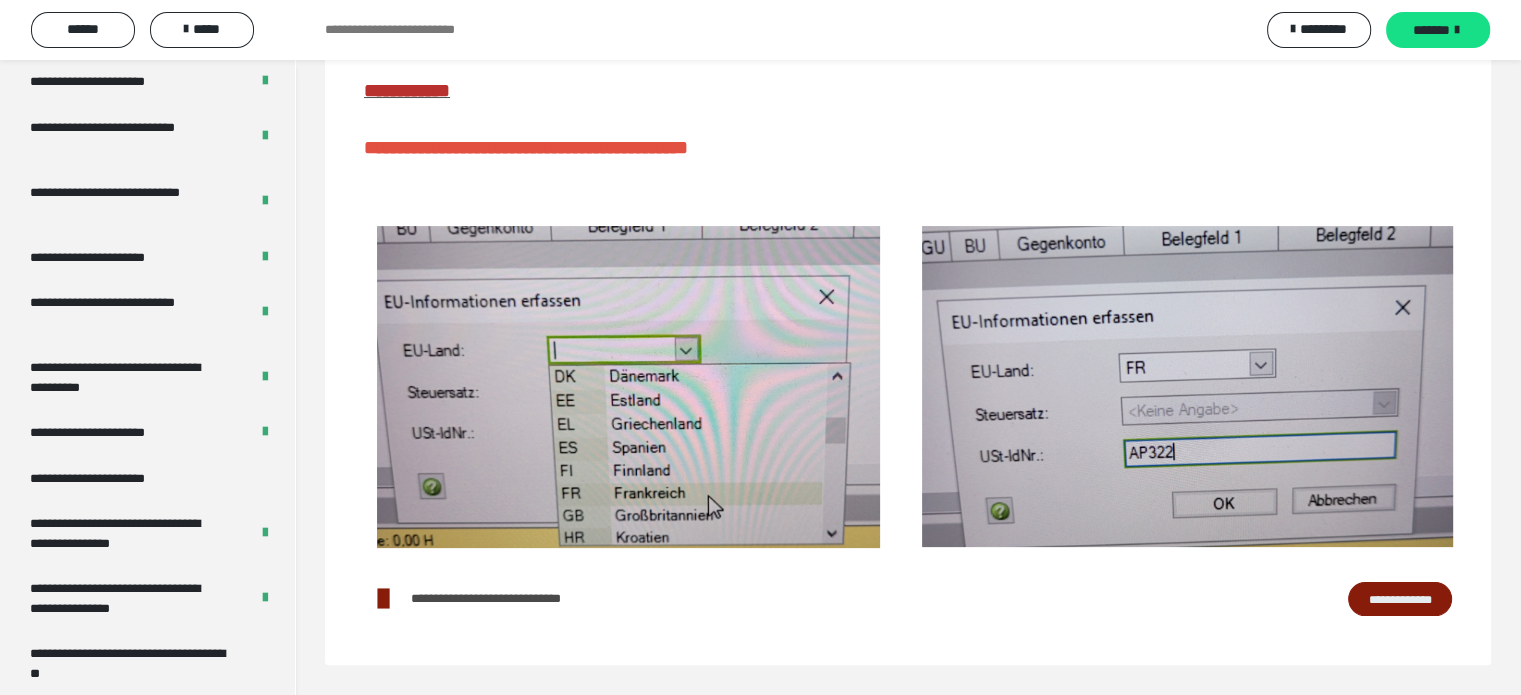 scroll, scrollTop: 3992, scrollLeft: 0, axis: vertical 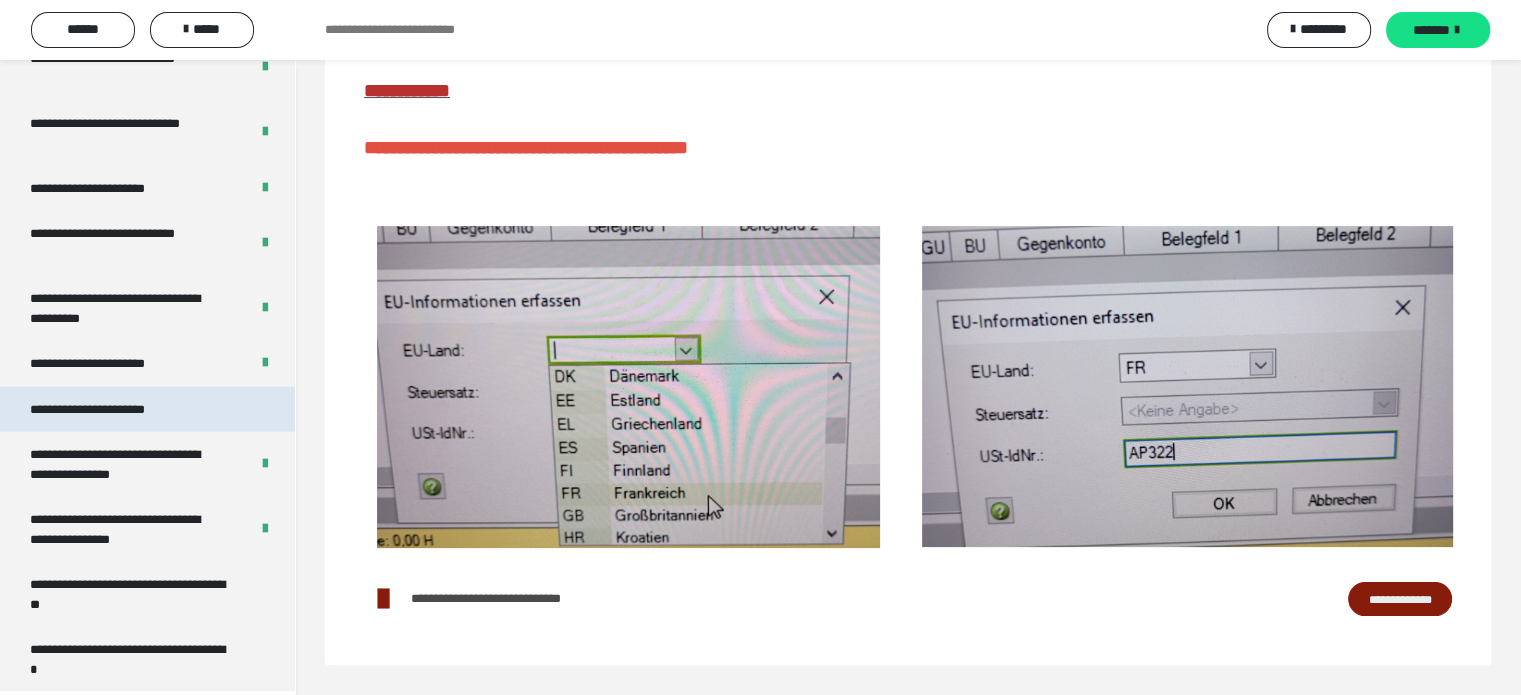 click on "**********" at bounding box center (111, 410) 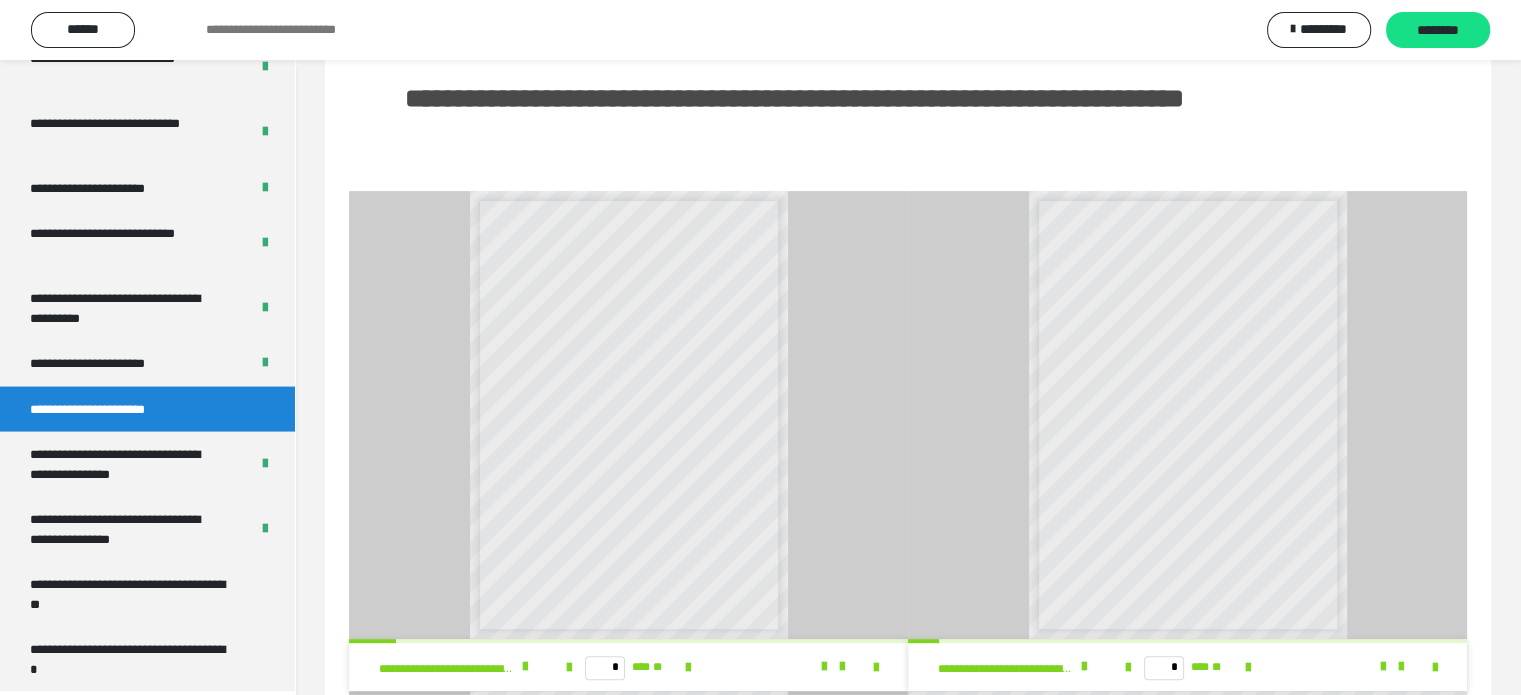 scroll, scrollTop: 476, scrollLeft: 0, axis: vertical 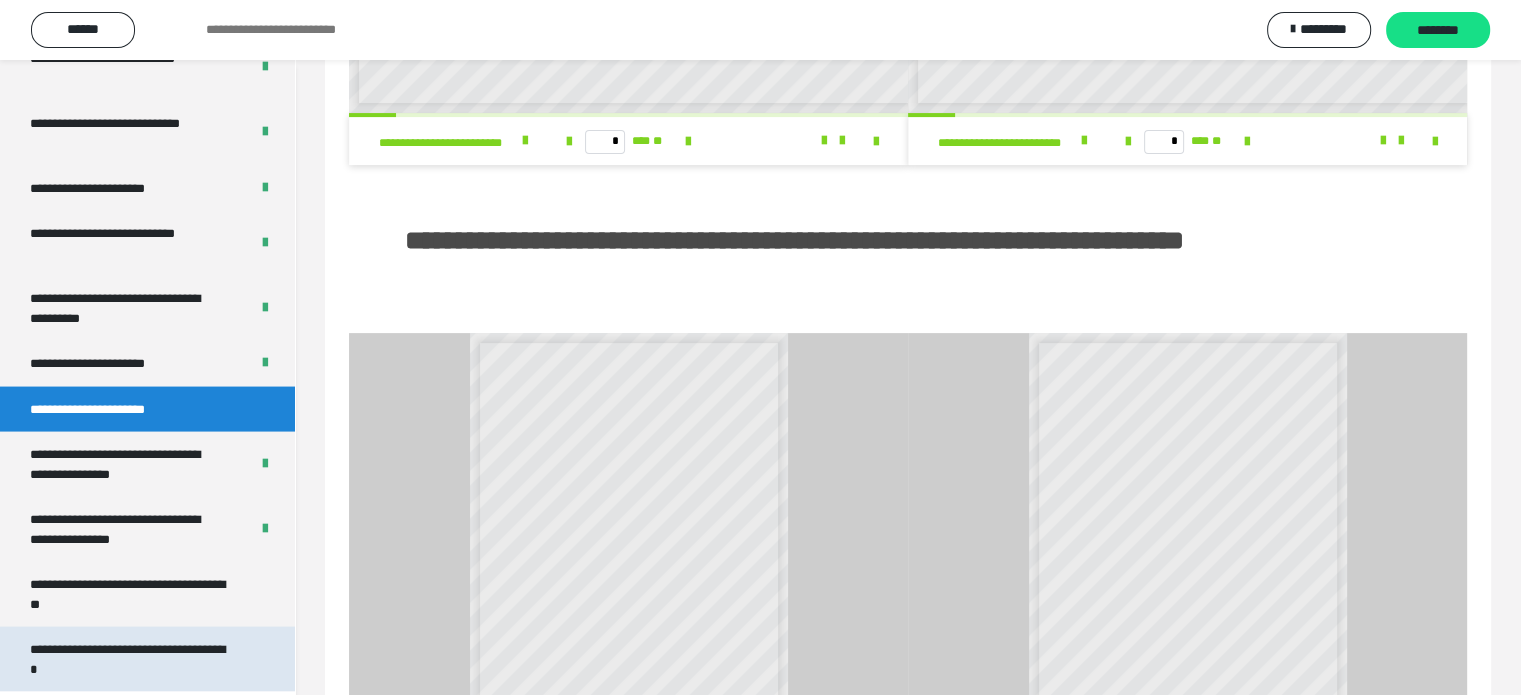 click on "**********" at bounding box center (132, 659) 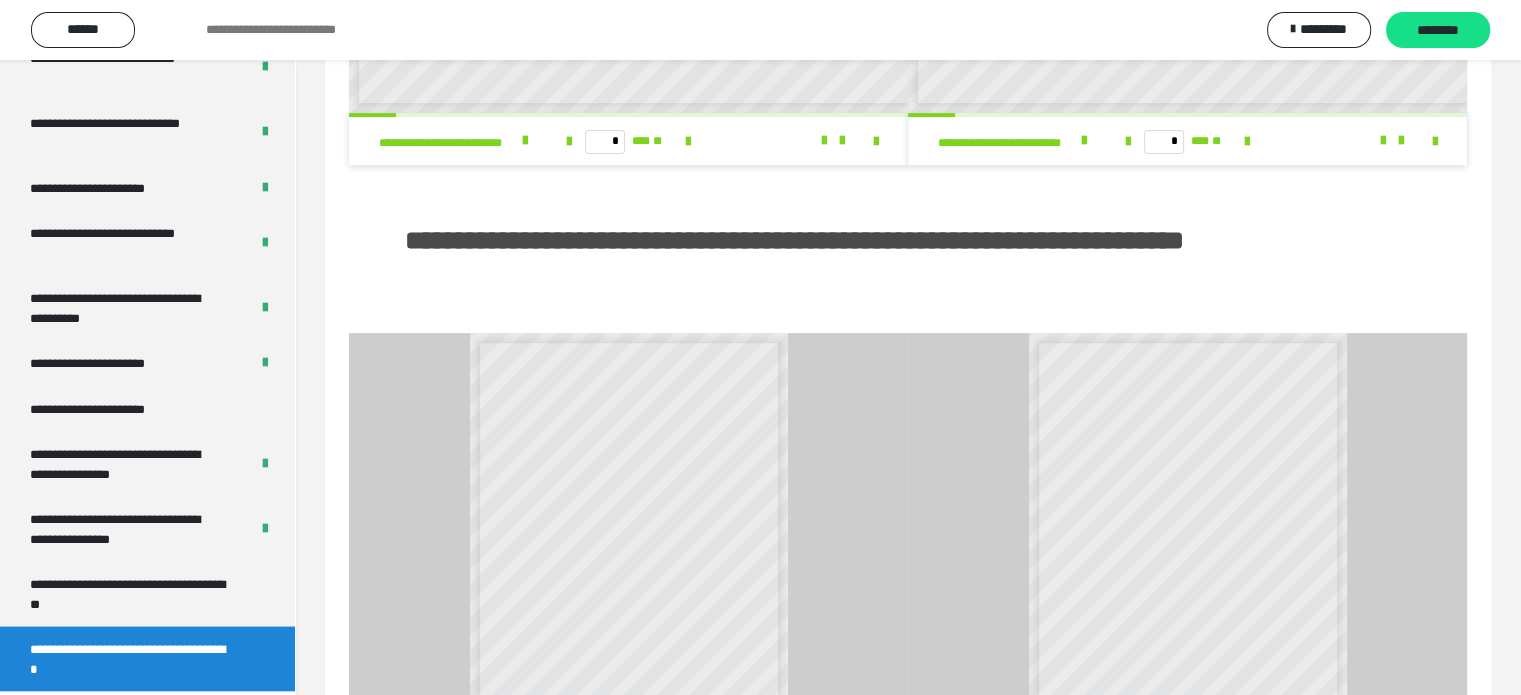 scroll, scrollTop: 60, scrollLeft: 0, axis: vertical 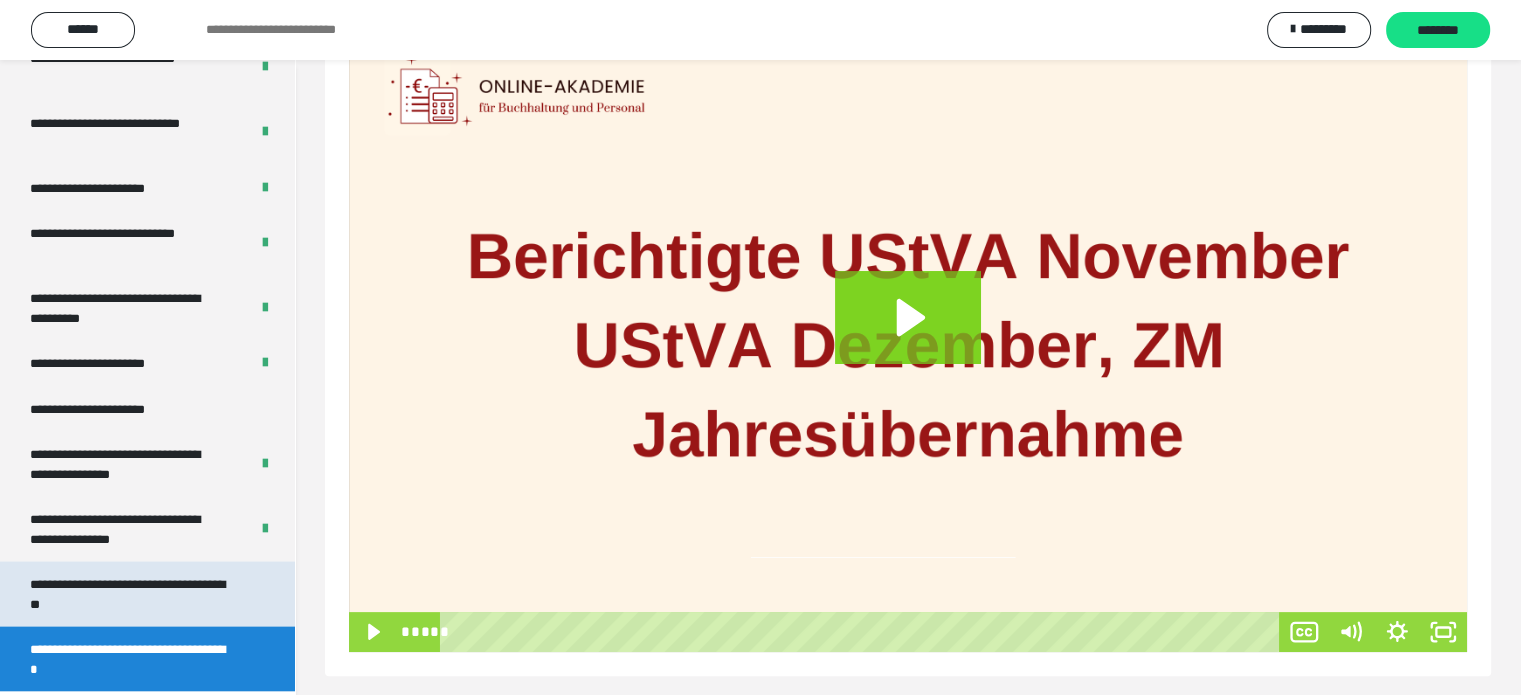 click on "**********" at bounding box center (132, 594) 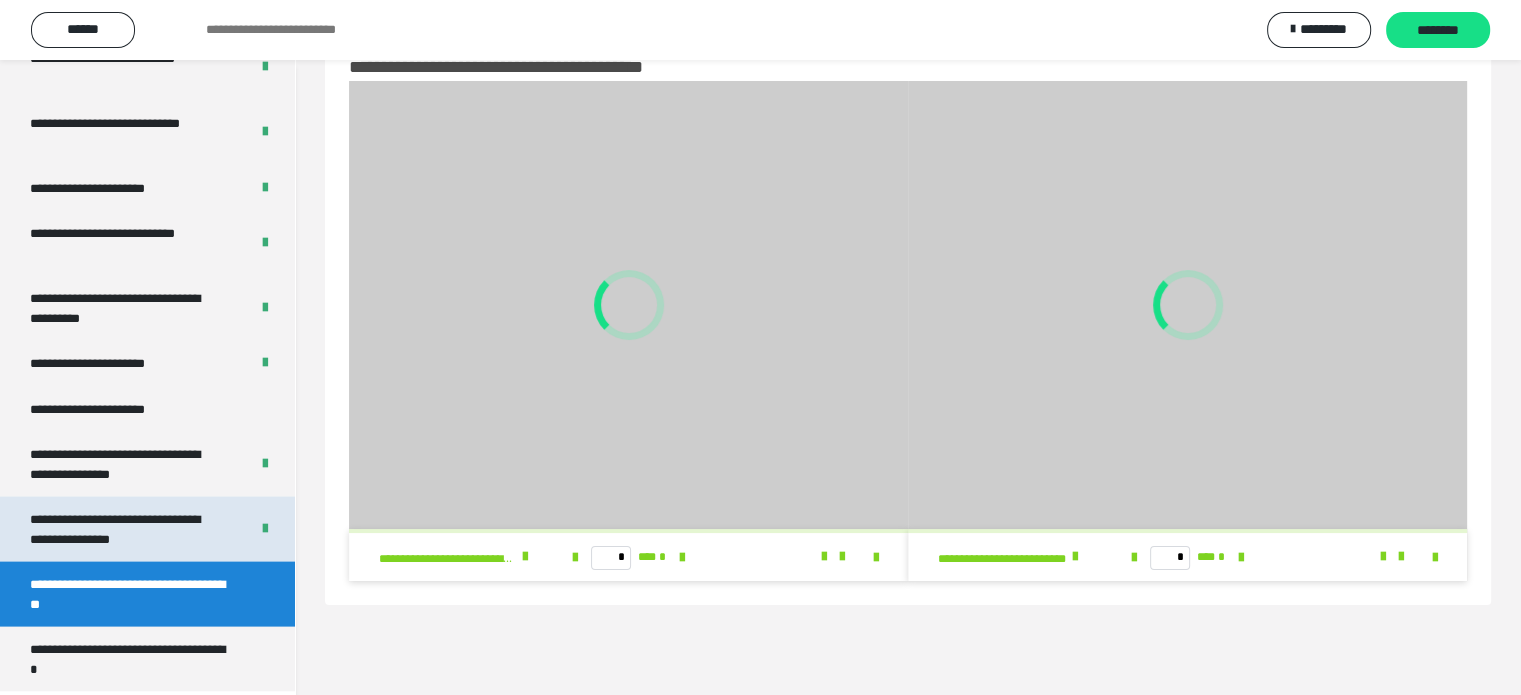 scroll, scrollTop: 60, scrollLeft: 0, axis: vertical 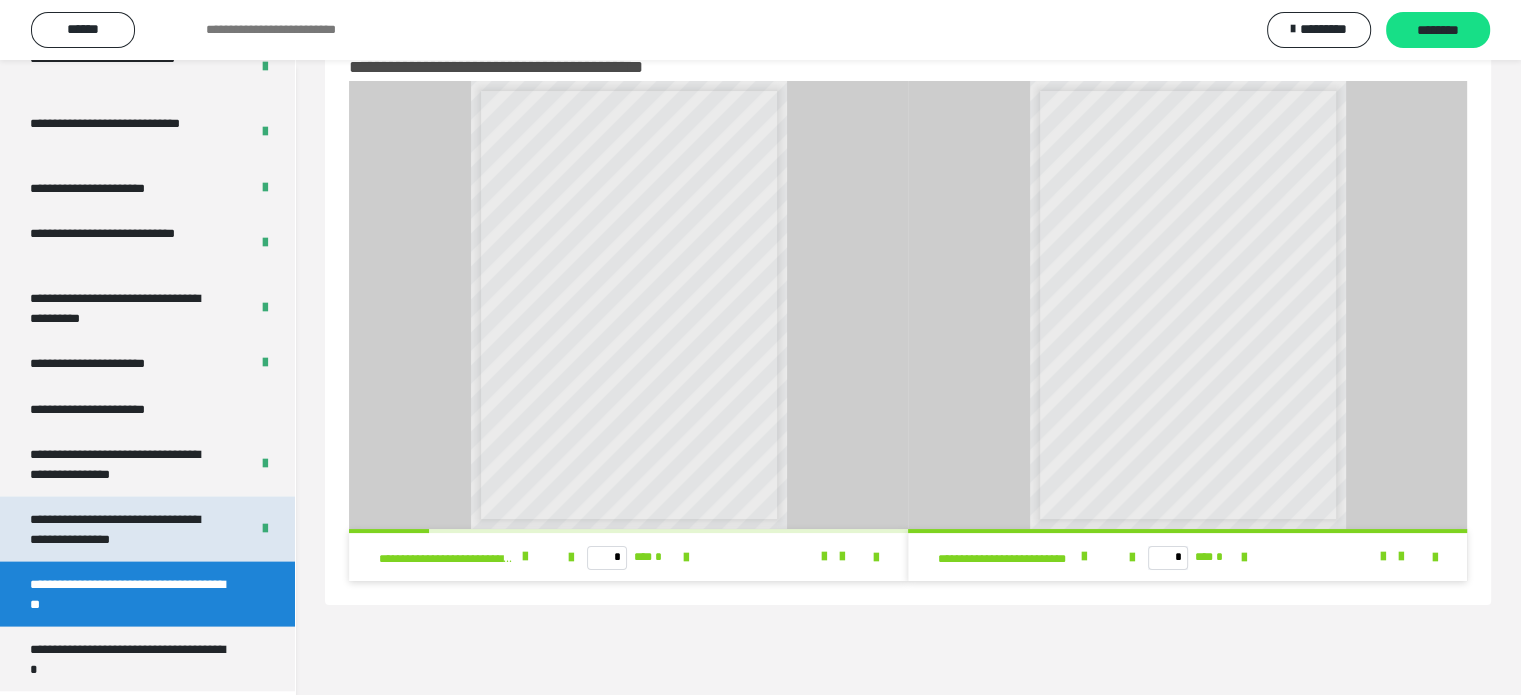 click on "**********" at bounding box center (124, 529) 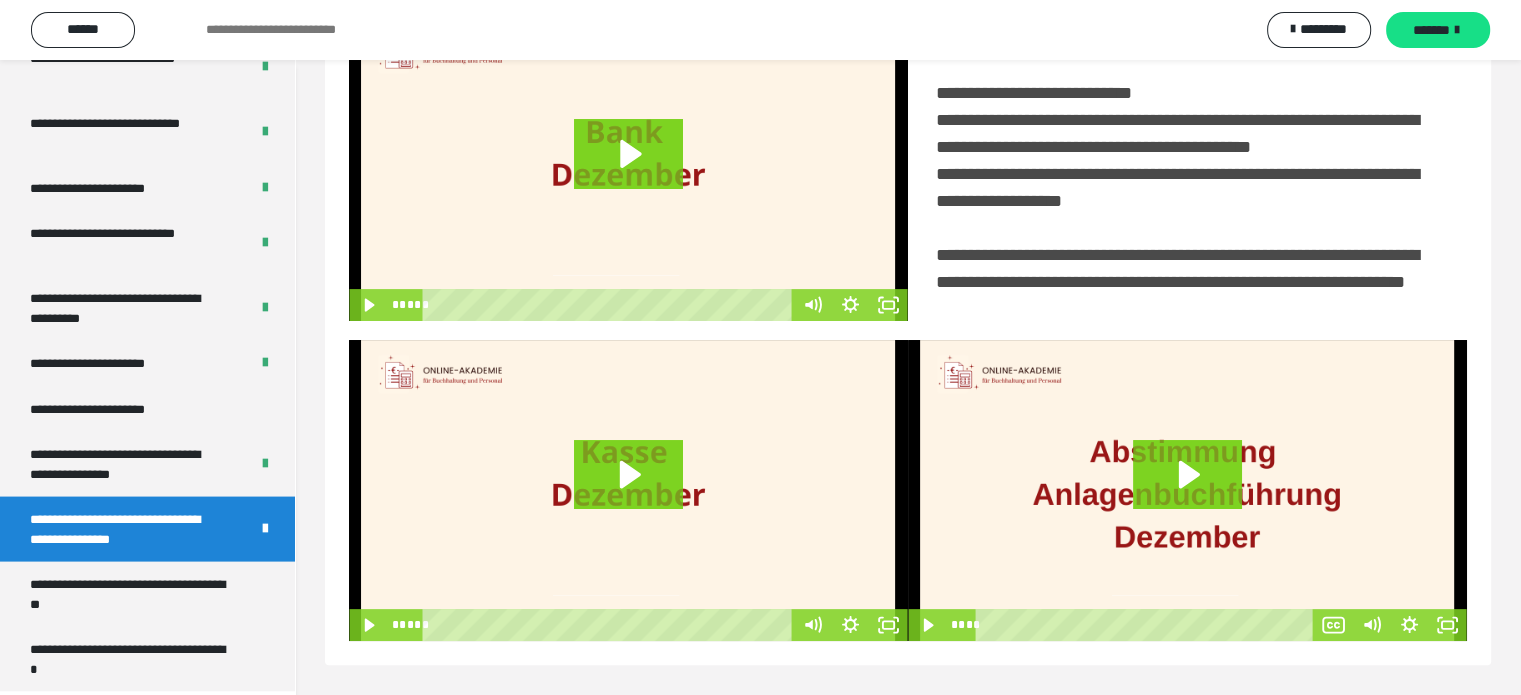 scroll, scrollTop: 494, scrollLeft: 0, axis: vertical 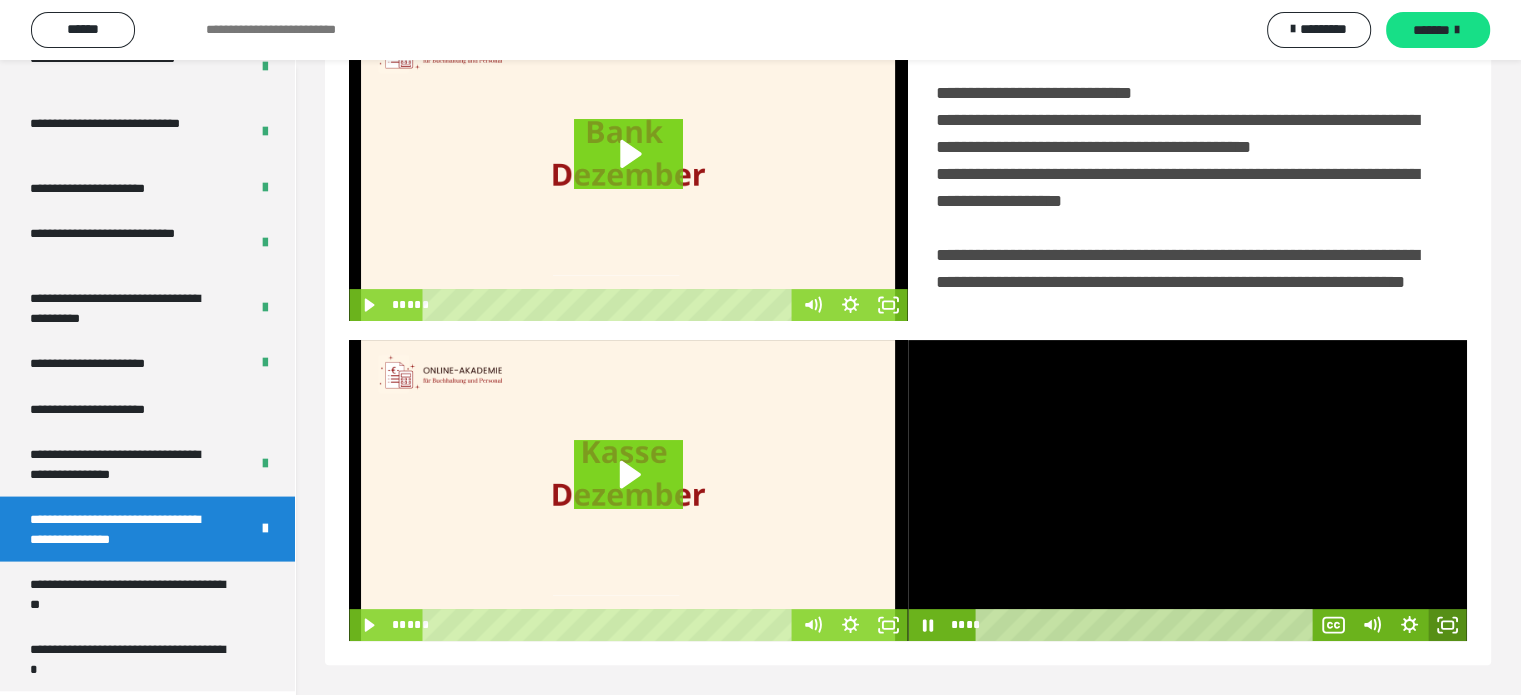 click 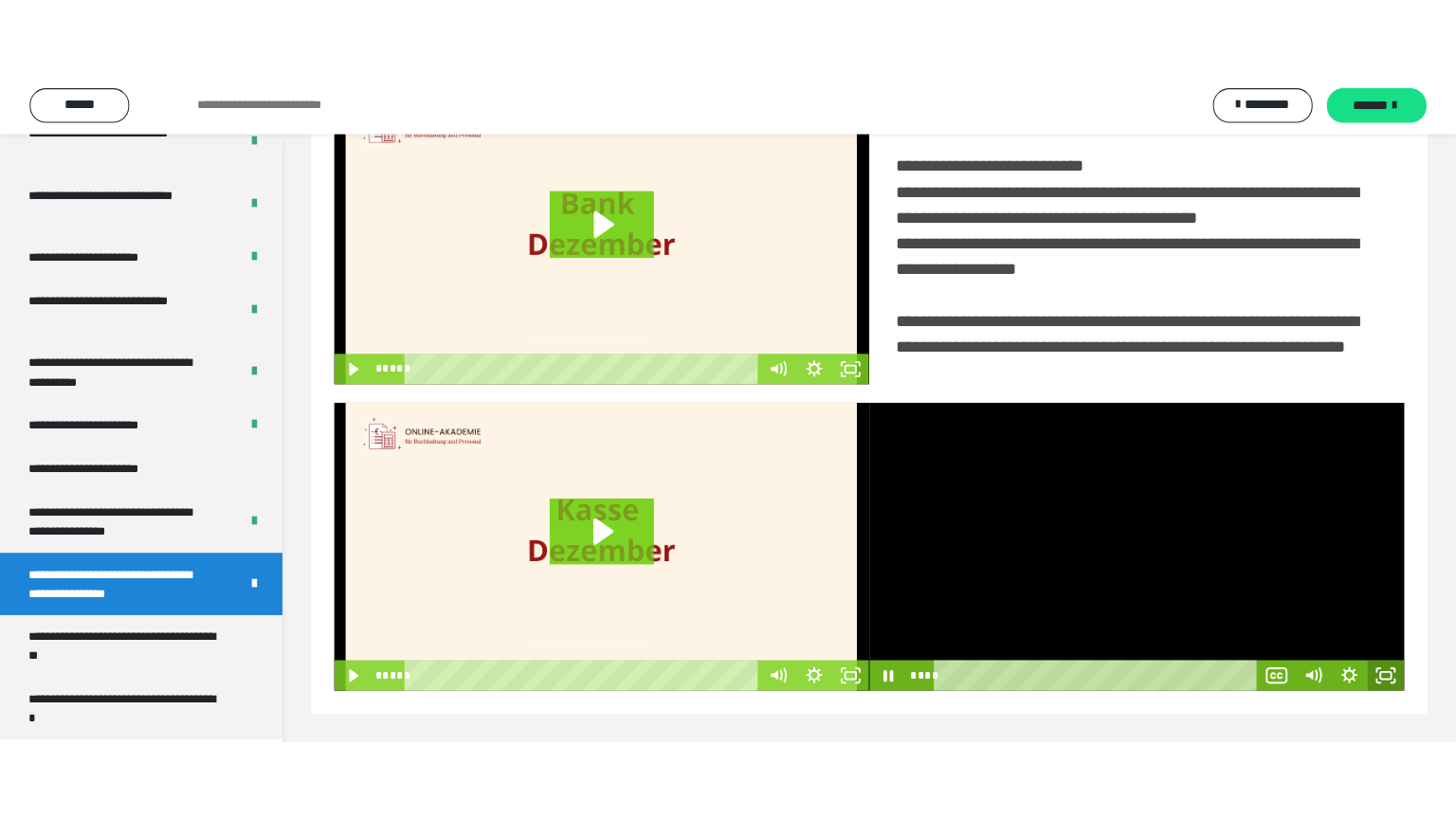 scroll, scrollTop: 317, scrollLeft: 0, axis: vertical 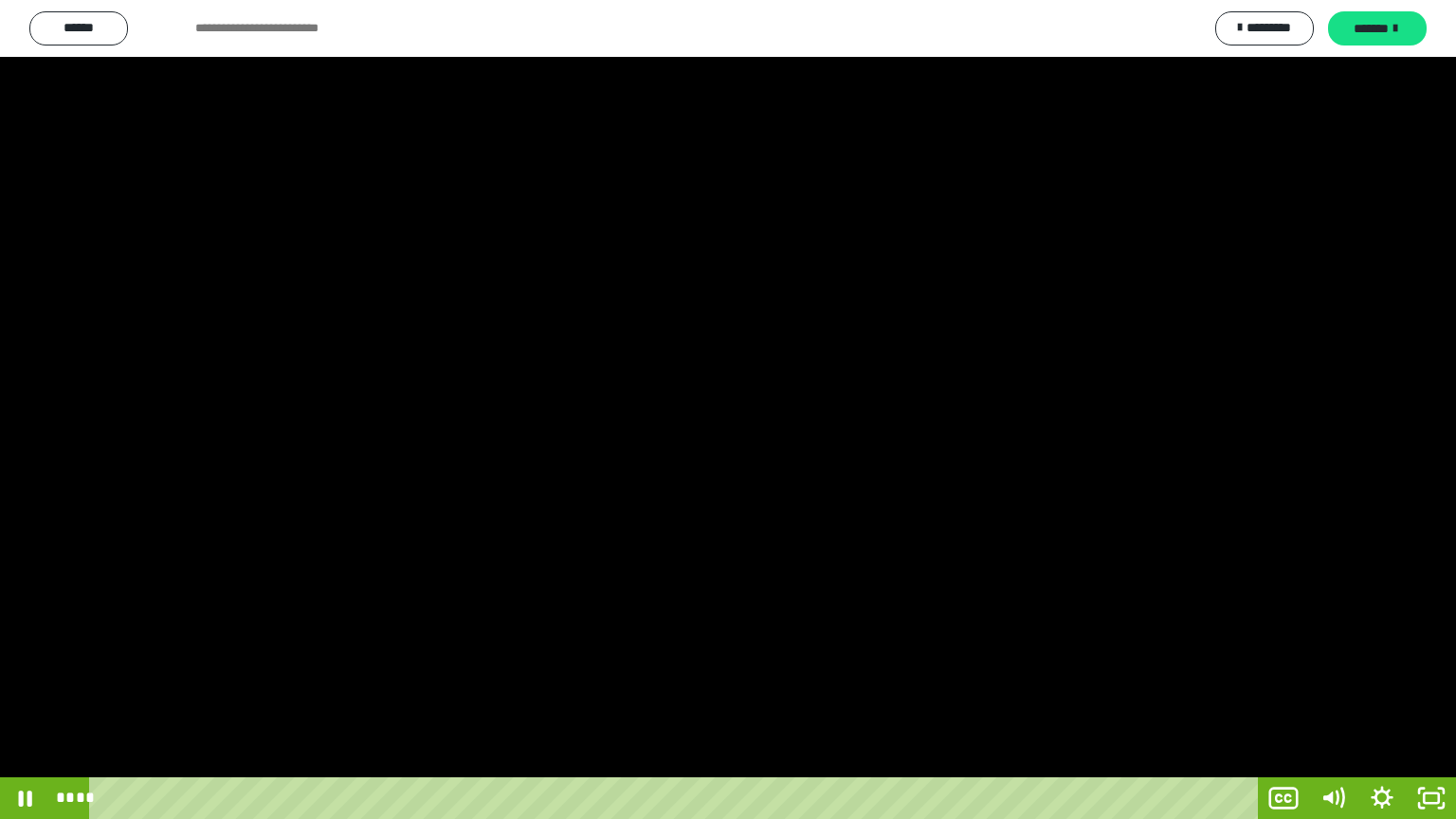 click at bounding box center (728, 410) 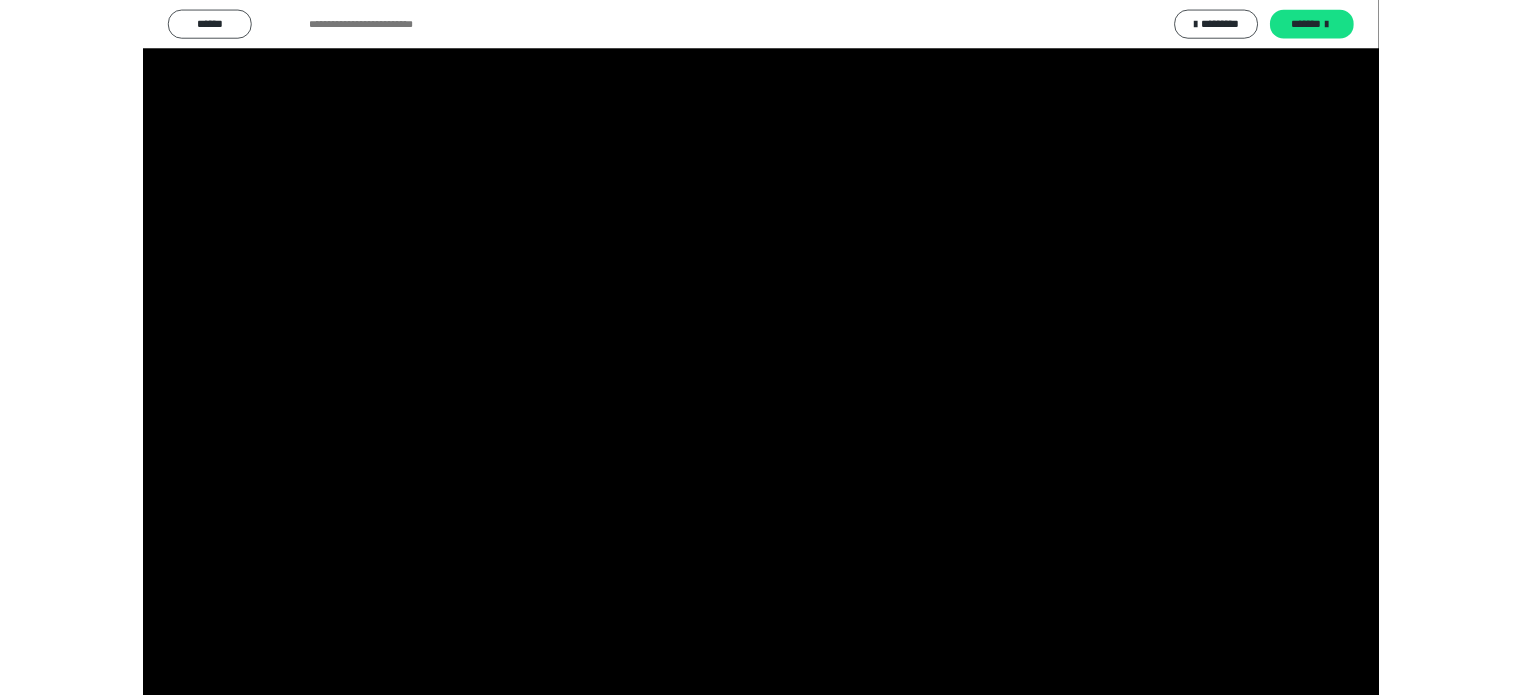 scroll, scrollTop: 3992, scrollLeft: 0, axis: vertical 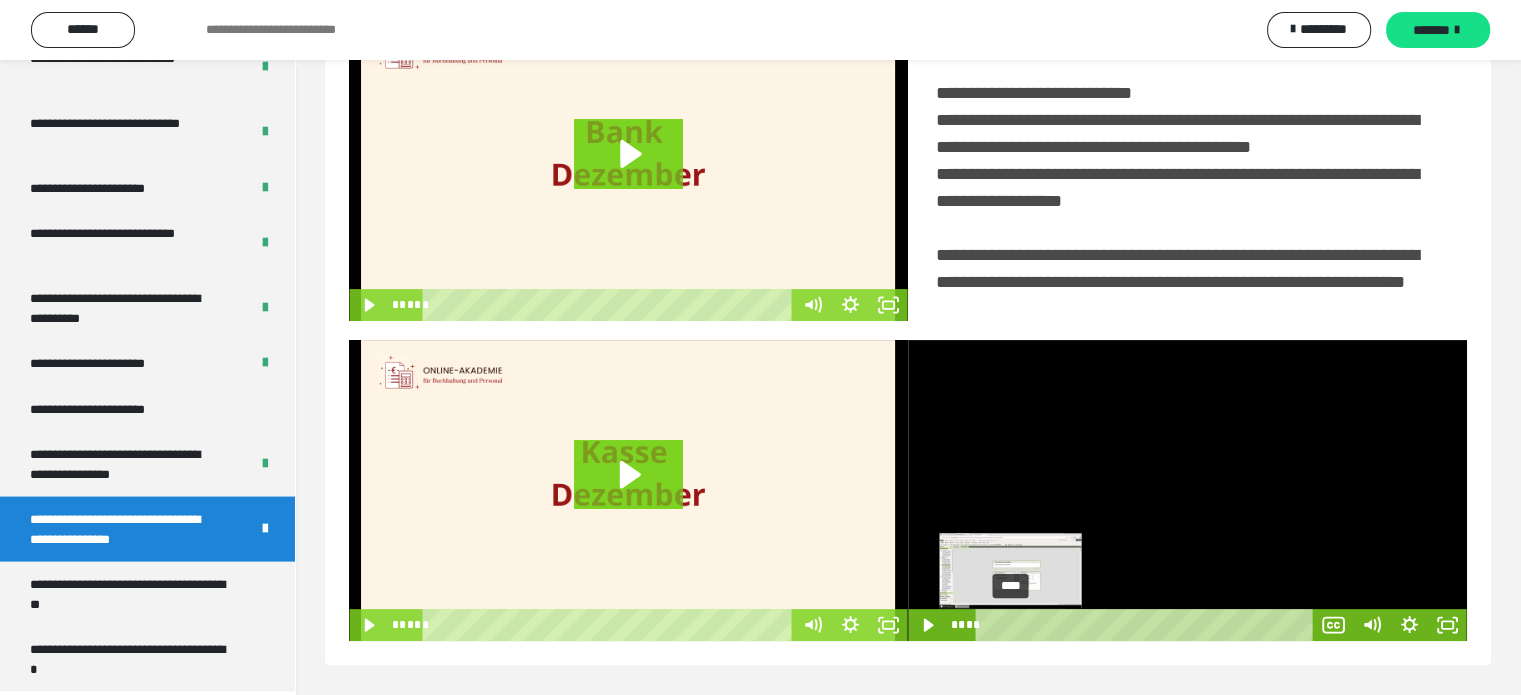 click on "****" at bounding box center [1147, 625] 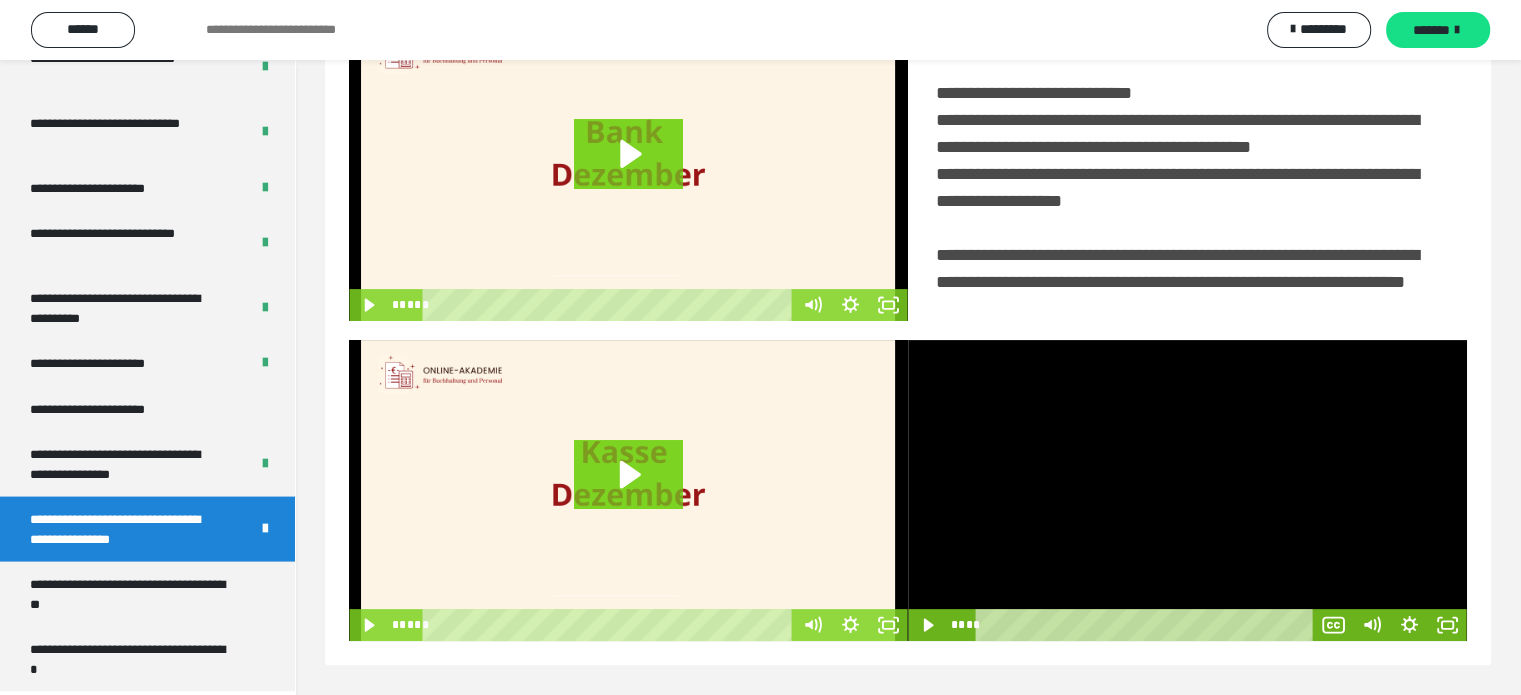 click at bounding box center [1187, 490] 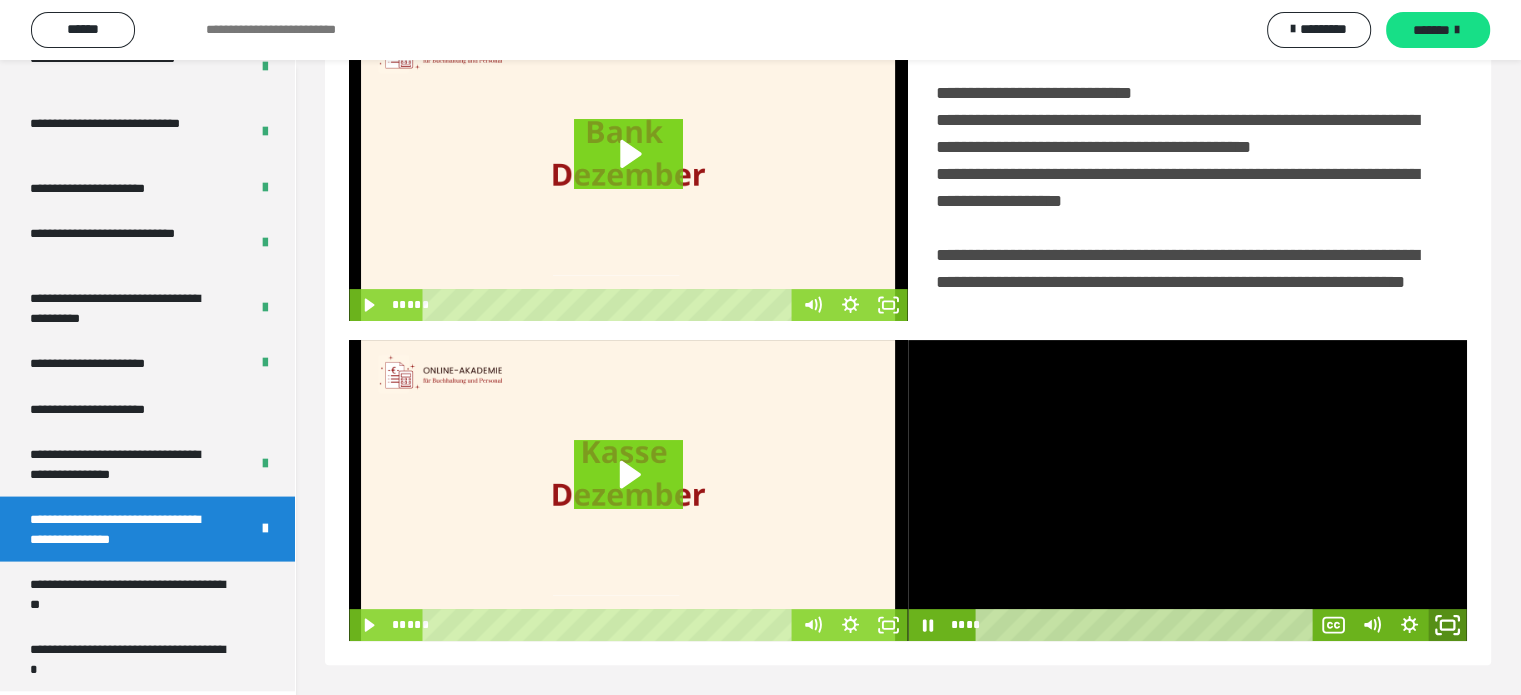 click 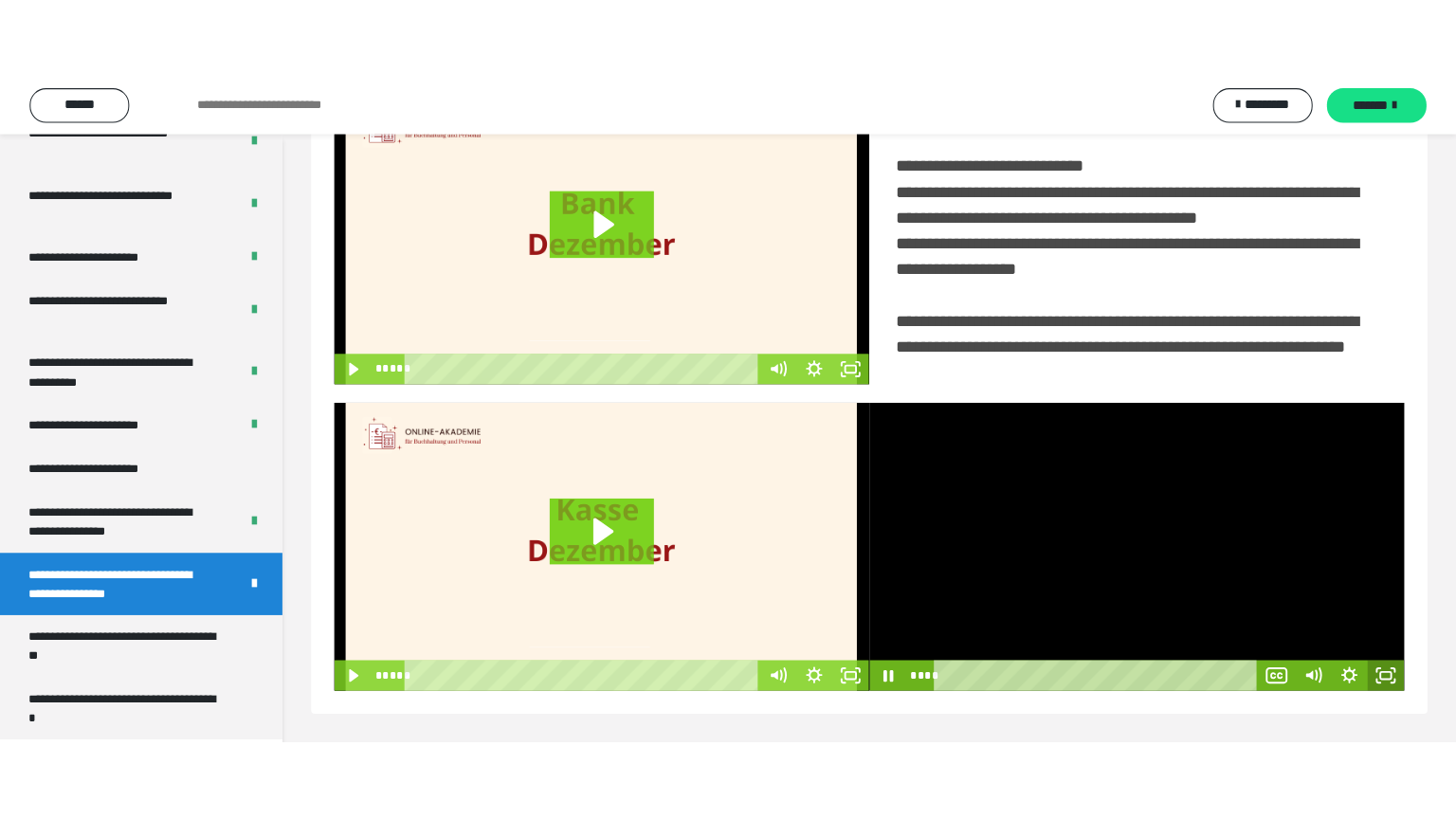 scroll, scrollTop: 317, scrollLeft: 0, axis: vertical 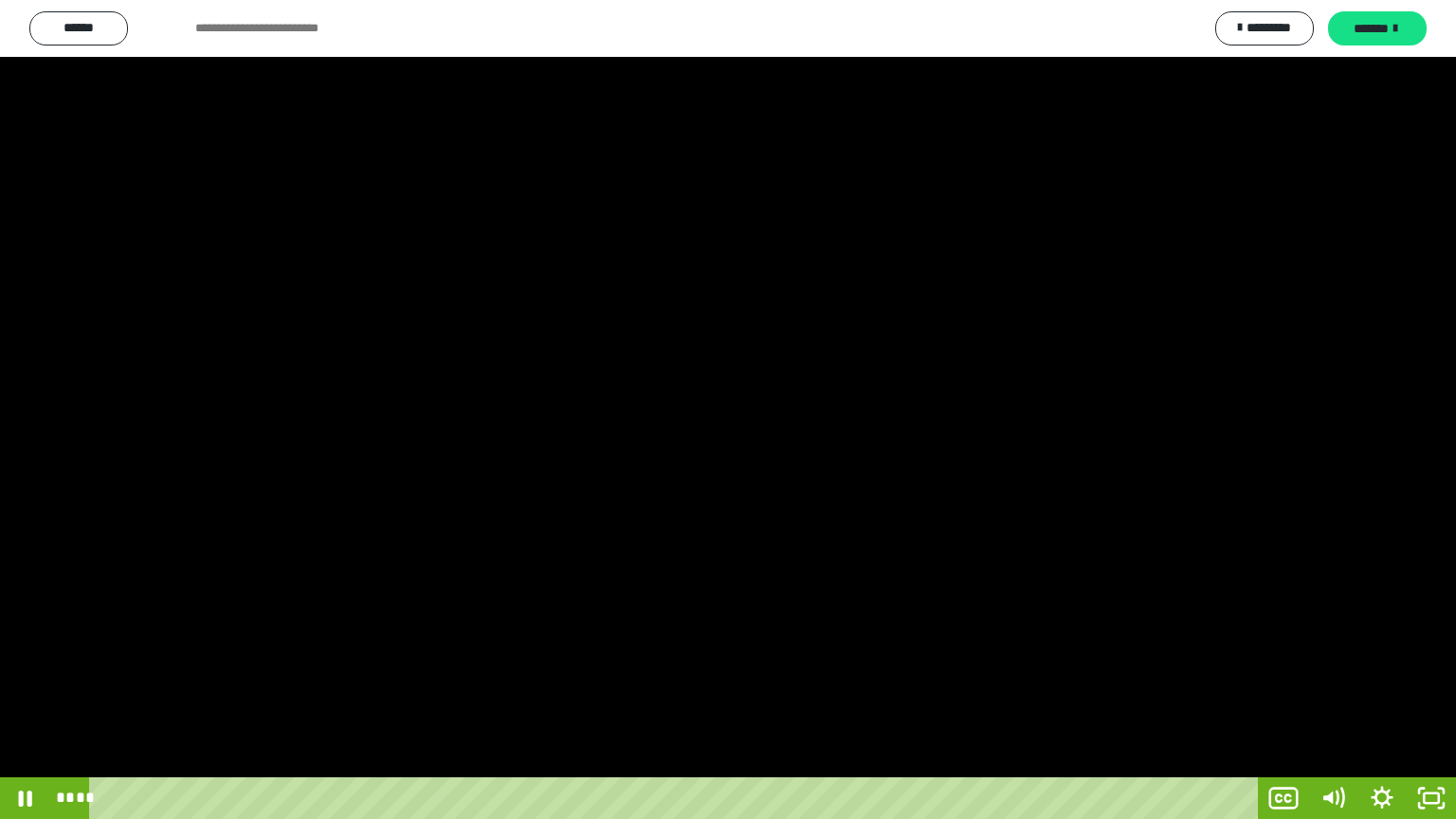 click at bounding box center (728, 410) 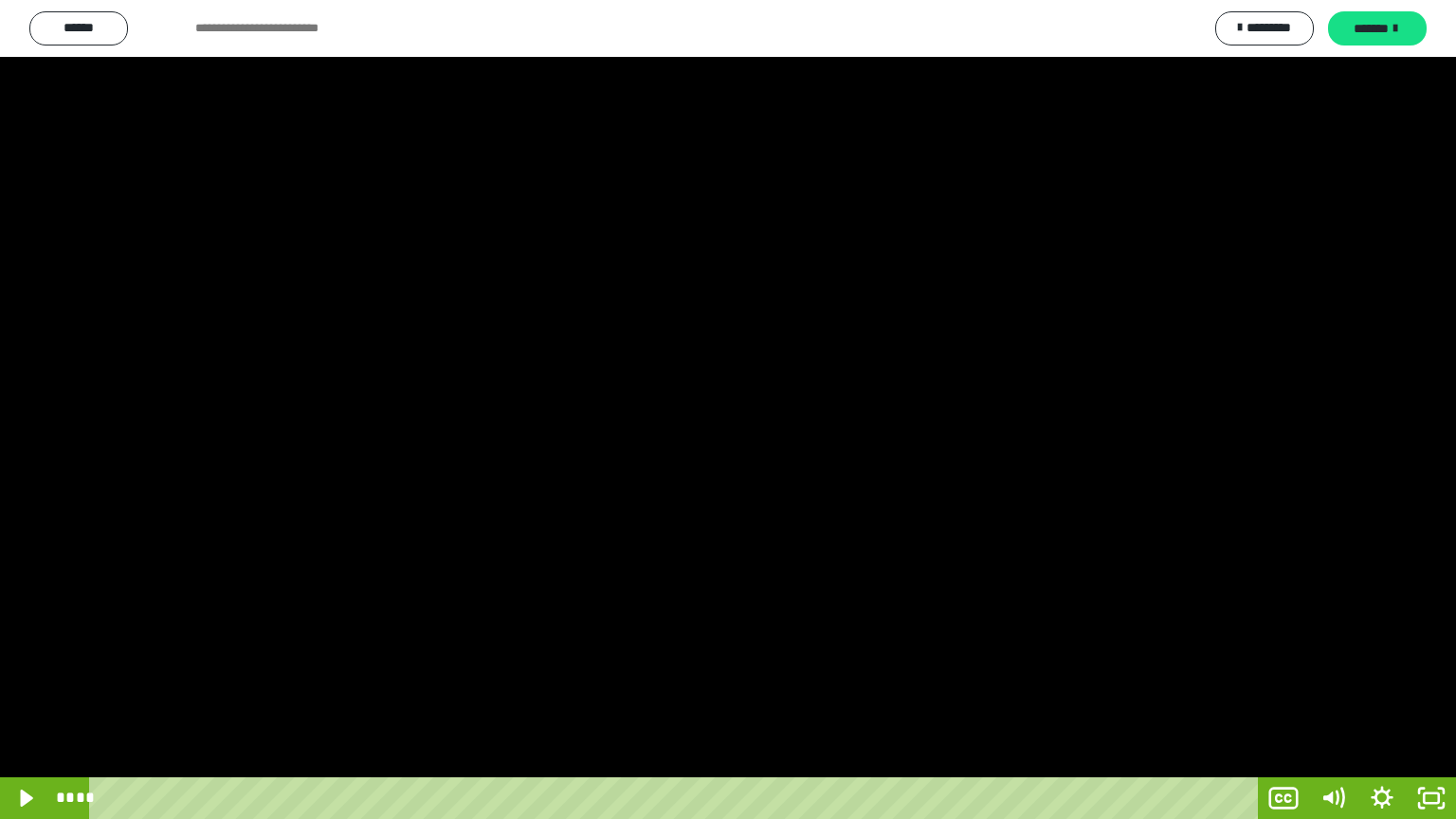 click at bounding box center (728, 410) 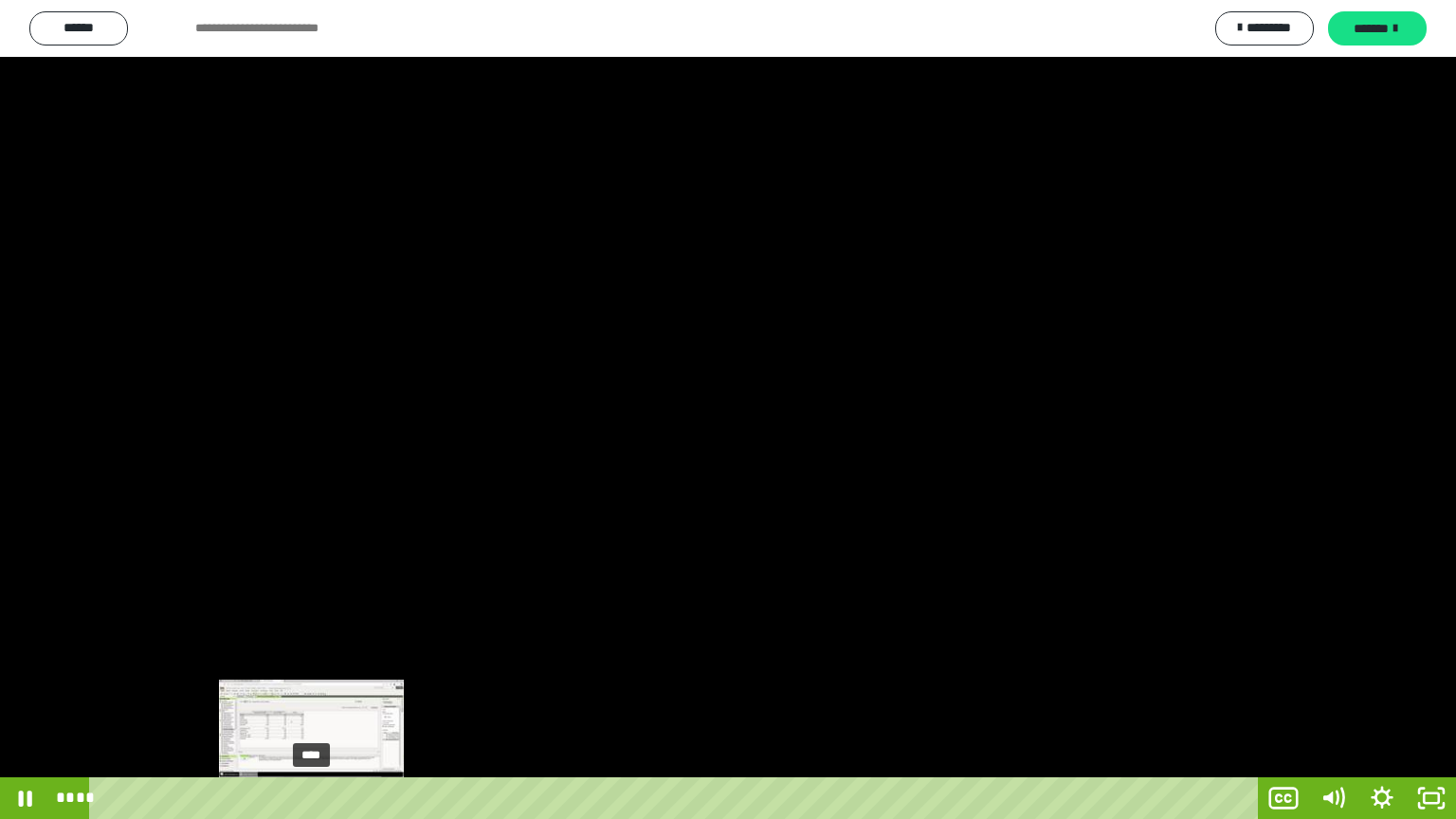 click on "****" at bounding box center [677, 798] 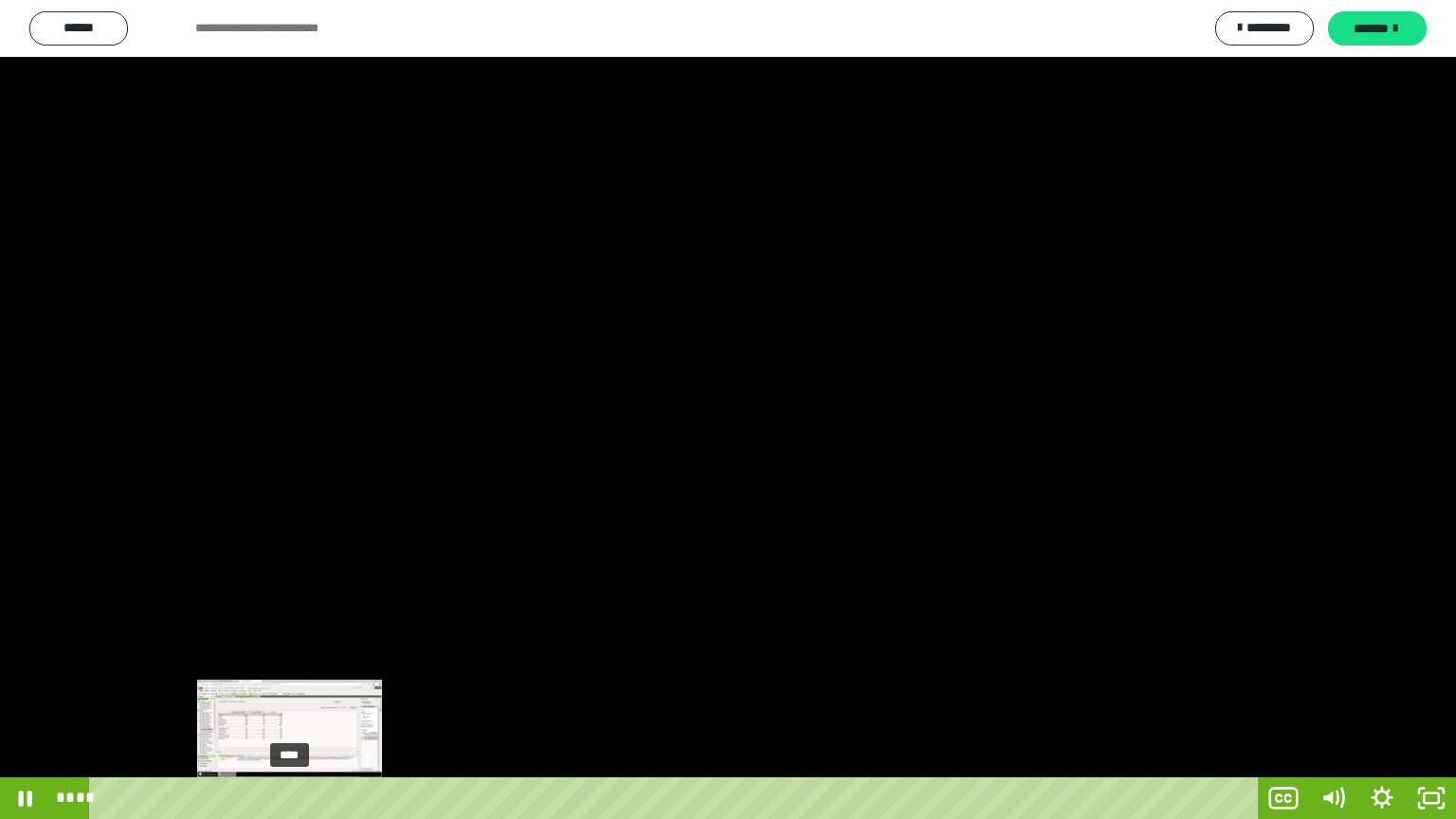 click on "****" at bounding box center [677, 798] 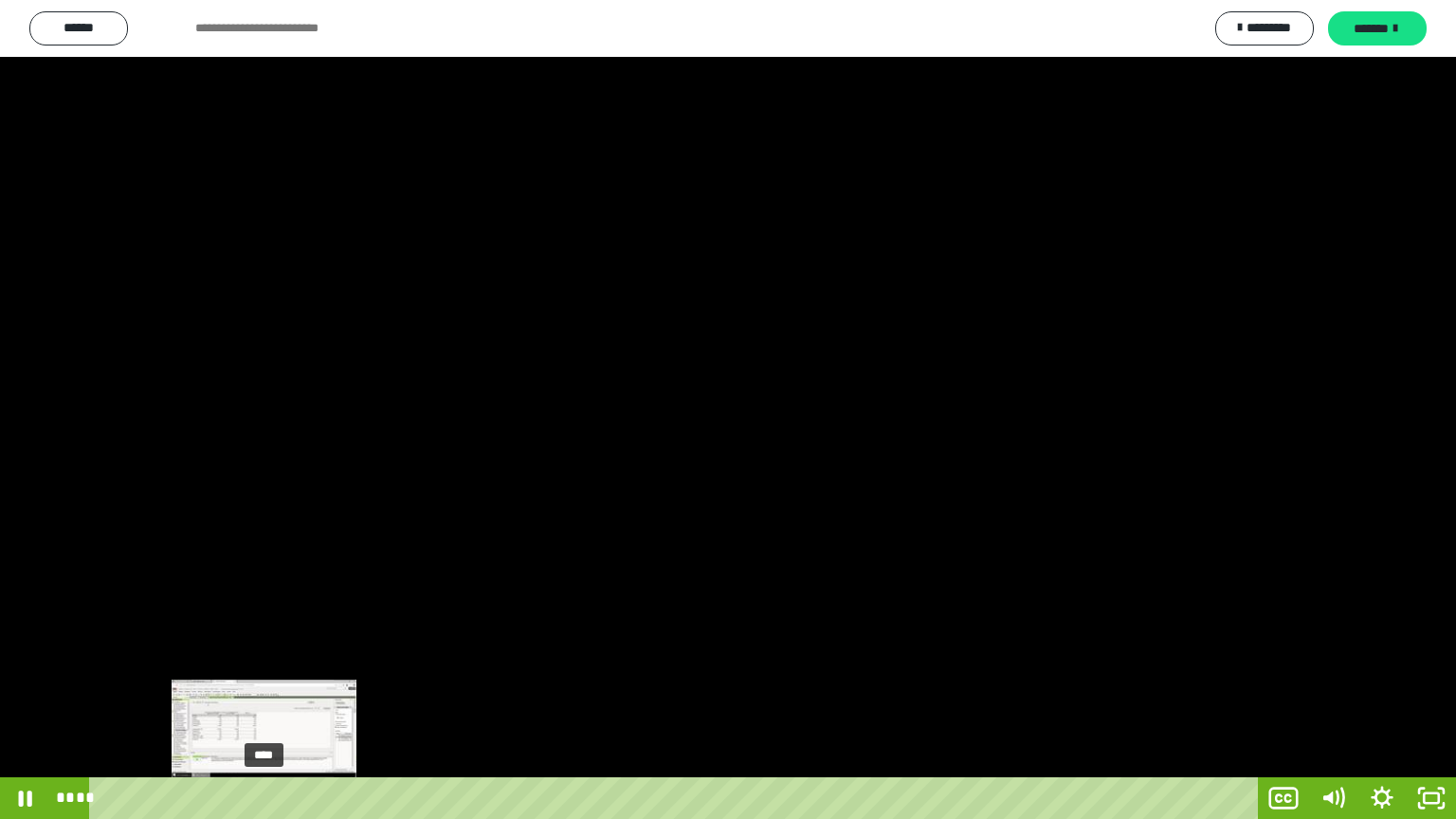 click on "****" at bounding box center [677, 798] 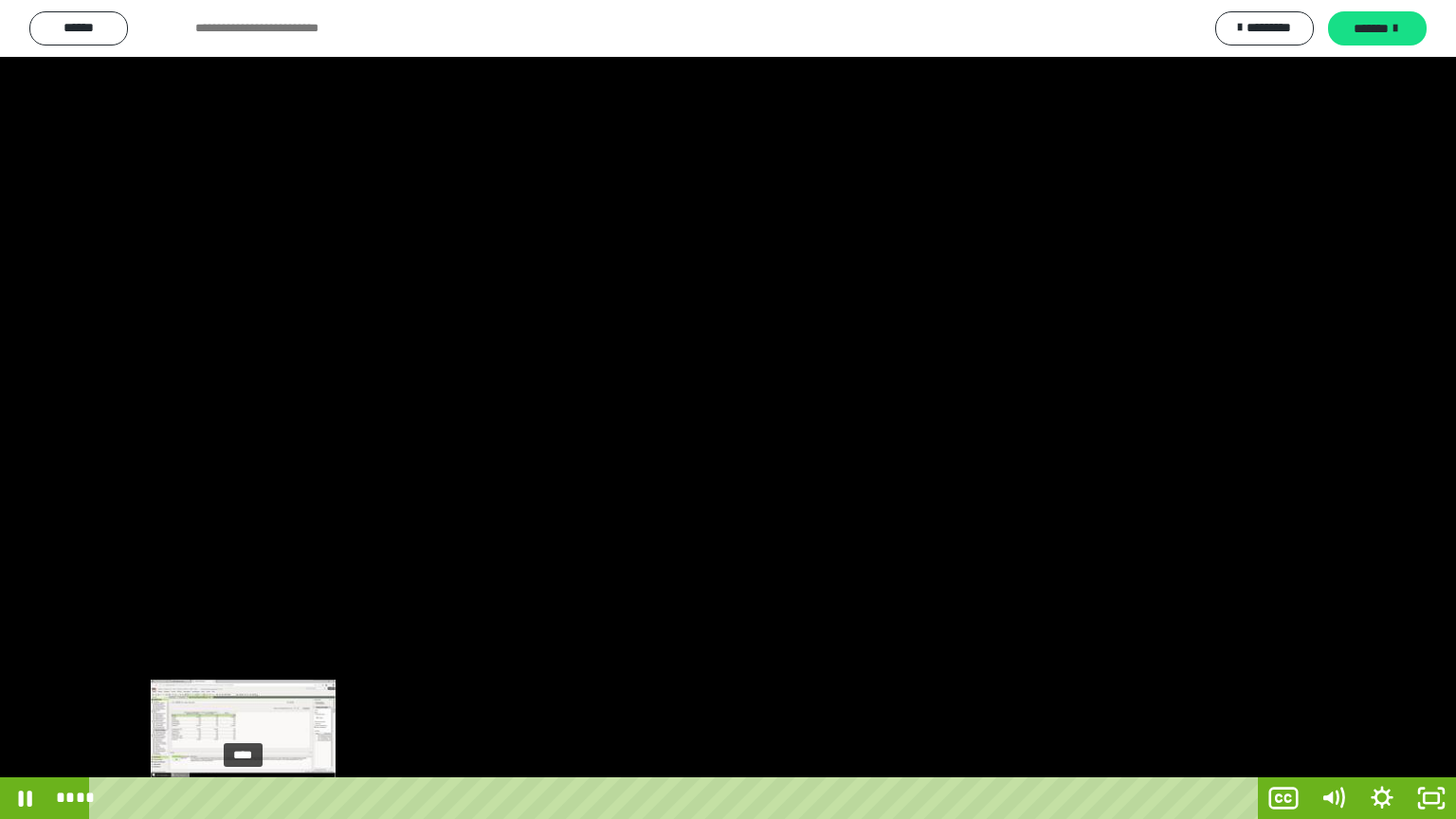 click on "****" at bounding box center (677, 798) 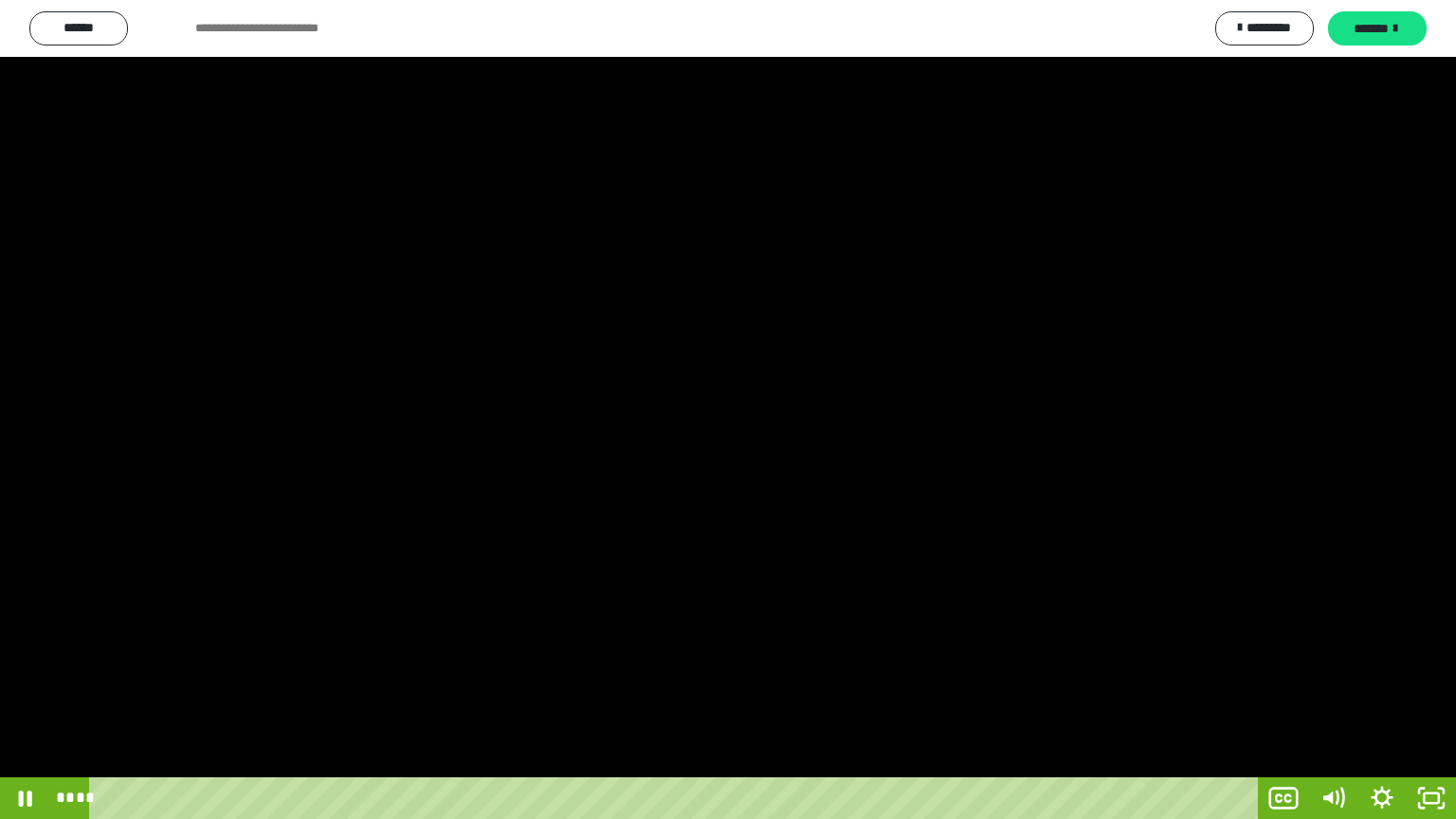 click at bounding box center (728, 410) 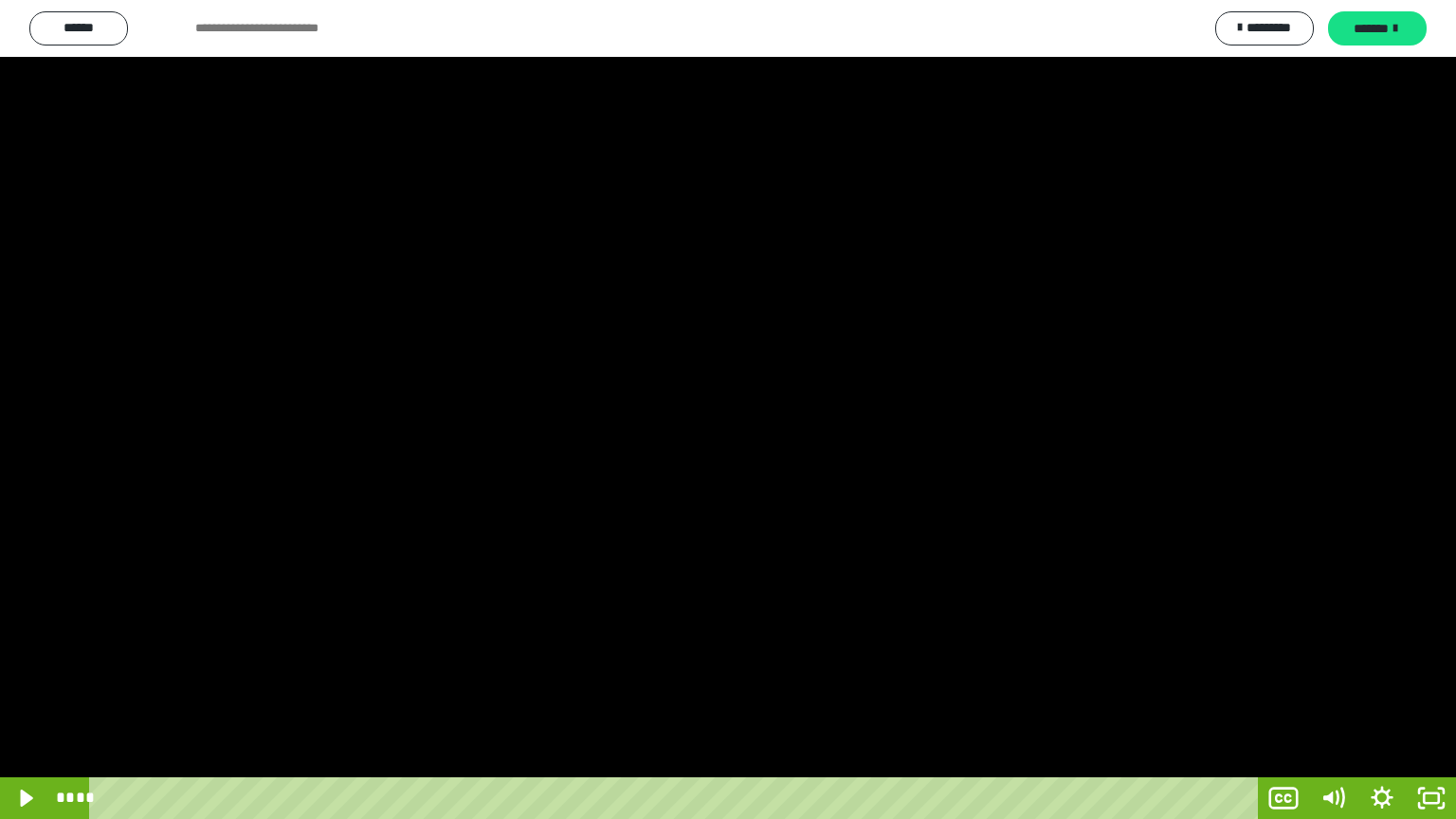 click at bounding box center [728, 410] 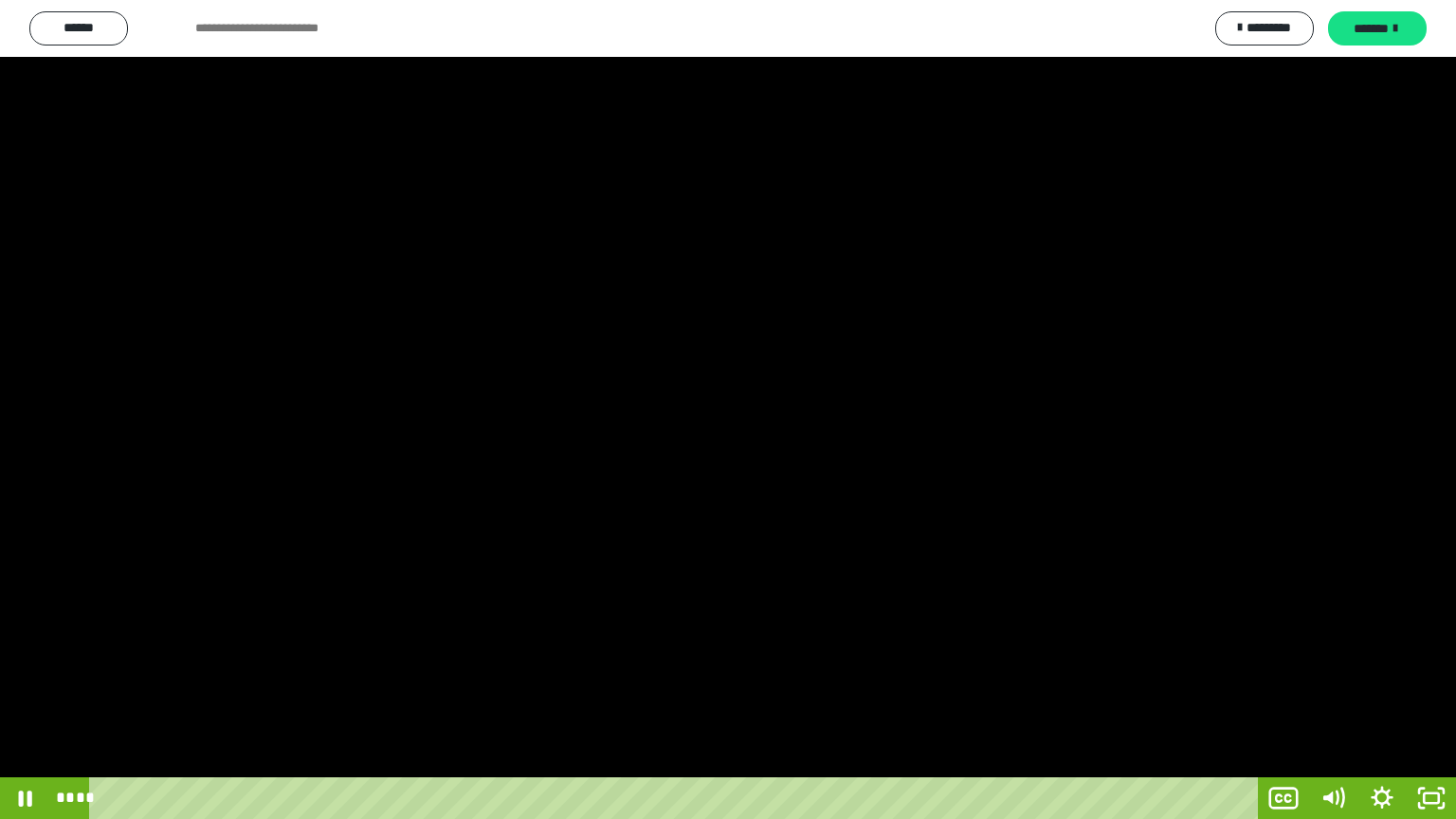 click at bounding box center [728, 410] 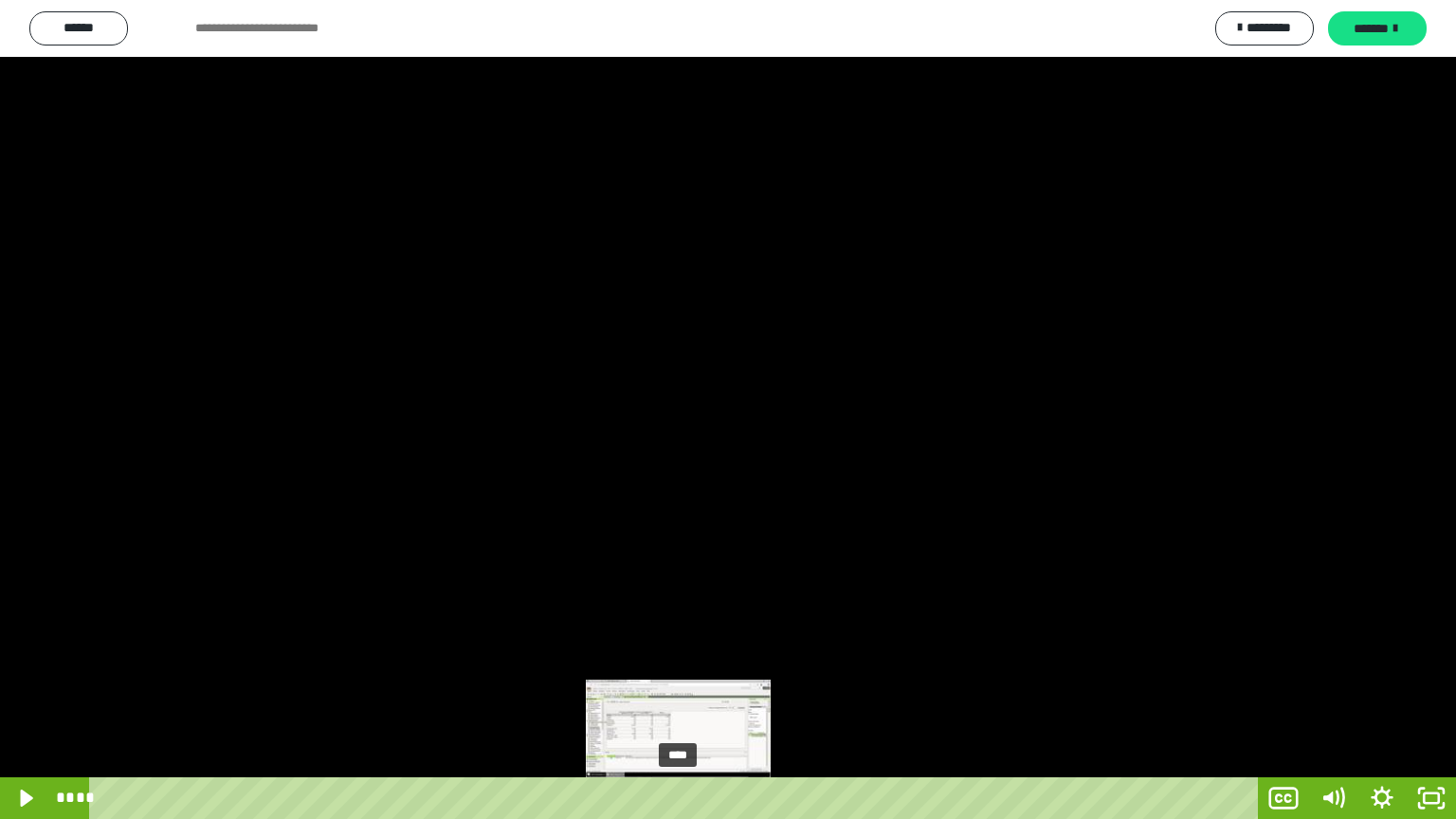 click on "****" at bounding box center (677, 798) 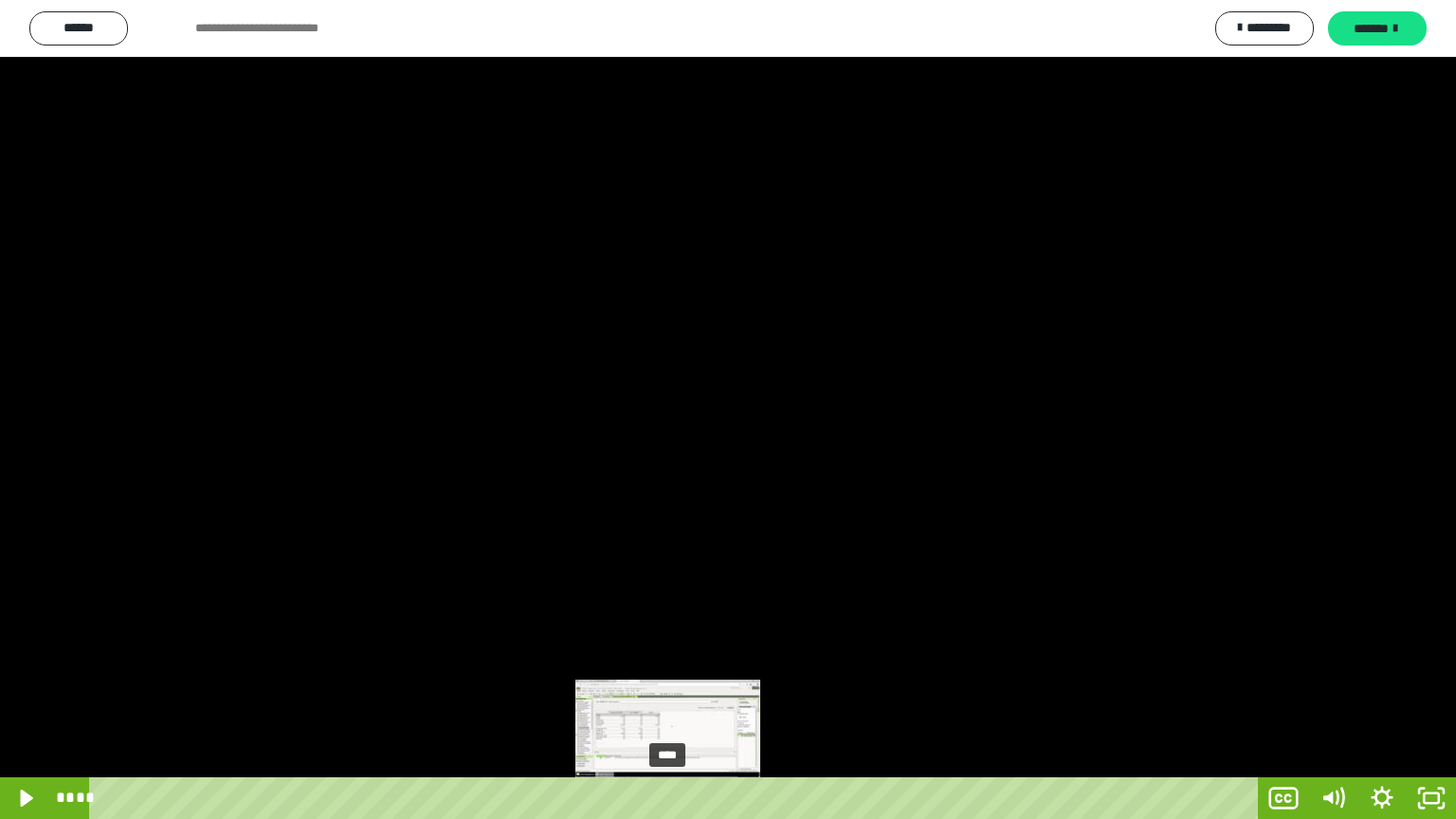 click on "****" at bounding box center [677, 798] 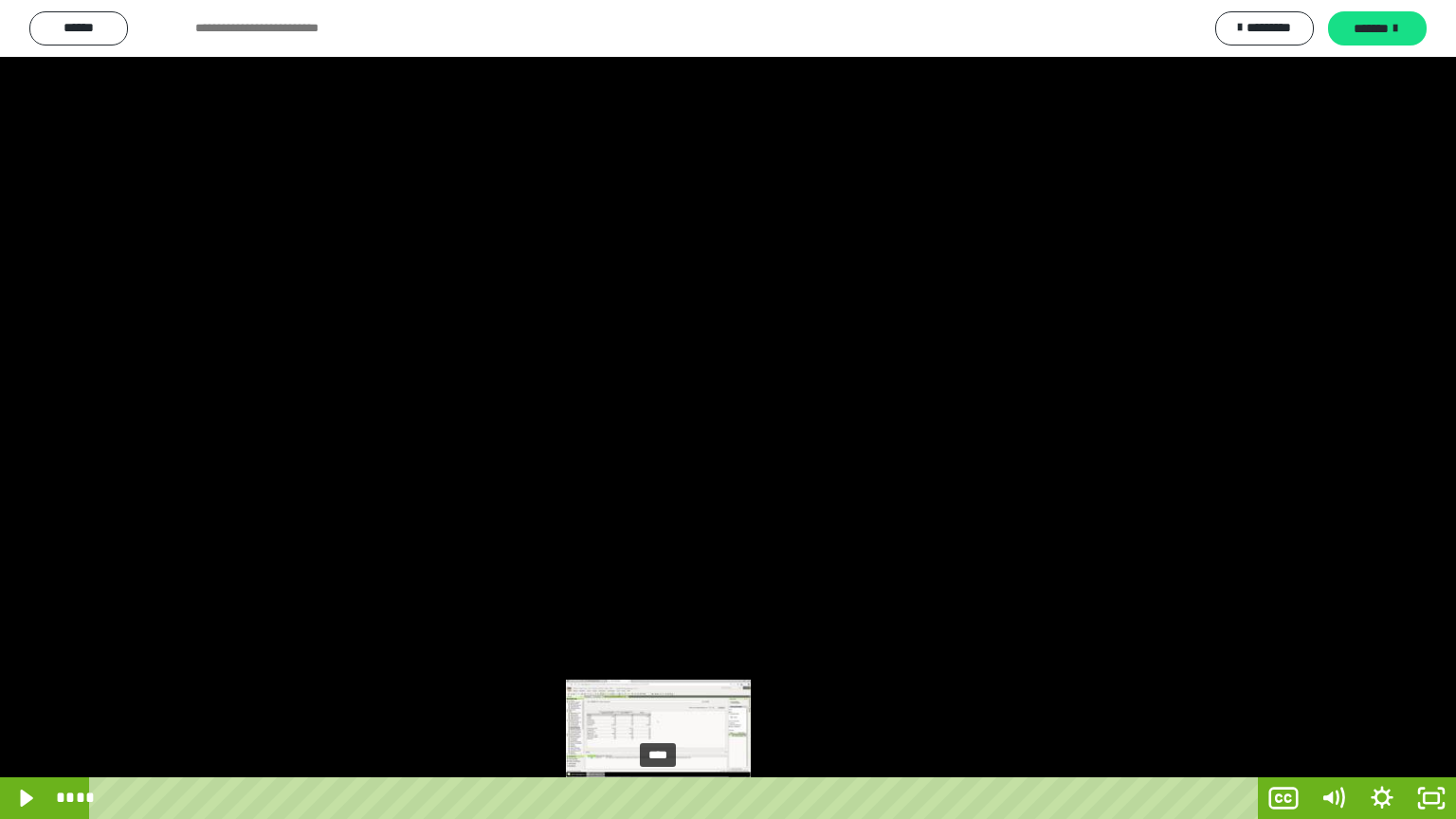 click on "****" at bounding box center (677, 798) 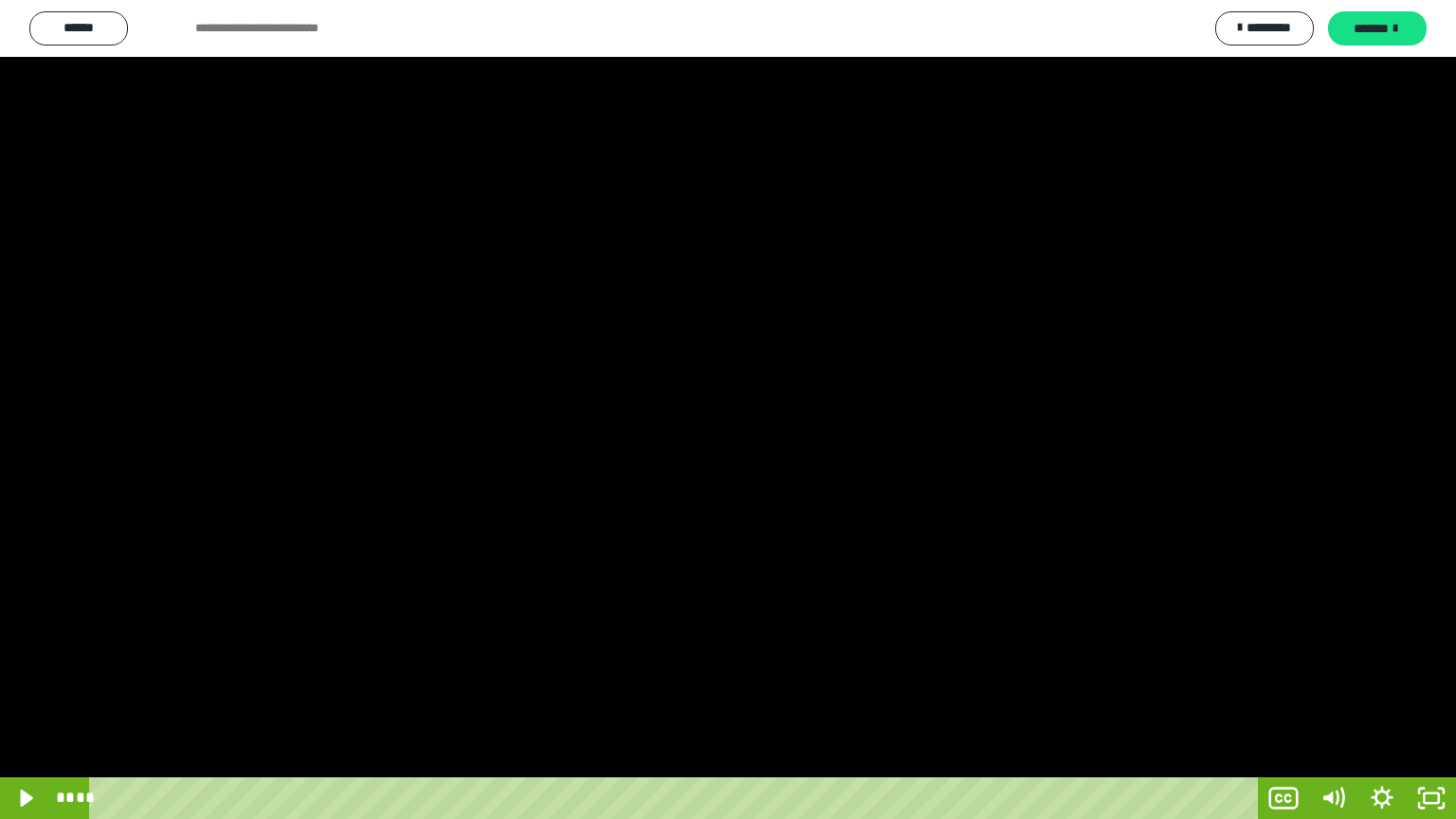 click at bounding box center (728, 410) 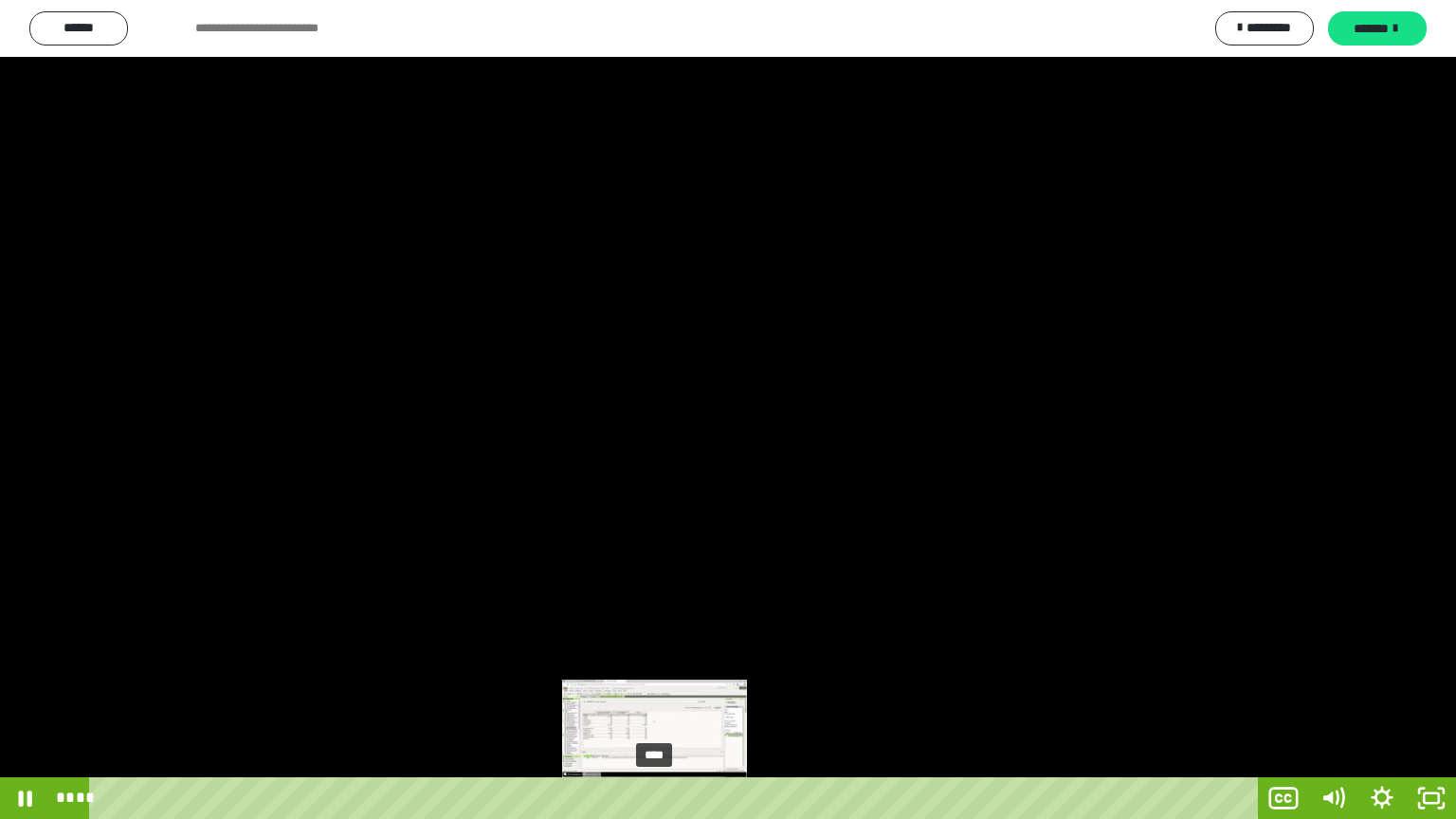 click on "****" at bounding box center (677, 798) 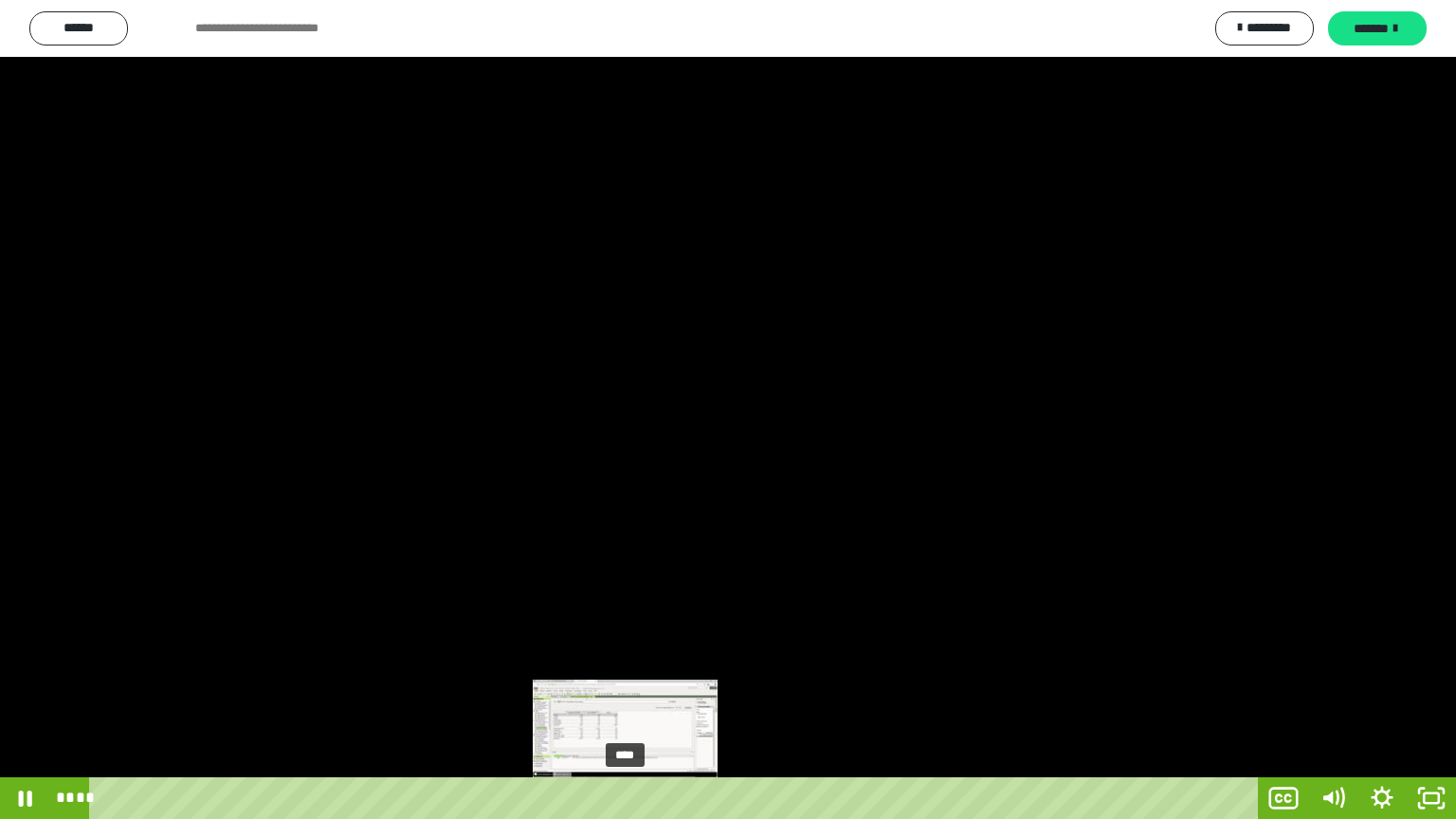 click on "****" at bounding box center (677, 798) 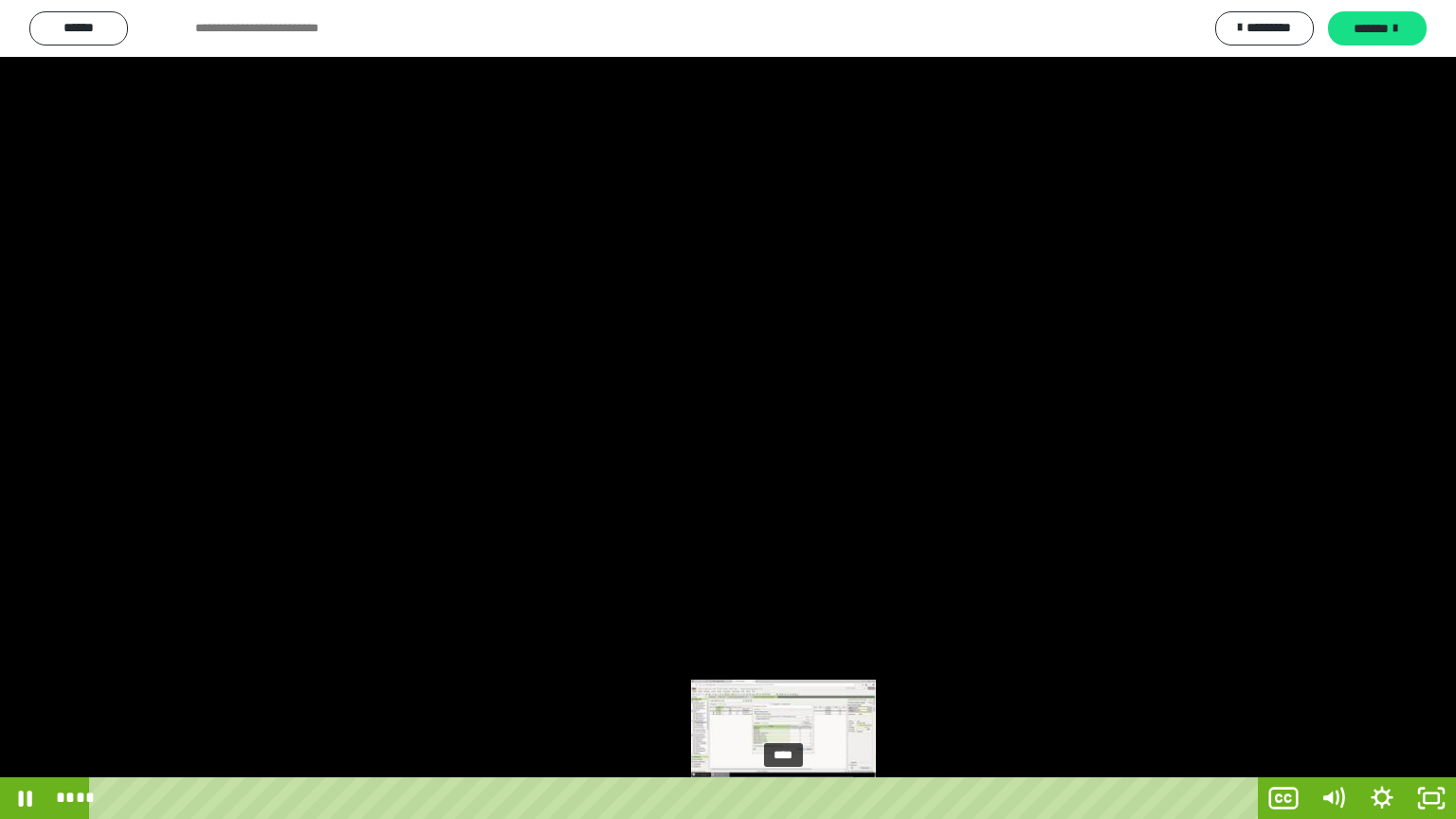 click on "****" at bounding box center (677, 798) 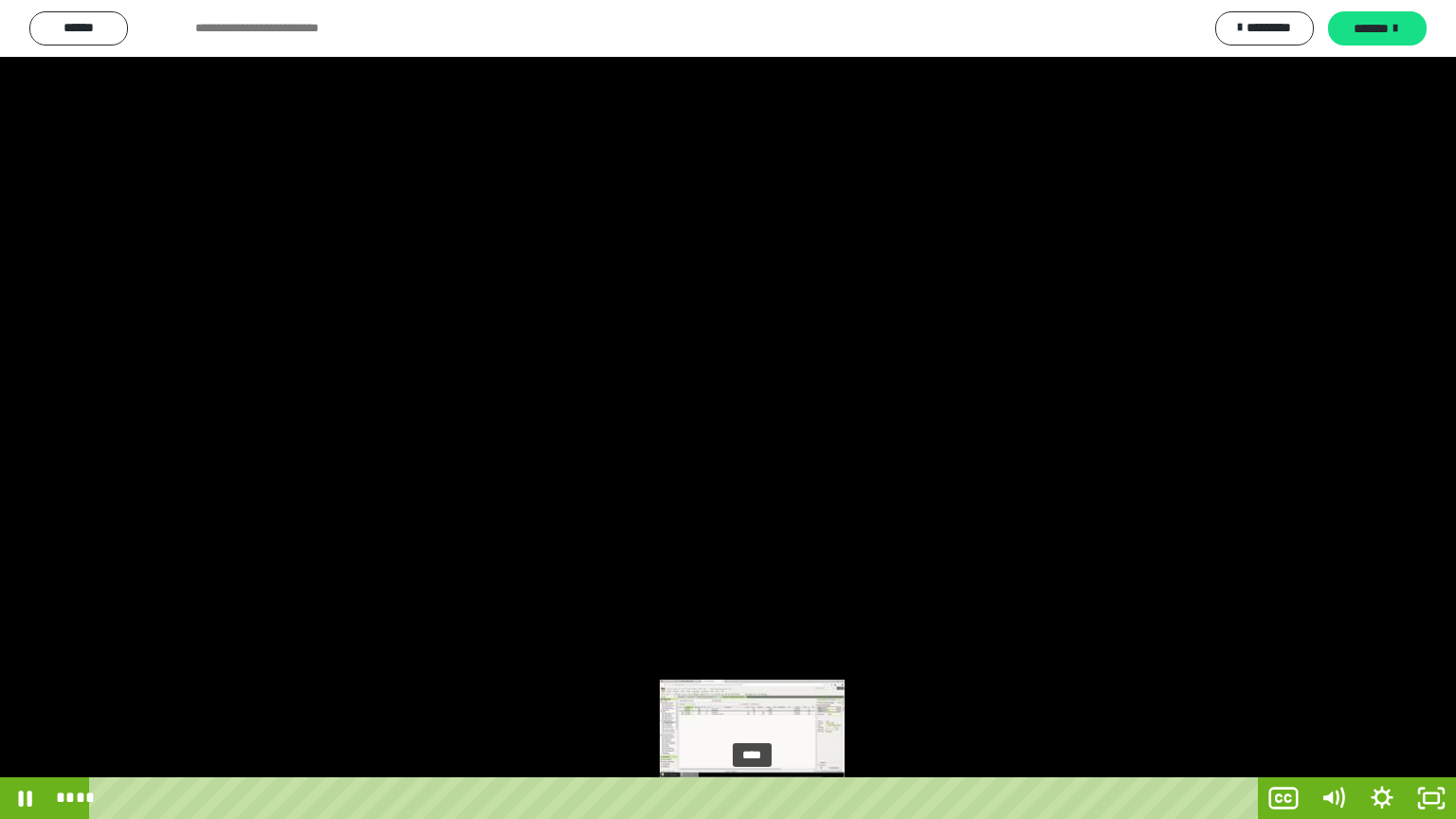 click on "****" at bounding box center [677, 798] 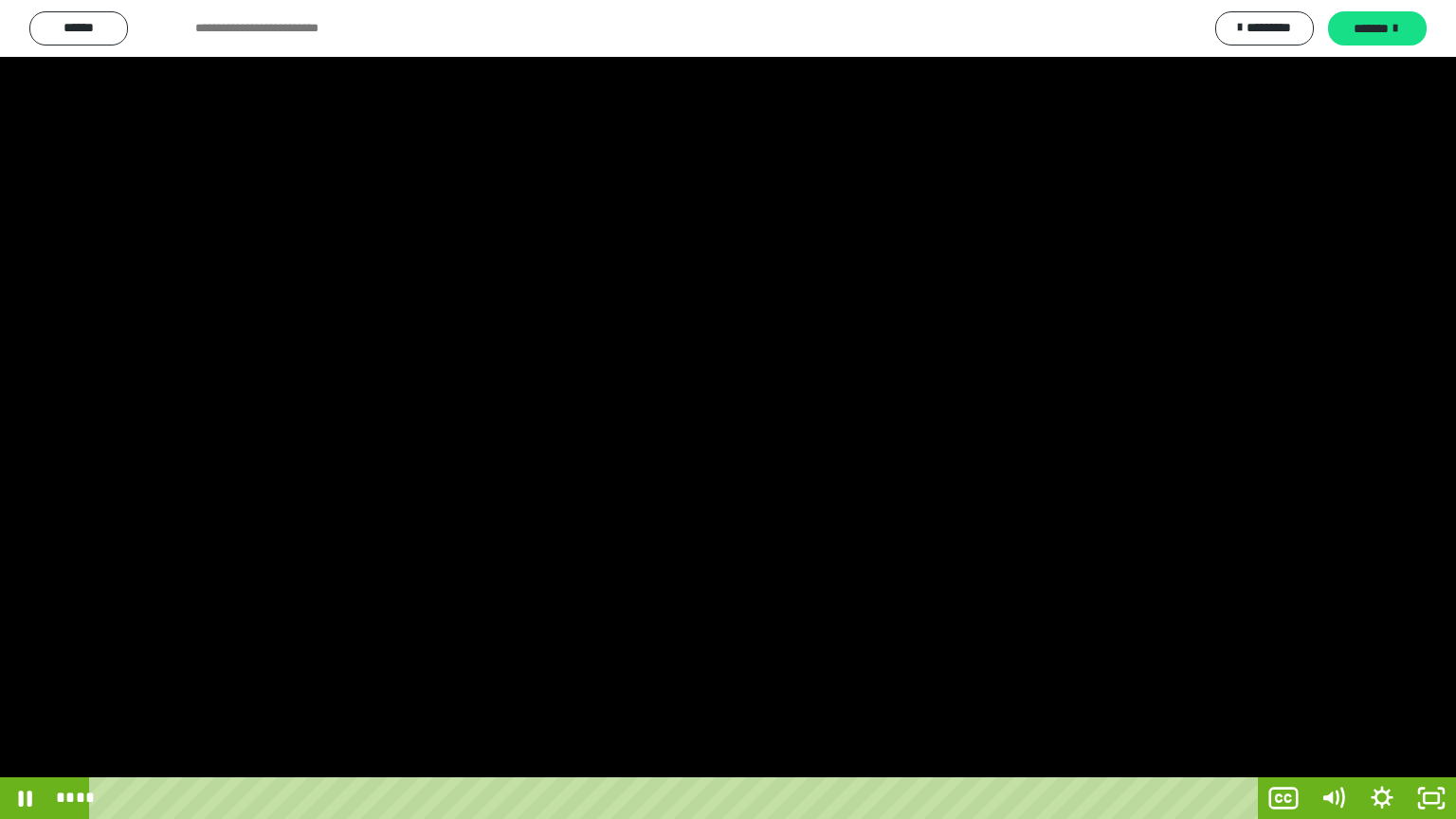 click at bounding box center [728, 410] 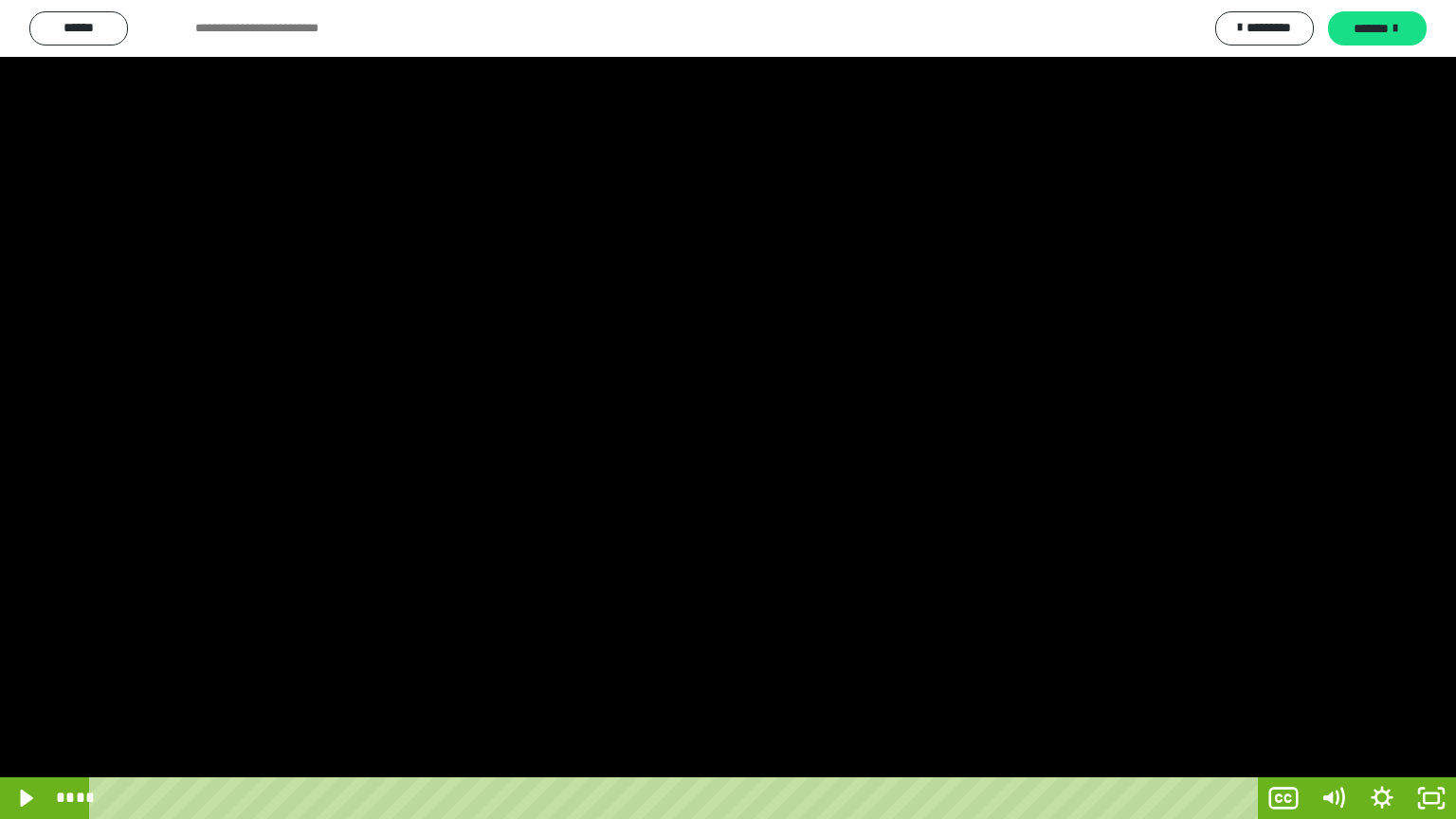 click at bounding box center [728, 410] 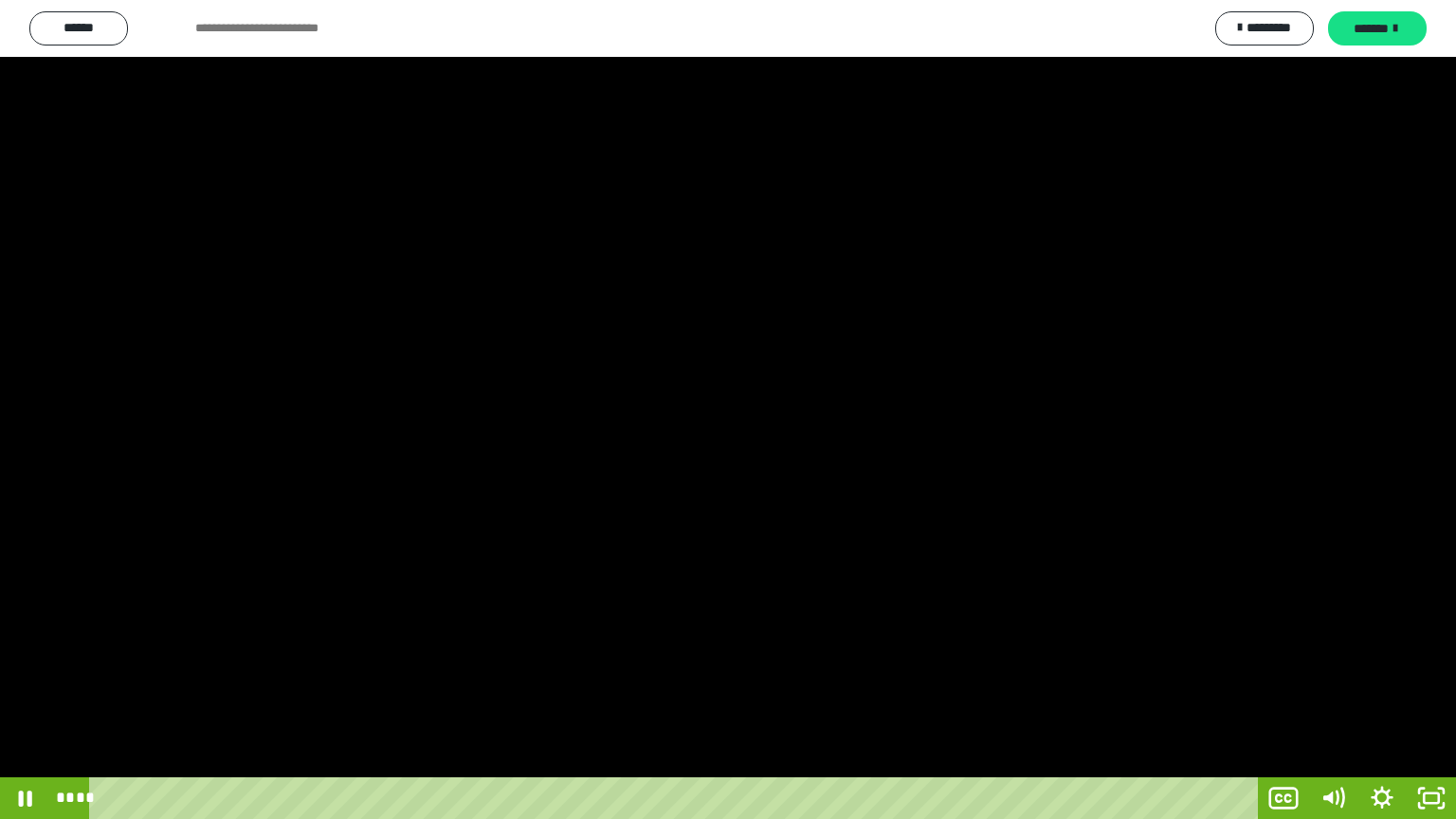 click at bounding box center [728, 410] 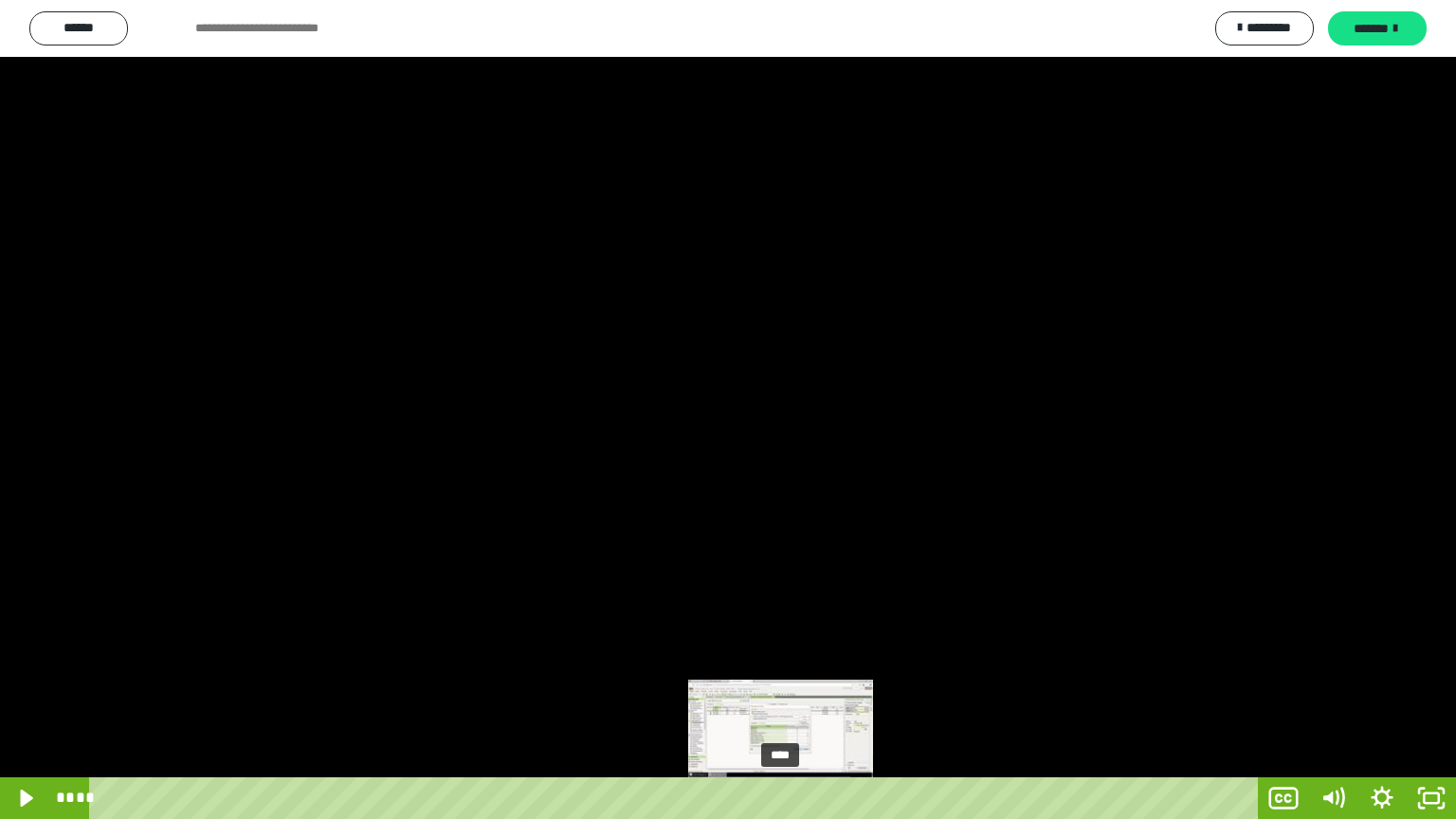 click on "****" at bounding box center [677, 798] 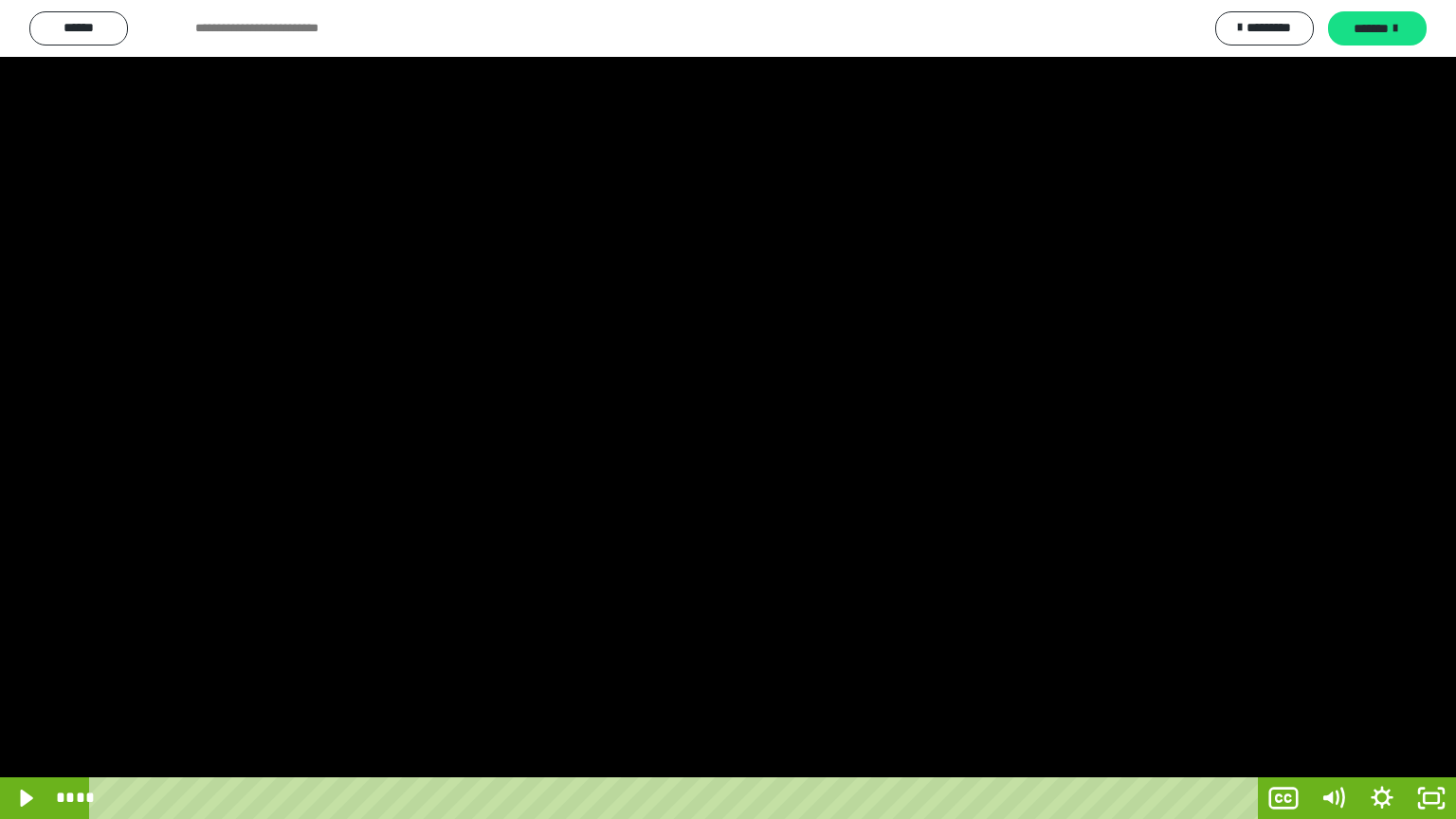 click at bounding box center (728, 410) 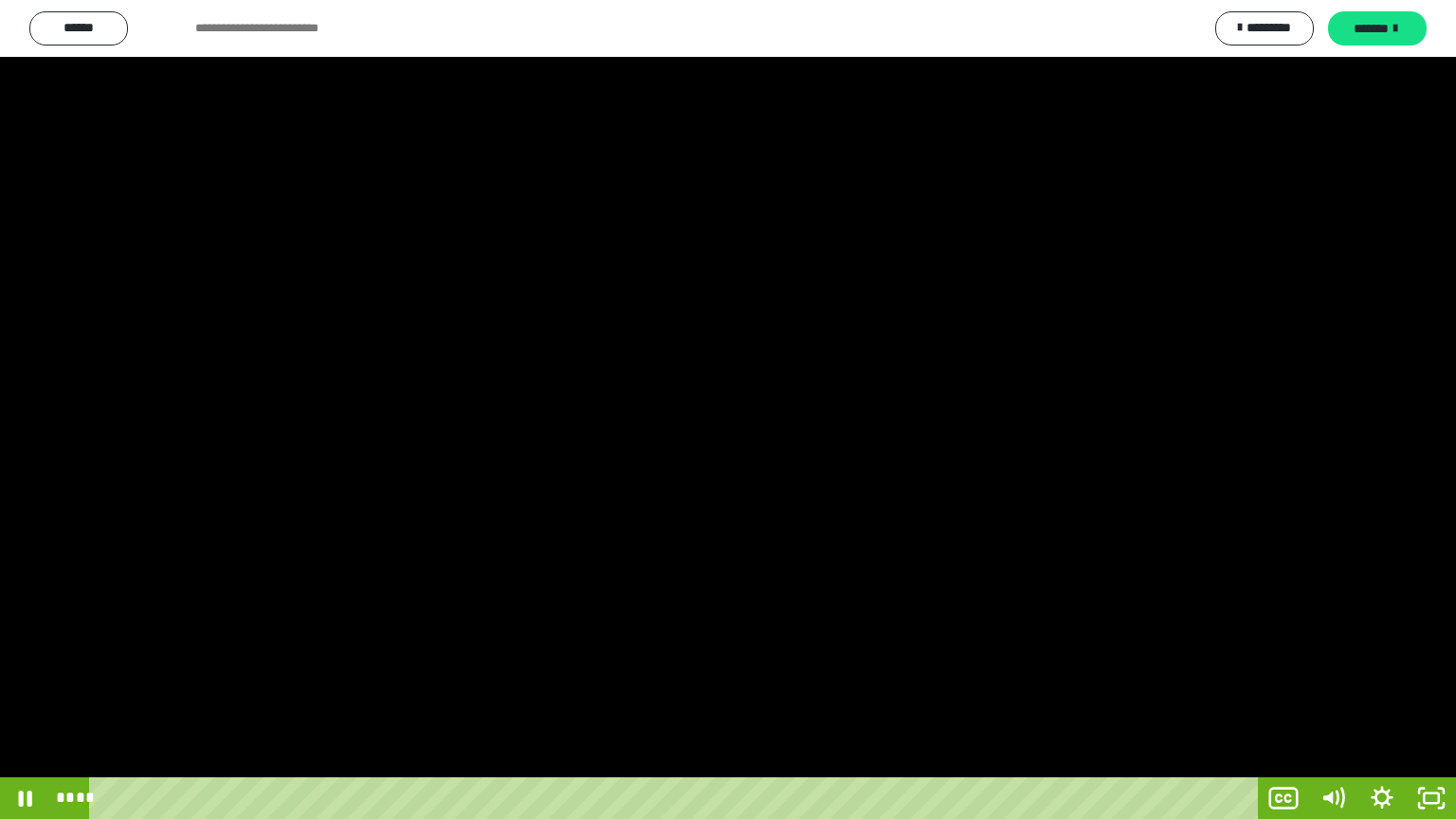 click at bounding box center [728, 410] 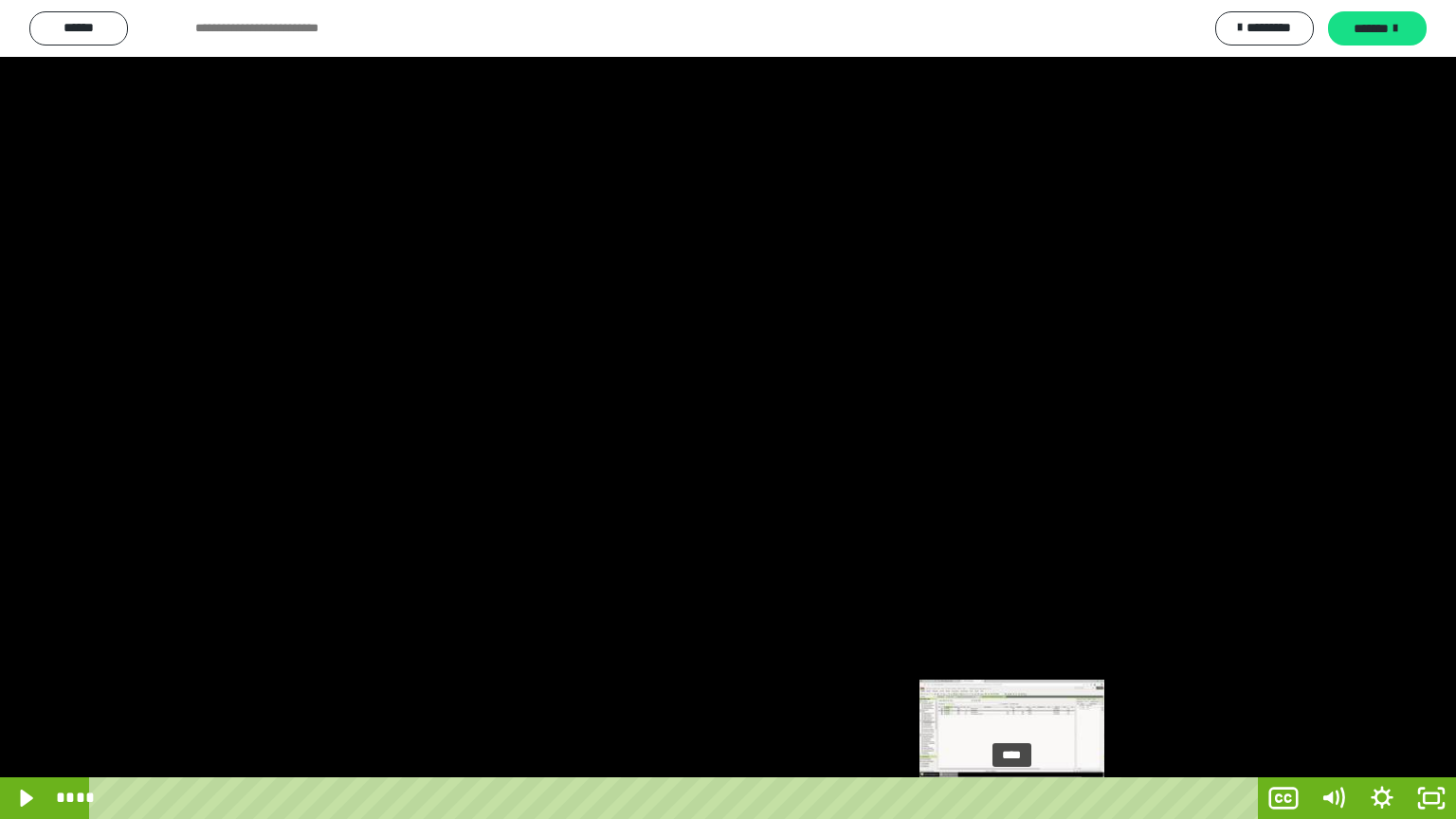 click on "****" at bounding box center (677, 798) 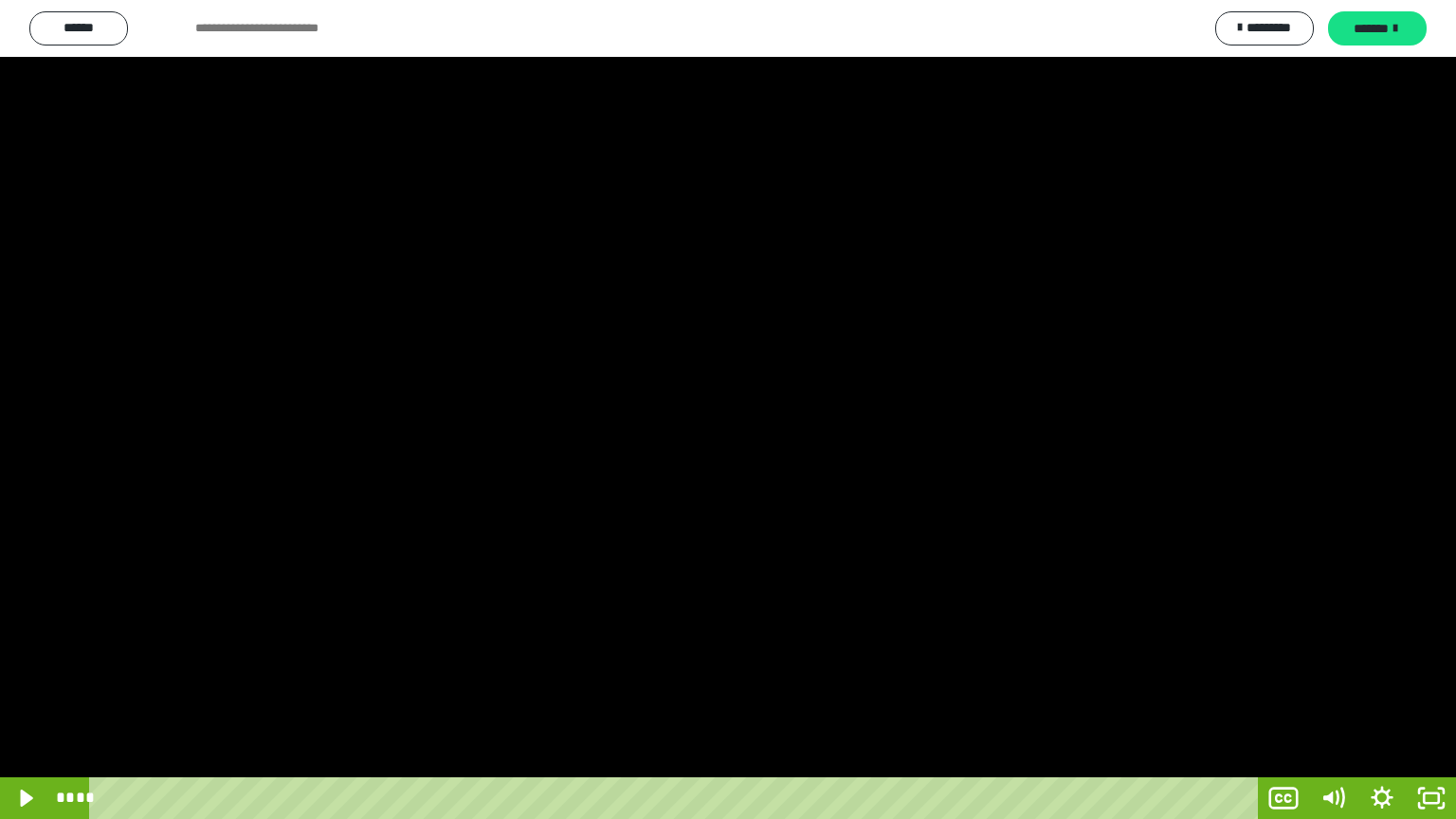 click at bounding box center [728, 410] 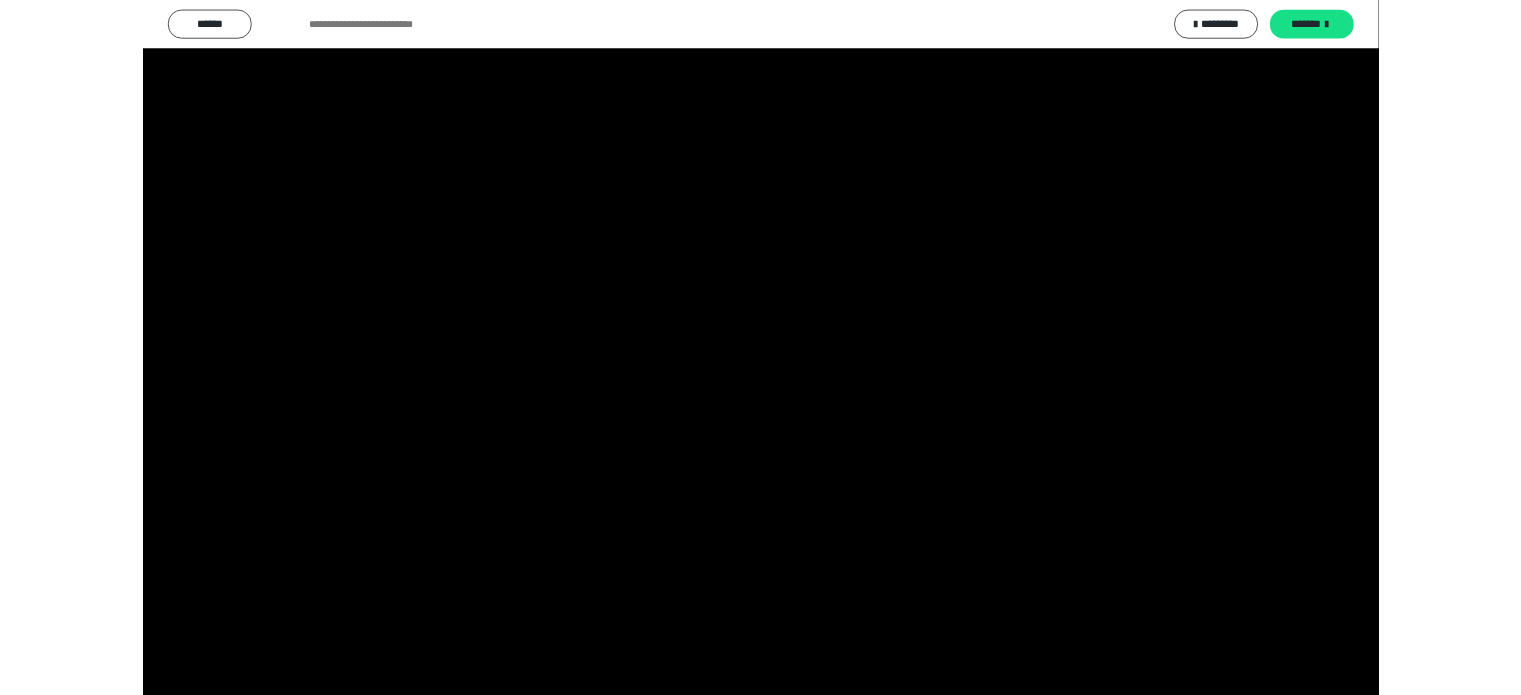 scroll, scrollTop: 3992, scrollLeft: 0, axis: vertical 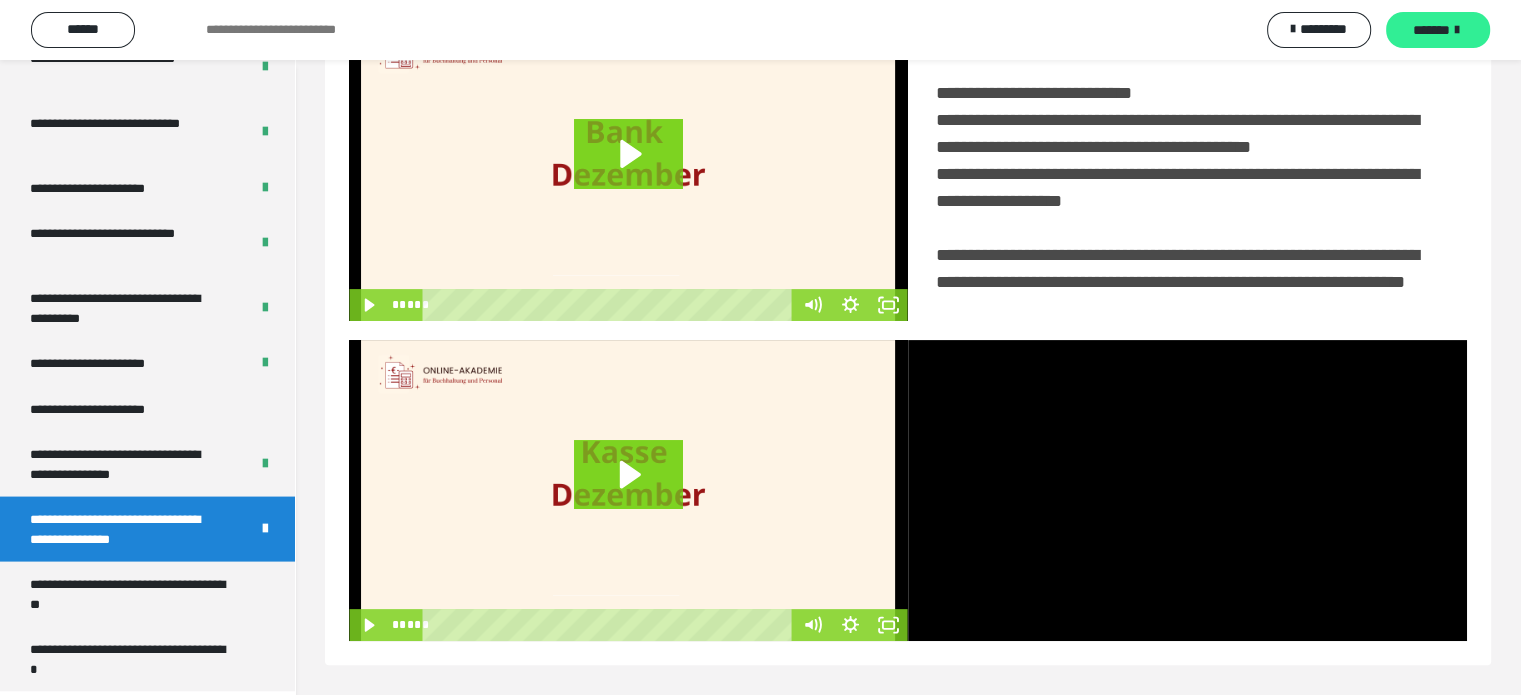 click on "*******" at bounding box center (1438, 30) 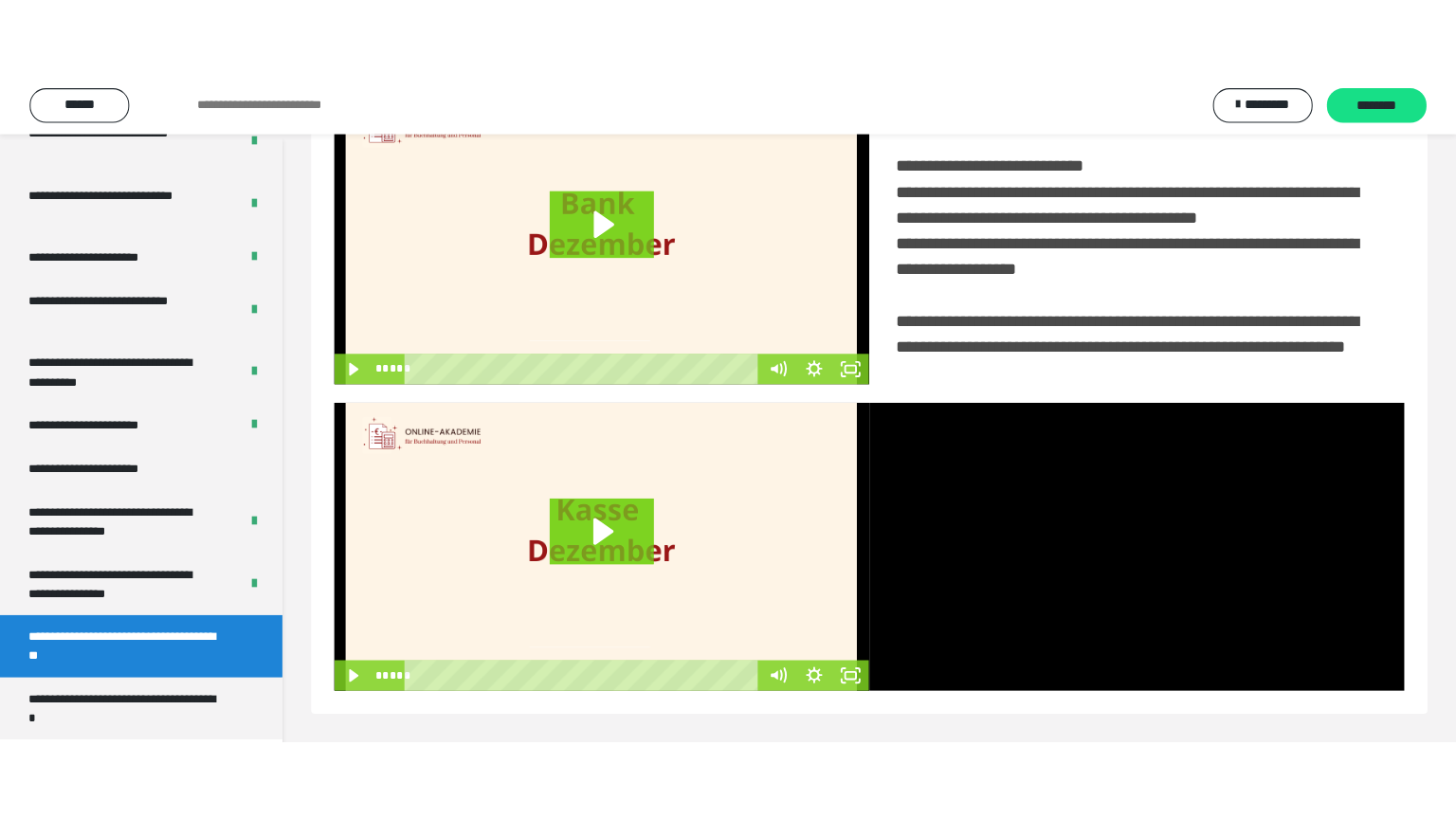 scroll, scrollTop: 57, scrollLeft: 0, axis: vertical 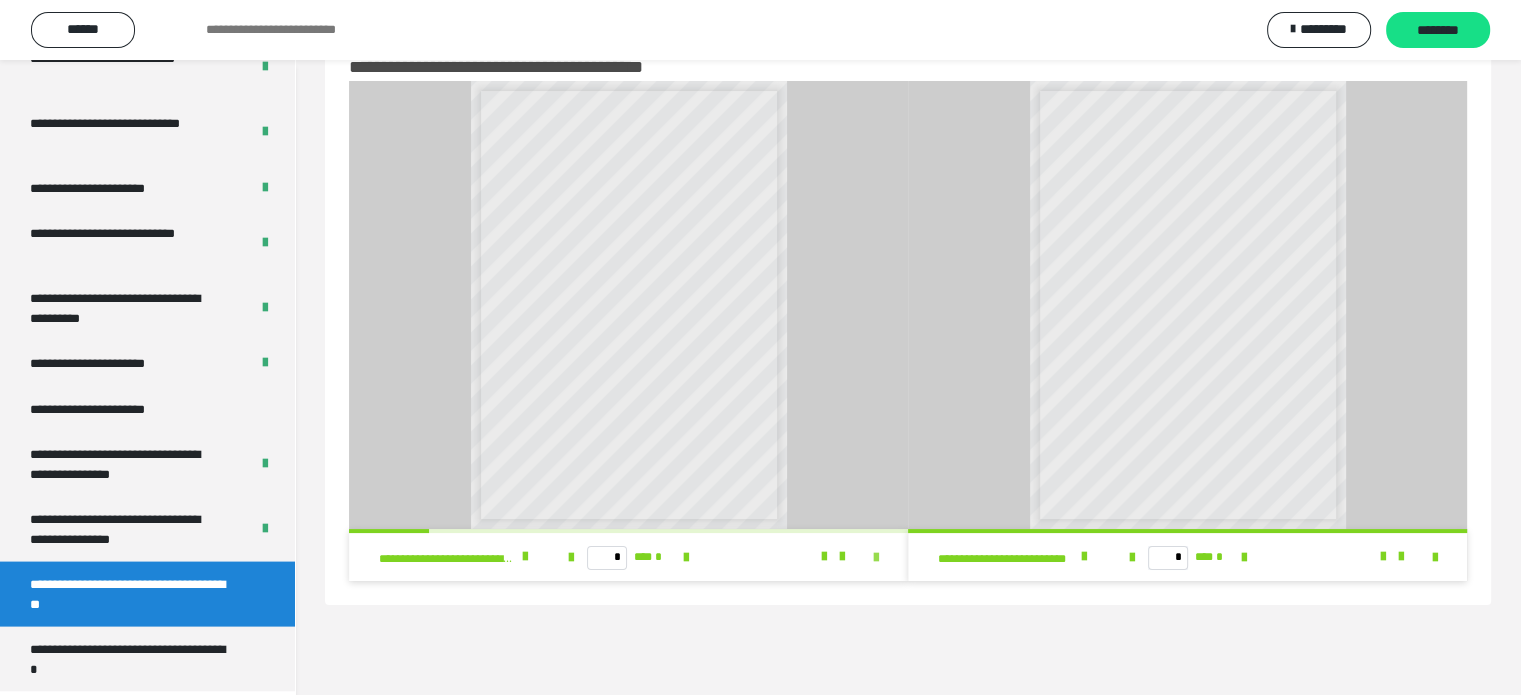 click at bounding box center [876, 558] 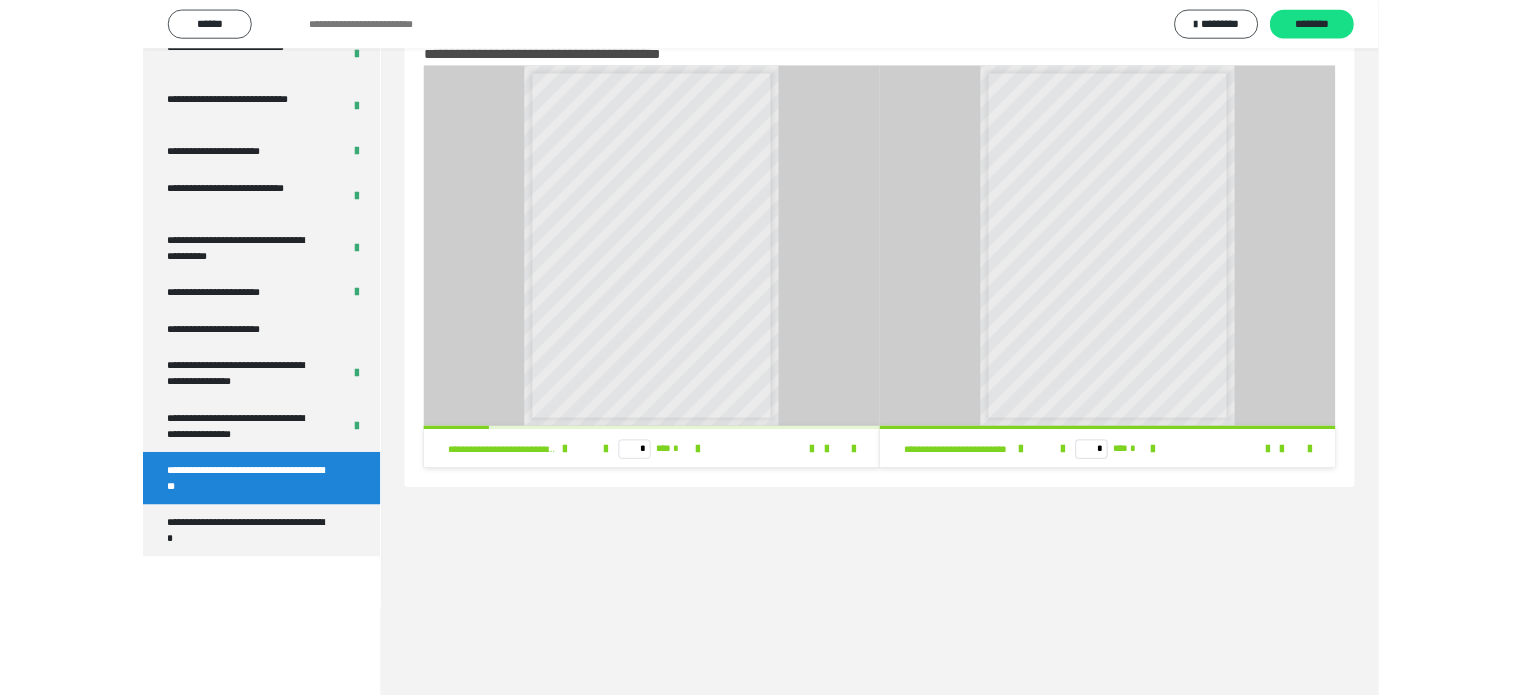 scroll, scrollTop: 3823, scrollLeft: 0, axis: vertical 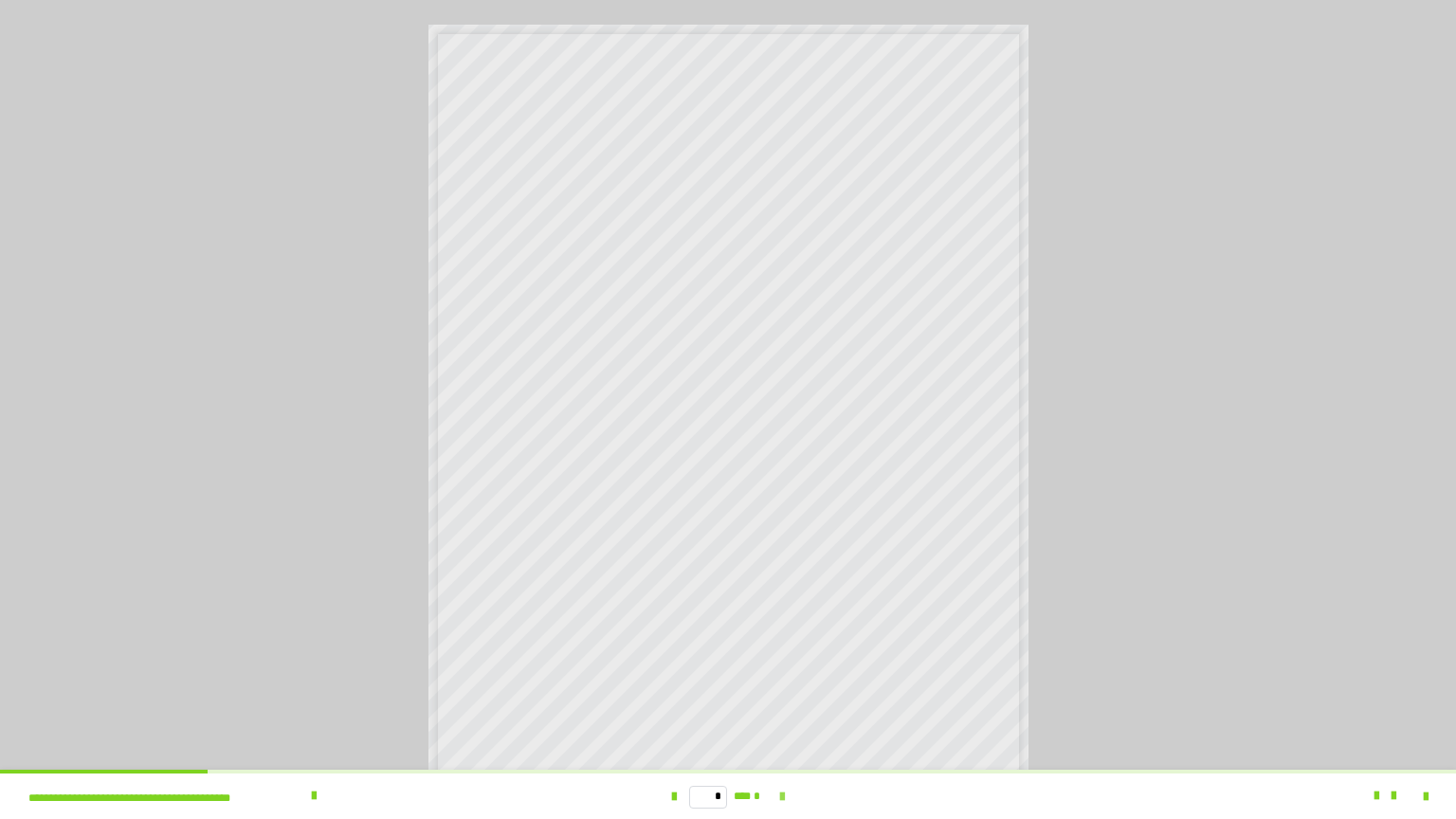 click at bounding box center [782, 797] 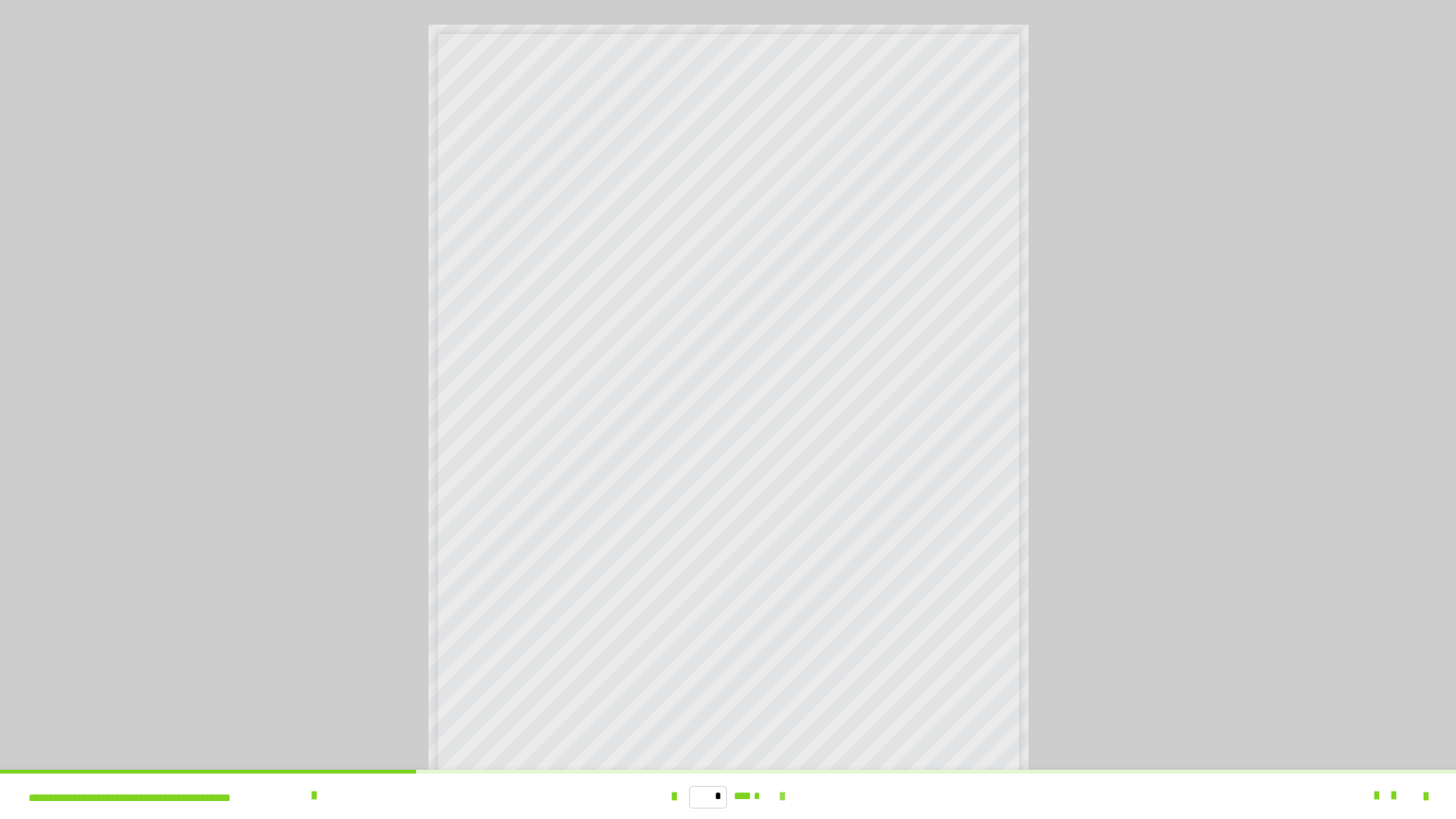 click at bounding box center [782, 797] 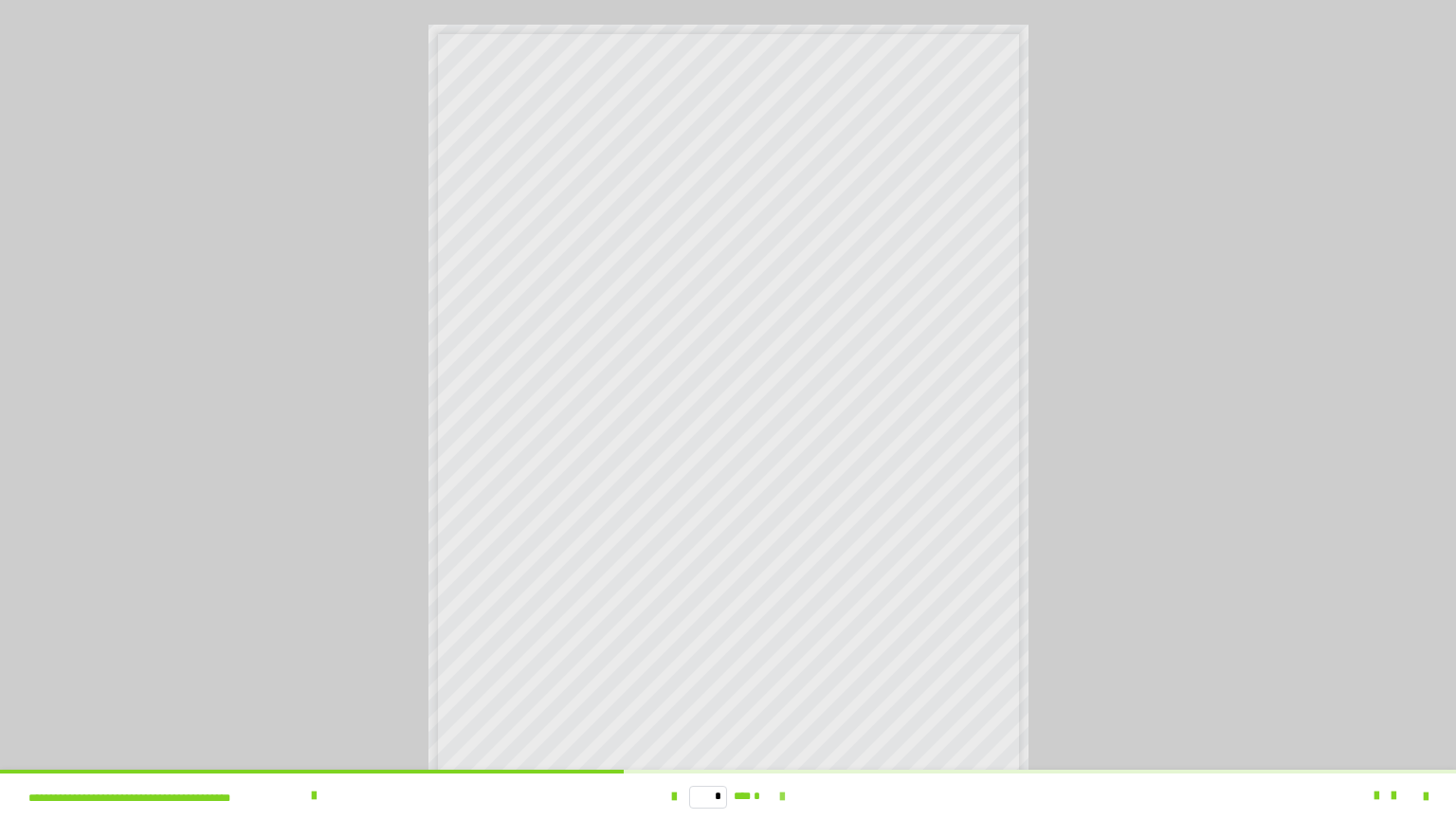 click at bounding box center (782, 797) 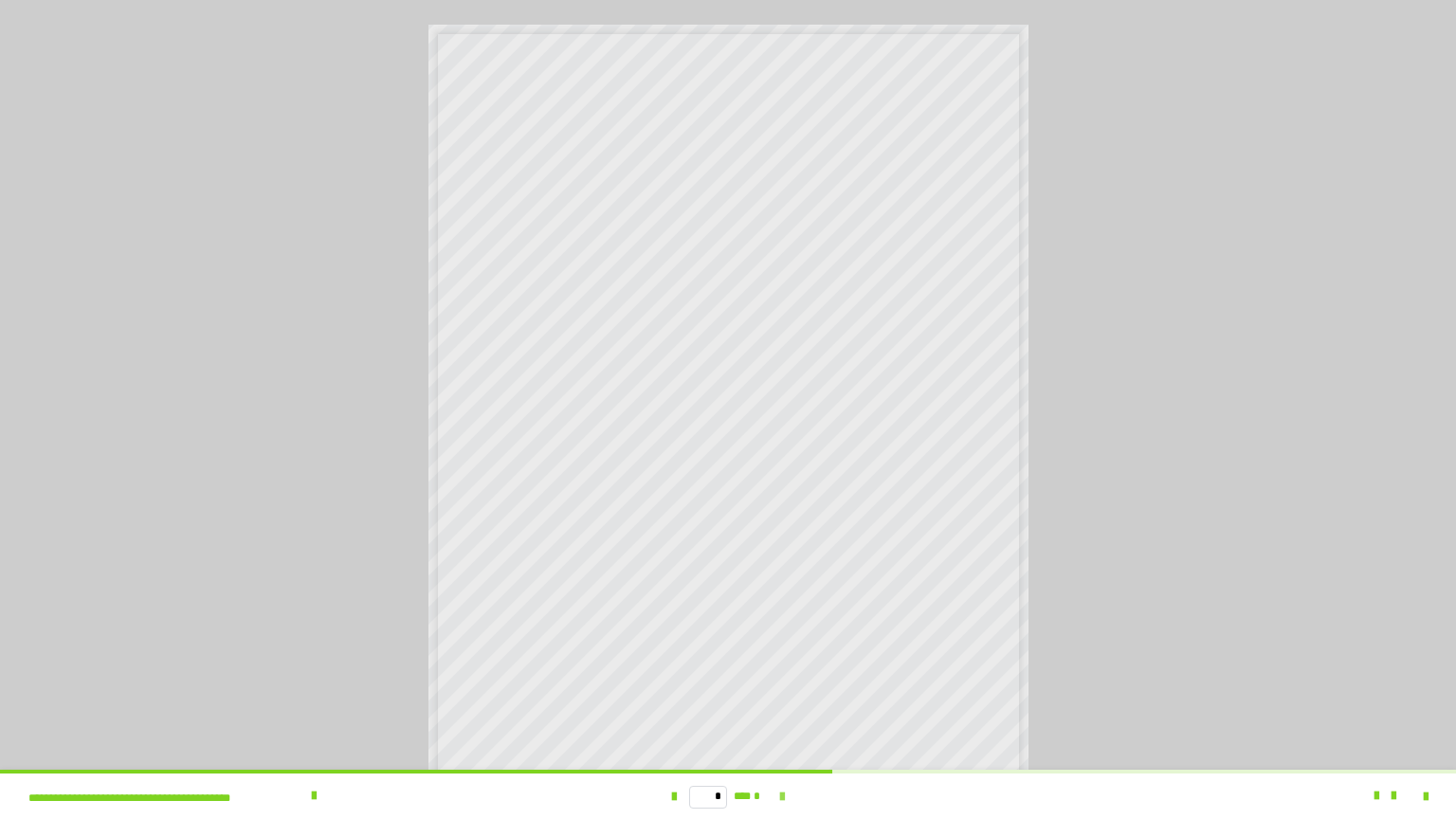 click at bounding box center (782, 797) 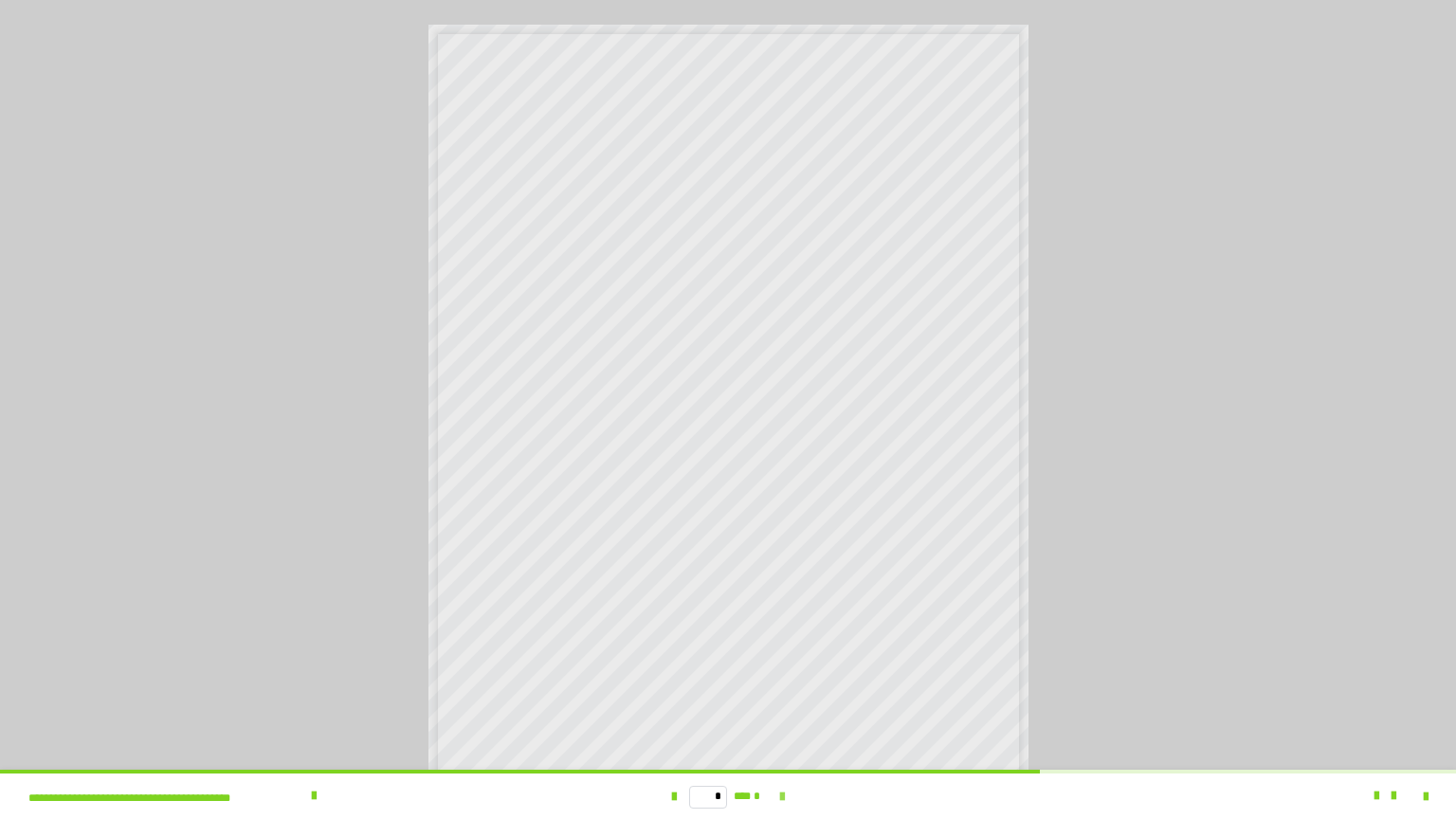 click at bounding box center (782, 797) 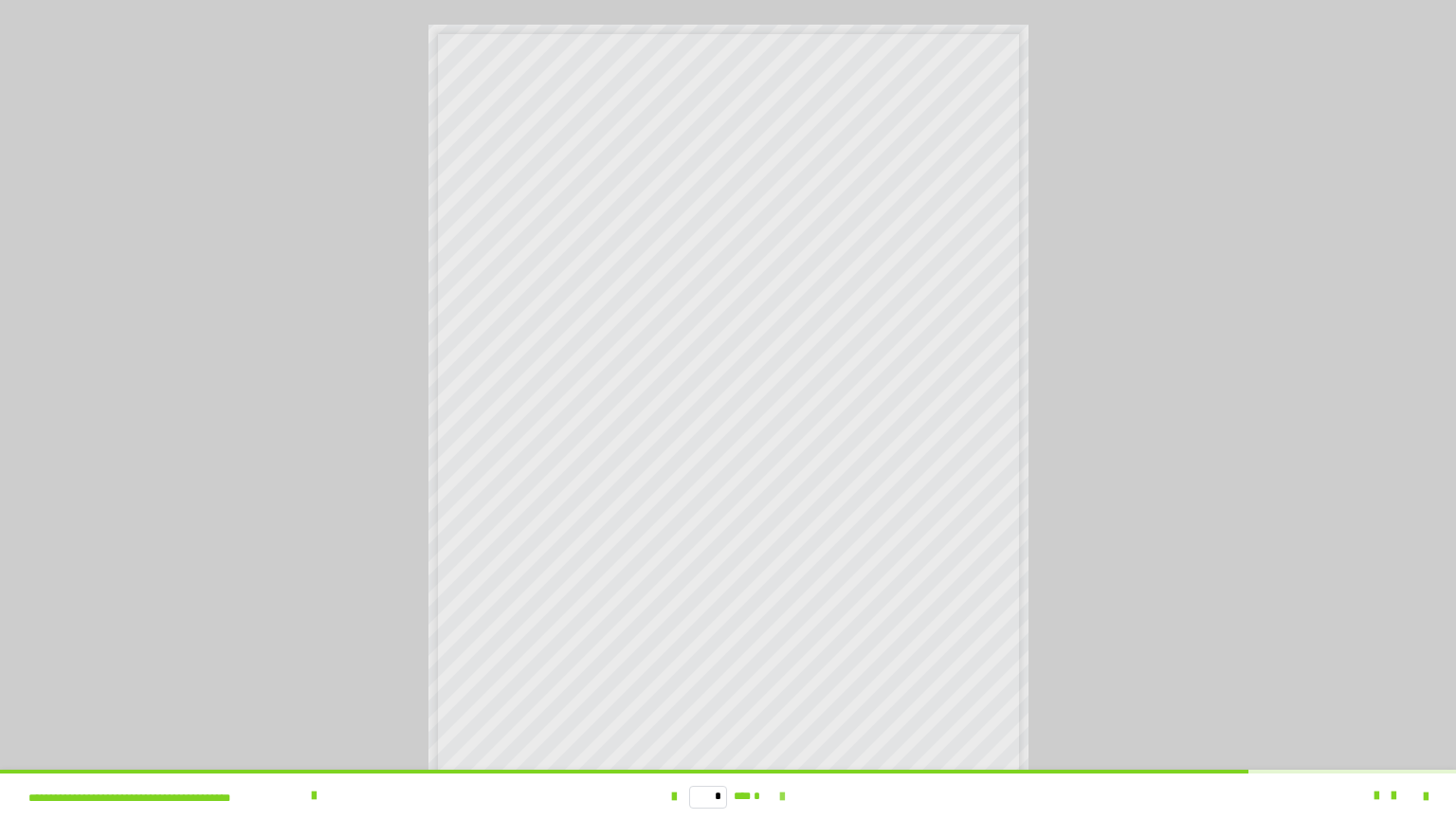 click at bounding box center (782, 797) 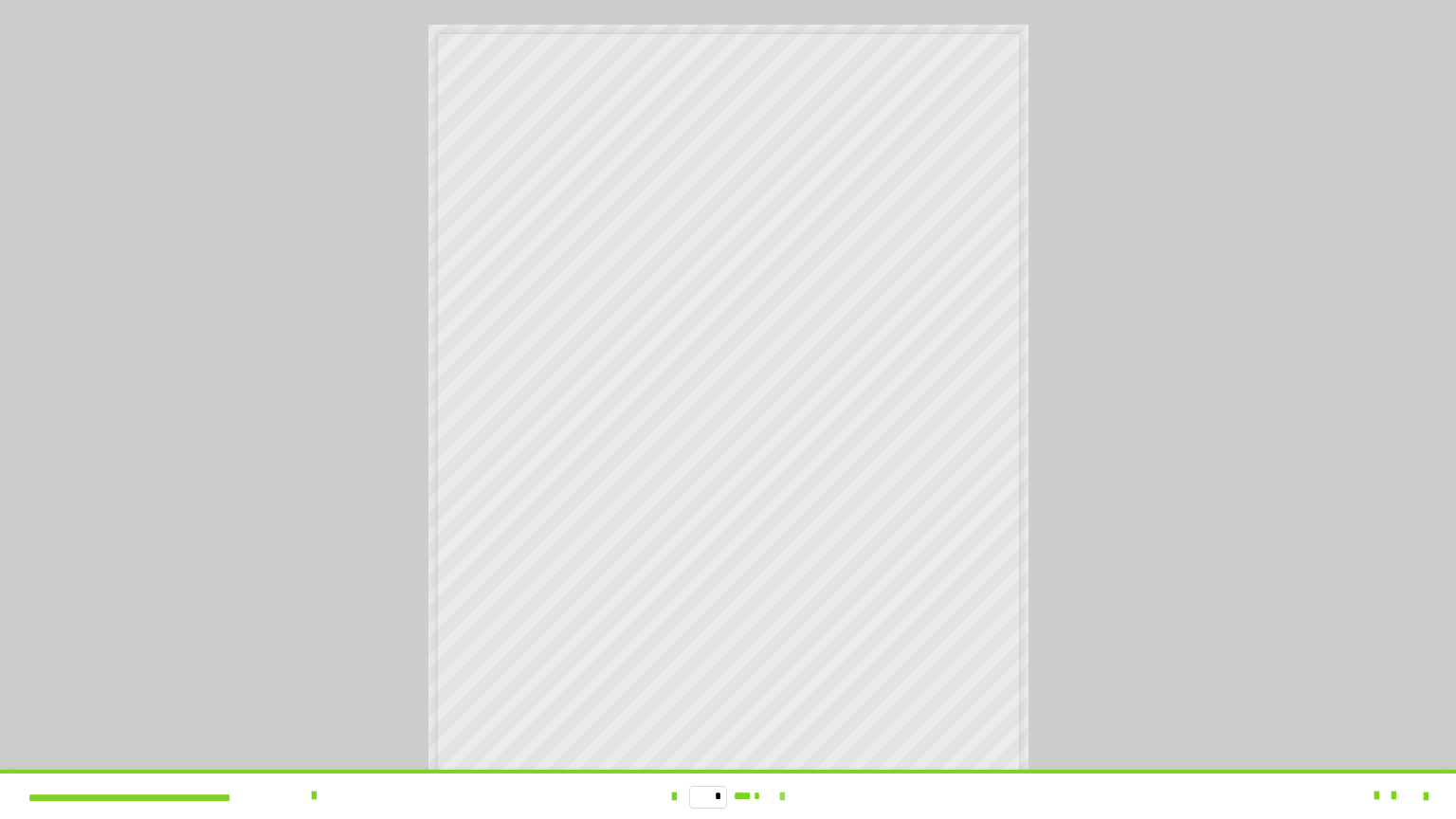 scroll, scrollTop: 3784, scrollLeft: 0, axis: vertical 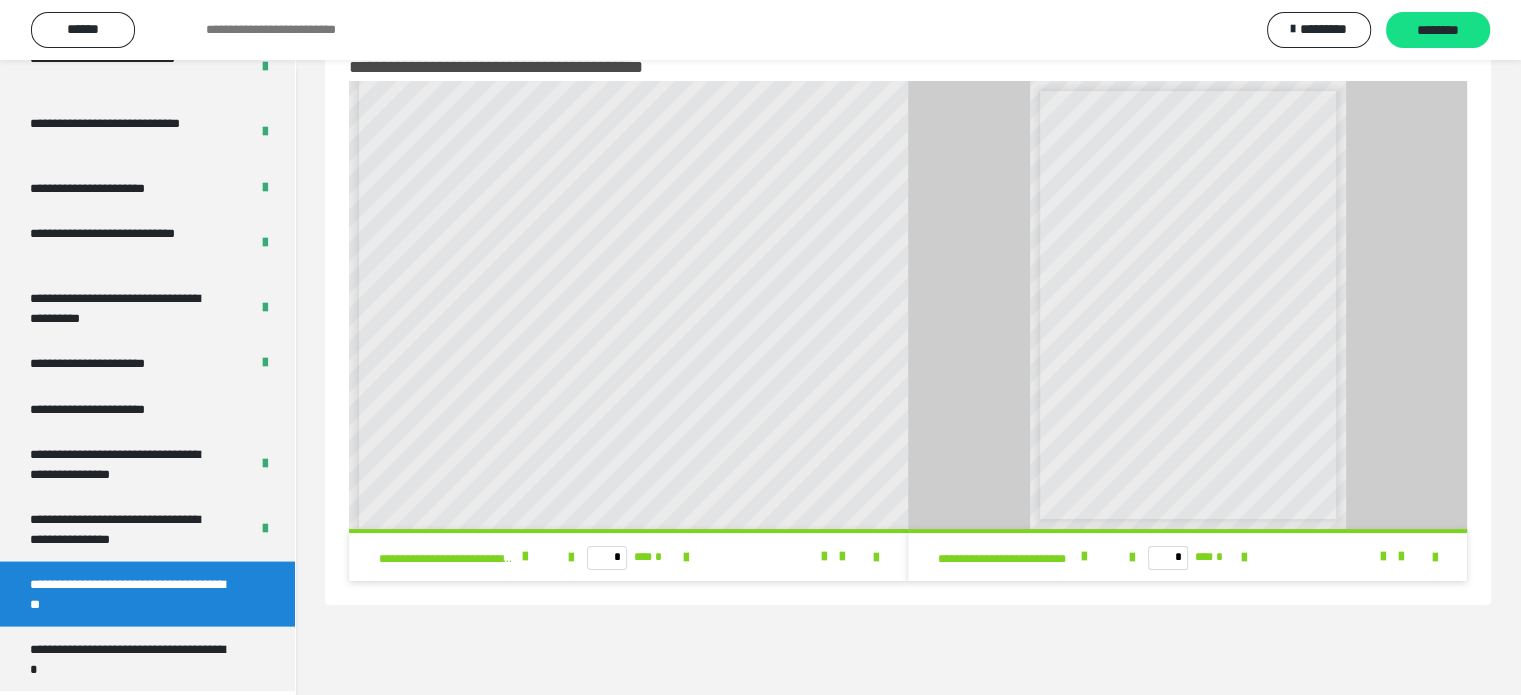 click at bounding box center [1423, 557] 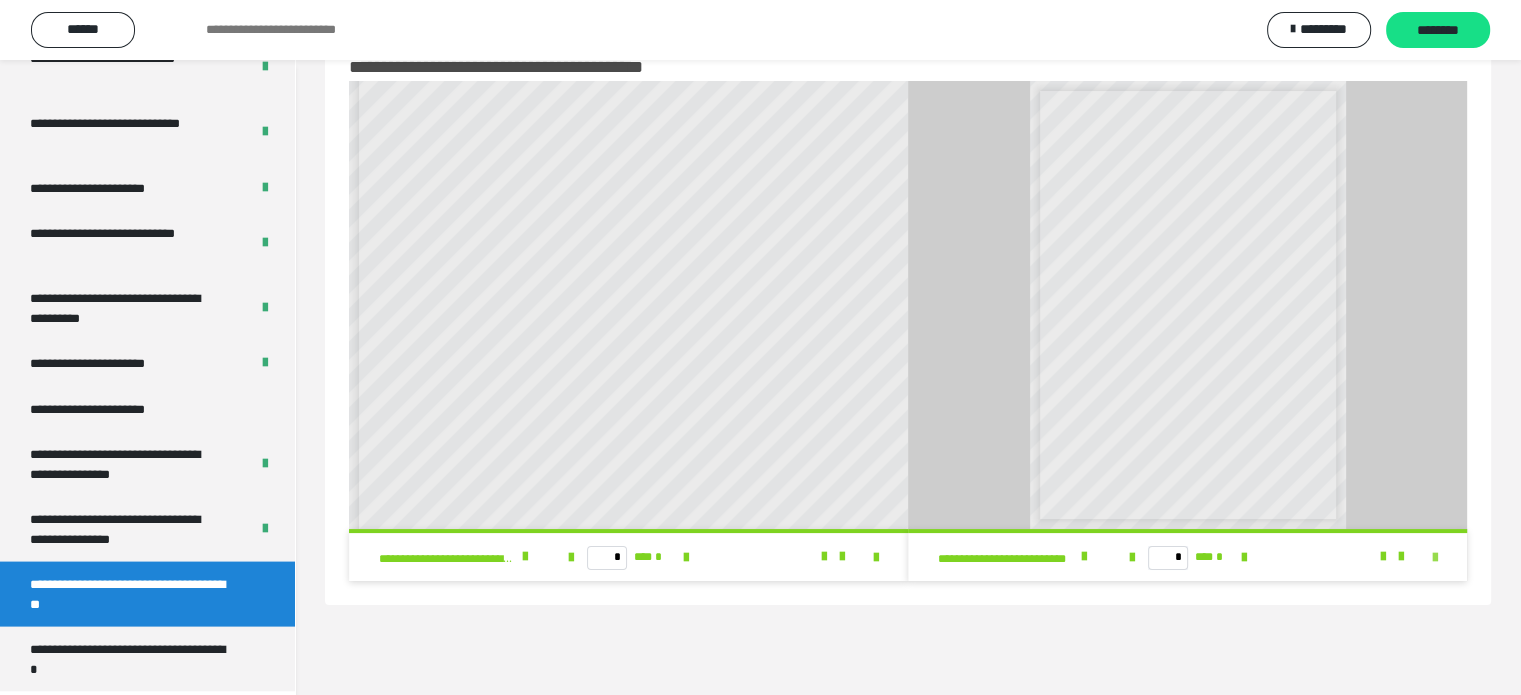 click at bounding box center [1435, 558] 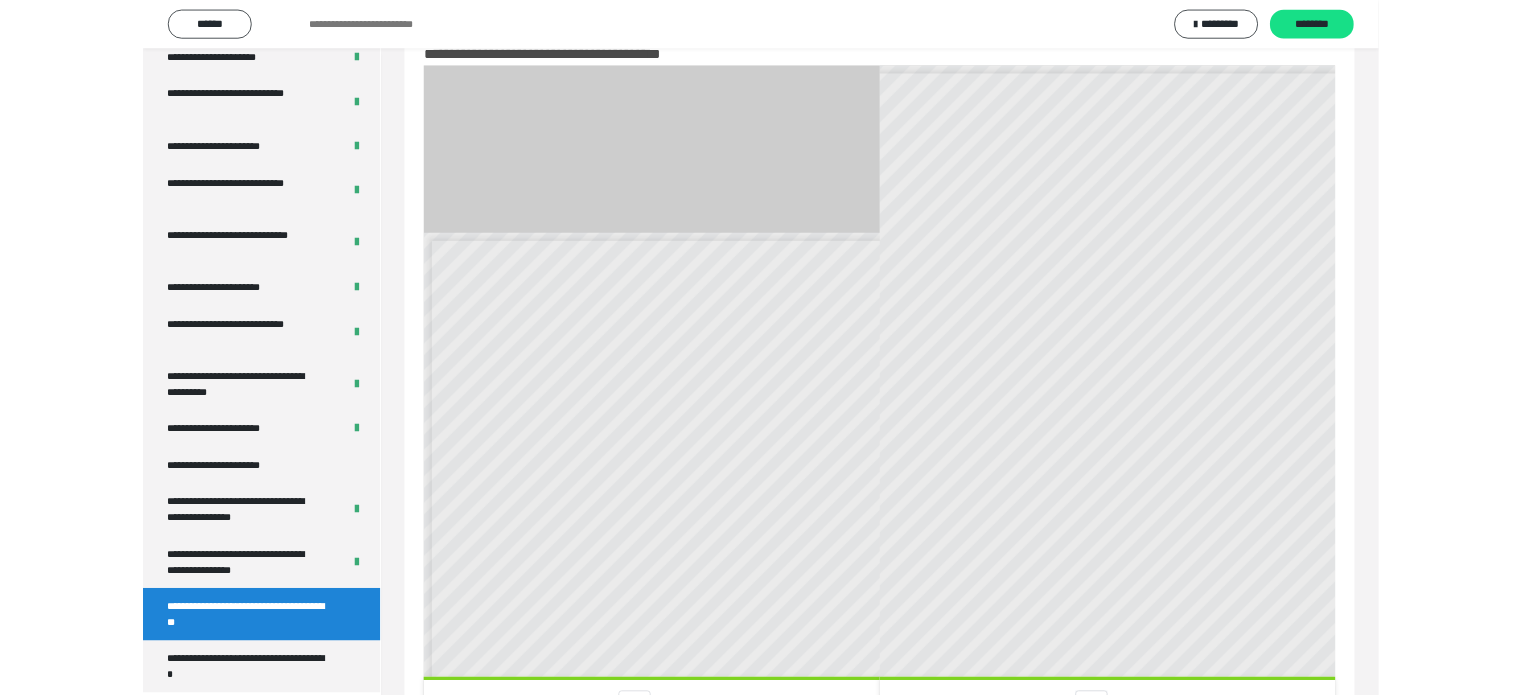 scroll, scrollTop: 3992, scrollLeft: 0, axis: vertical 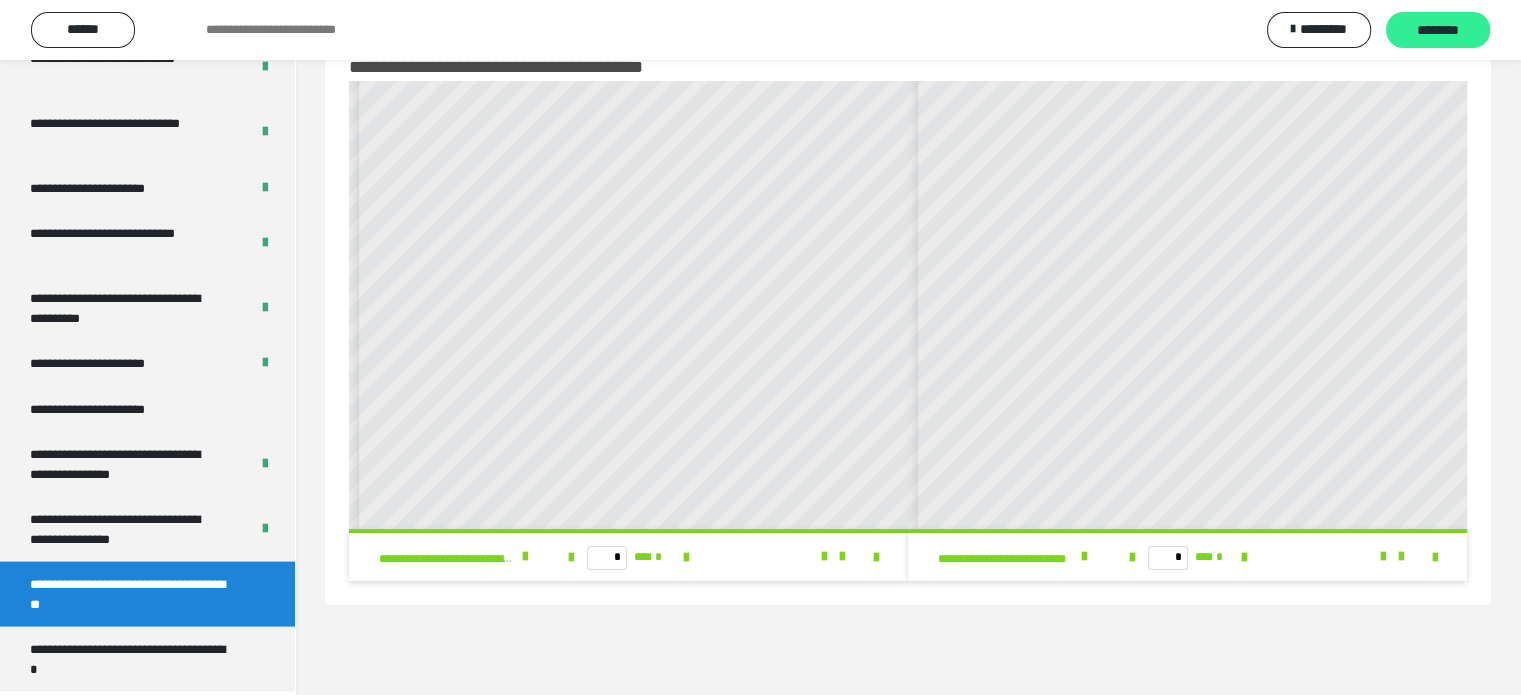 click on "********" at bounding box center [1438, 31] 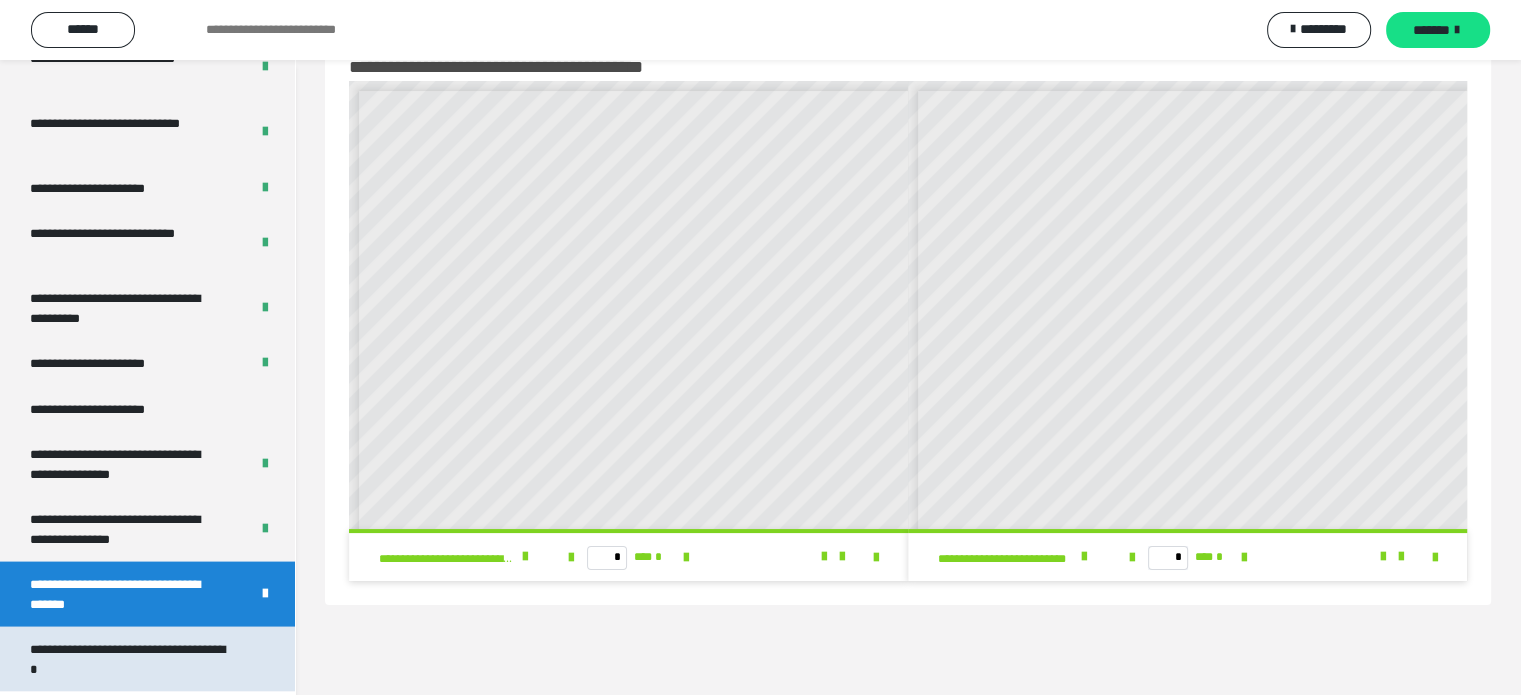 click on "**********" at bounding box center [132, 659] 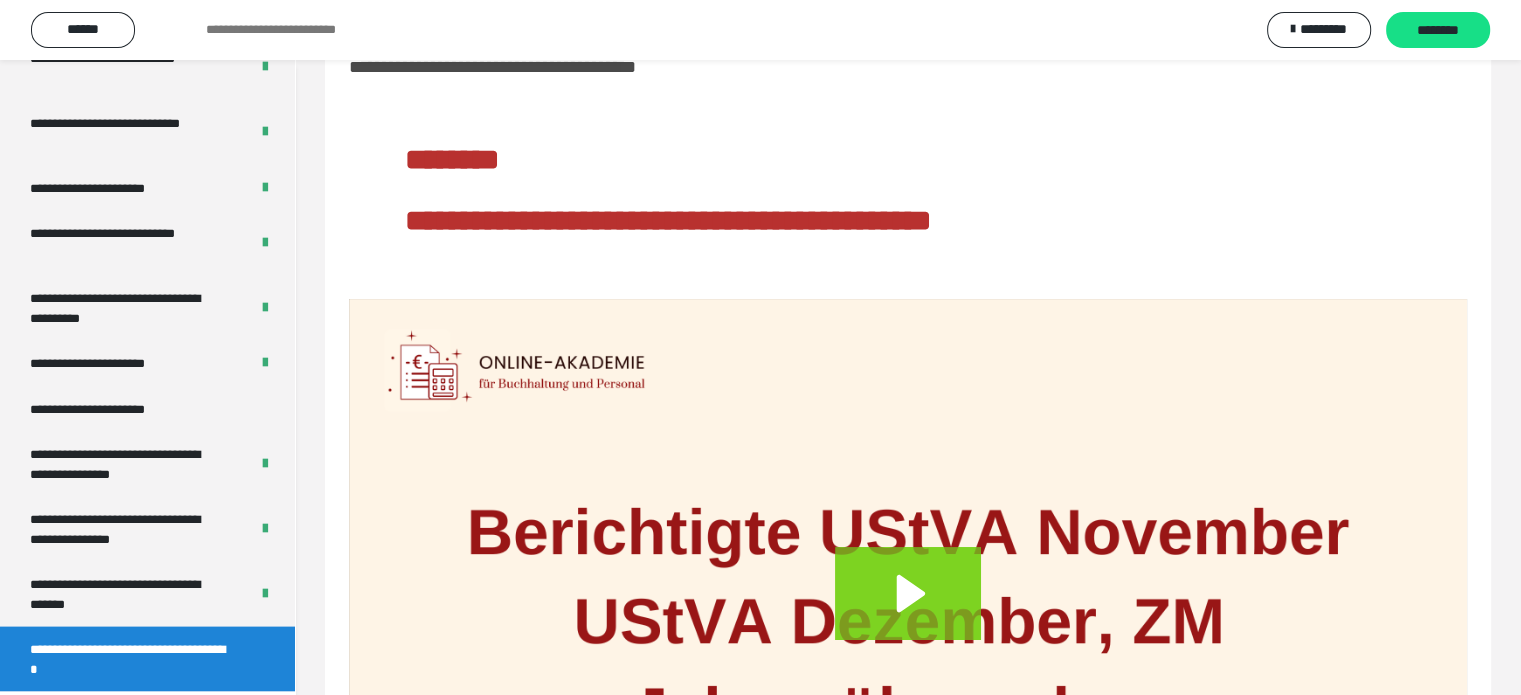 scroll, scrollTop: 346, scrollLeft: 0, axis: vertical 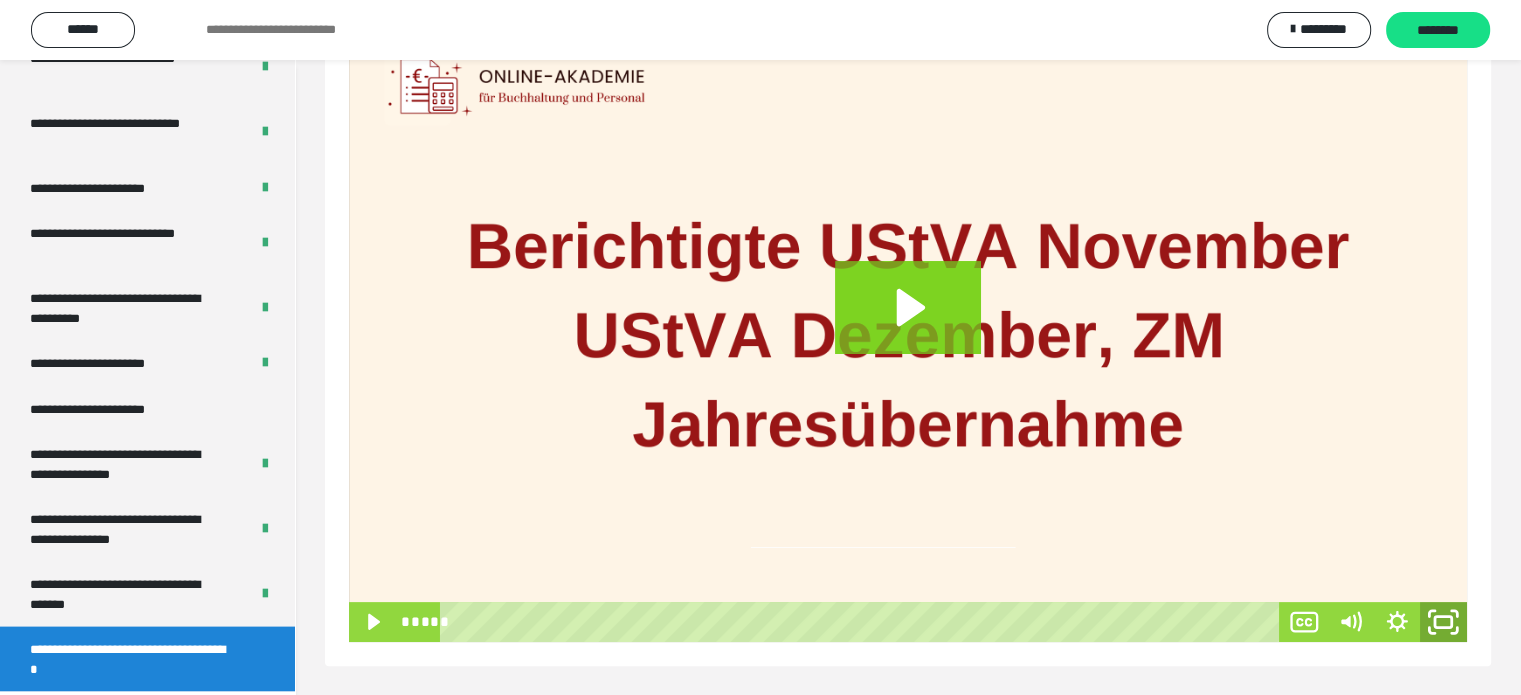 click 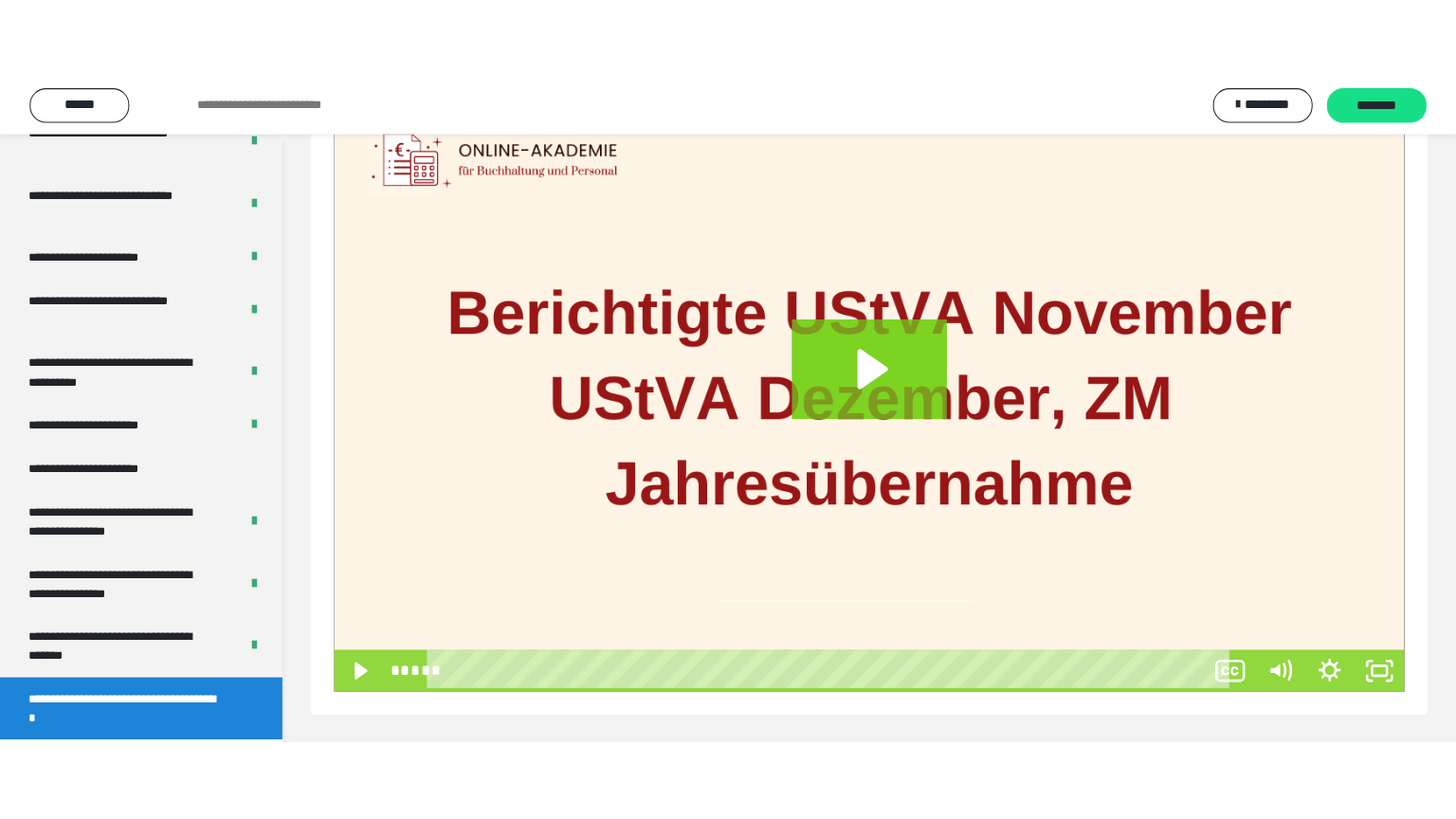 scroll, scrollTop: 178, scrollLeft: 0, axis: vertical 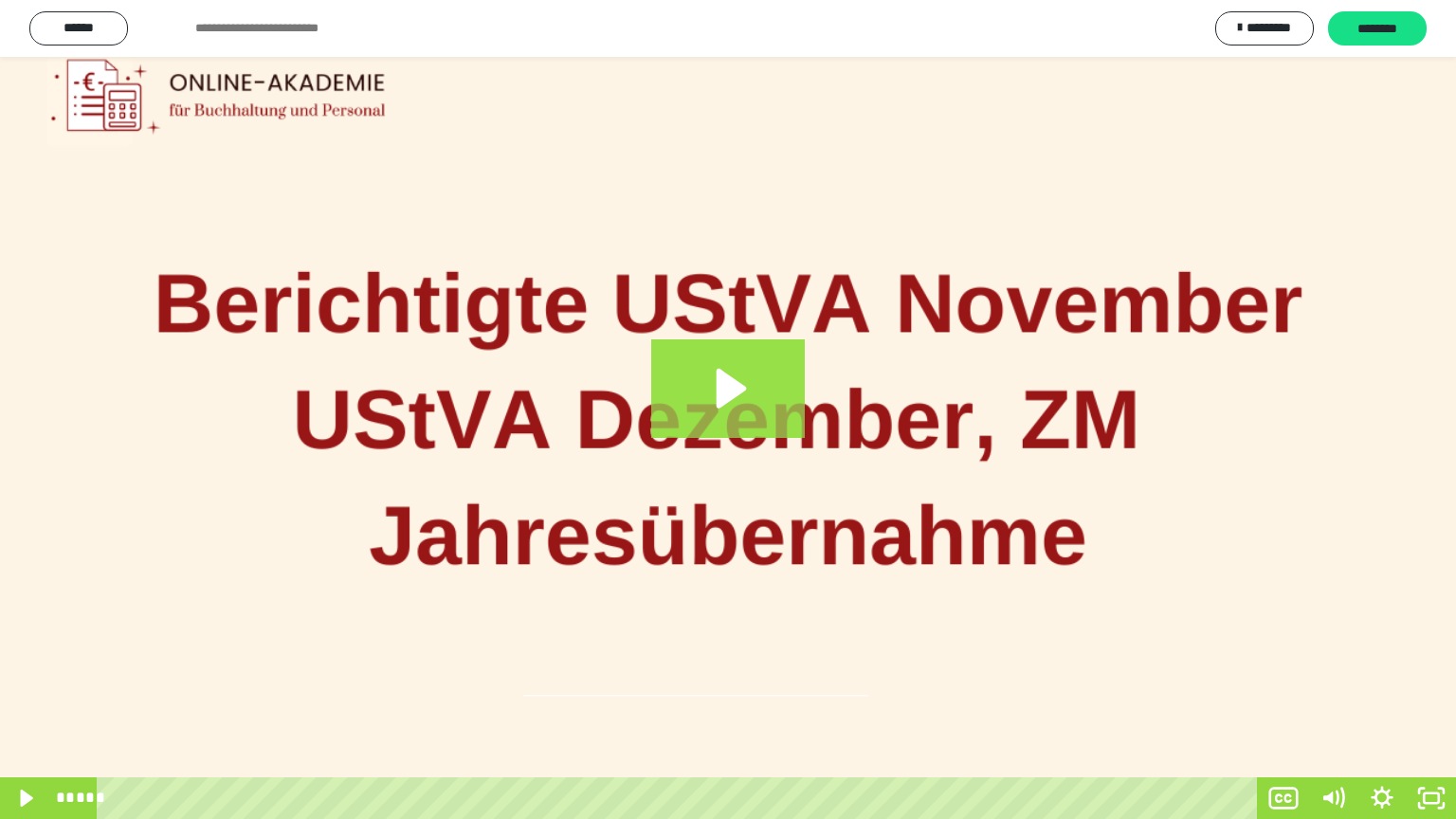 click 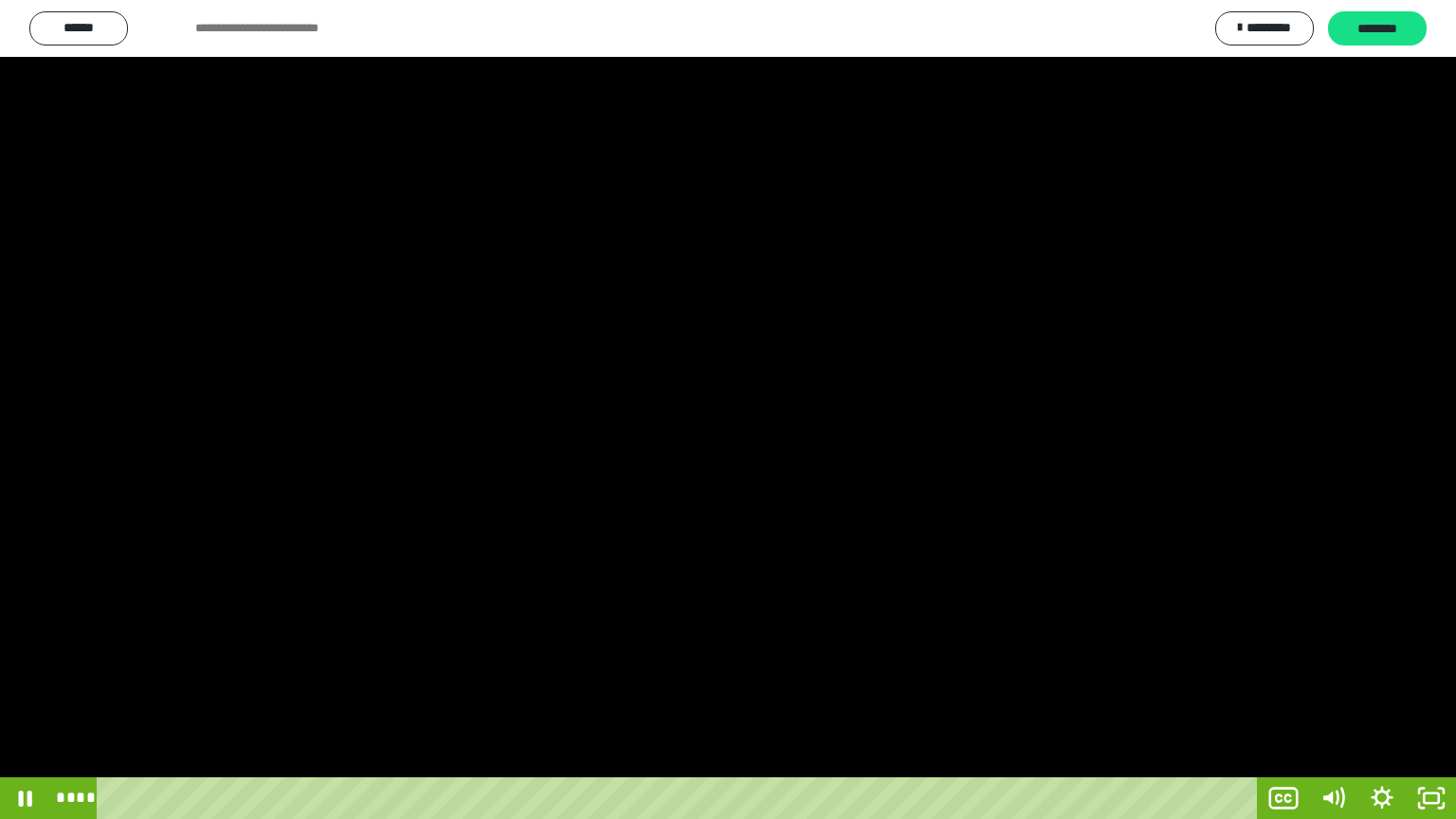 click at bounding box center [728, 410] 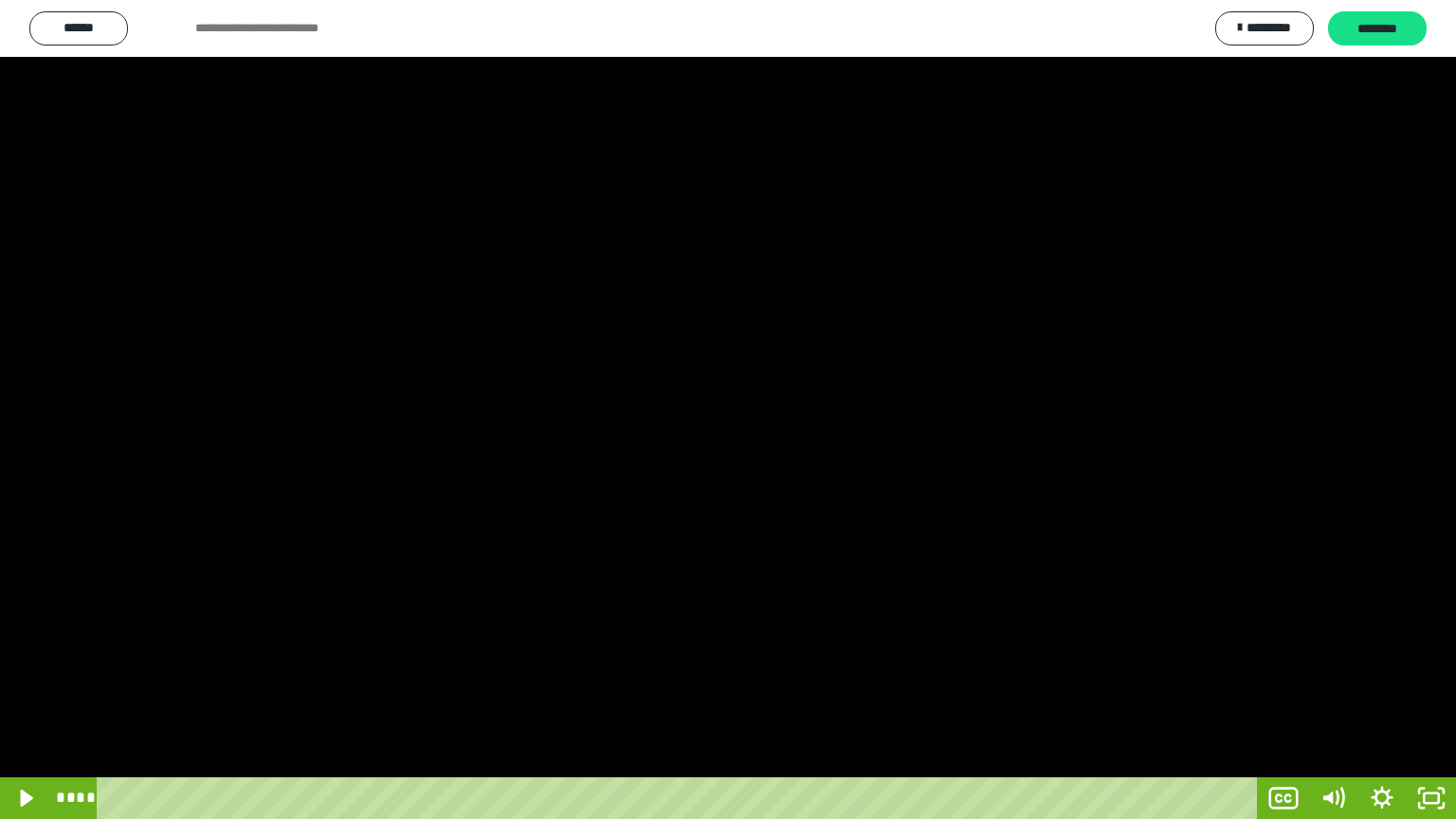 click at bounding box center (728, 410) 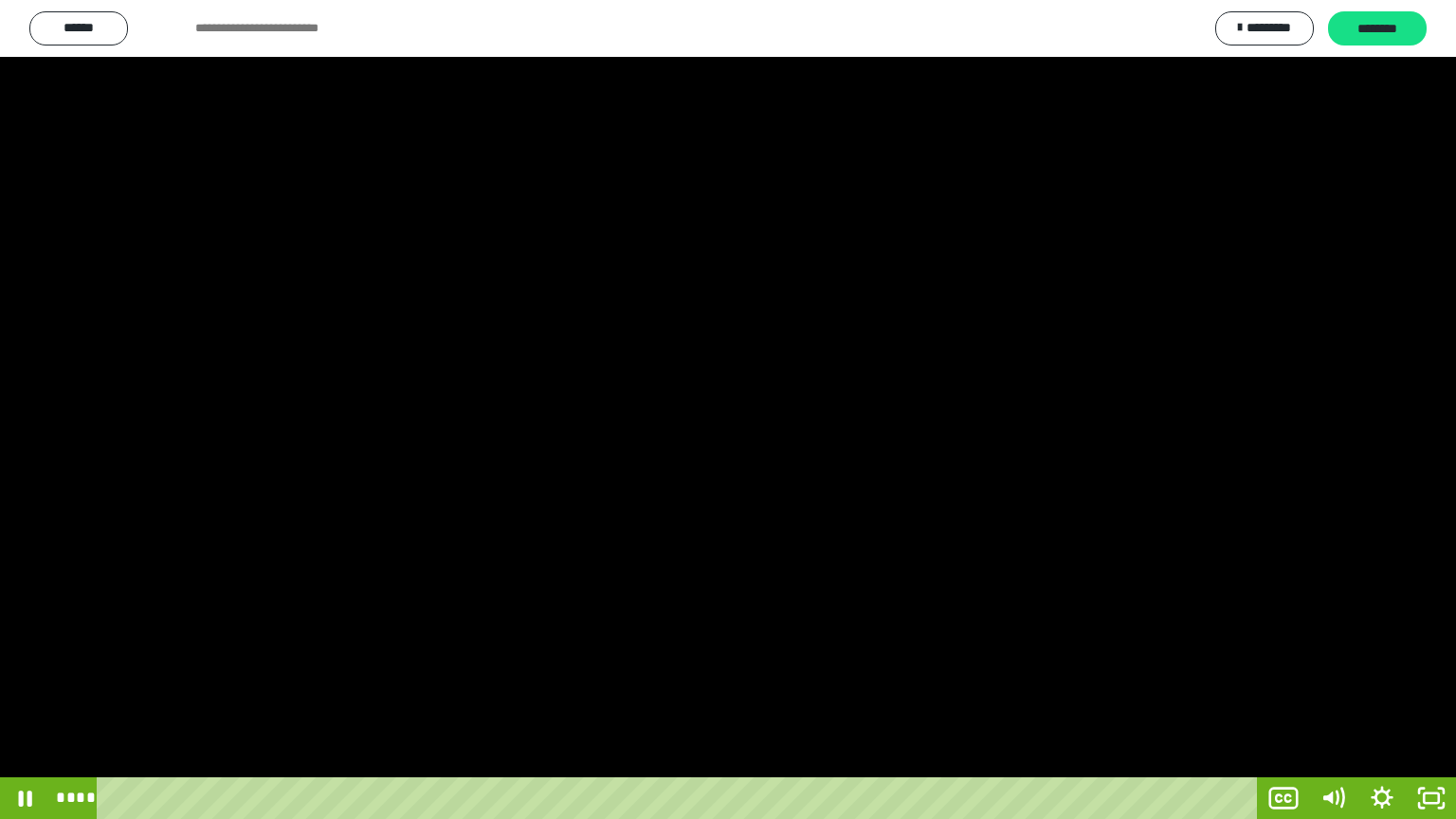 click at bounding box center [728, 410] 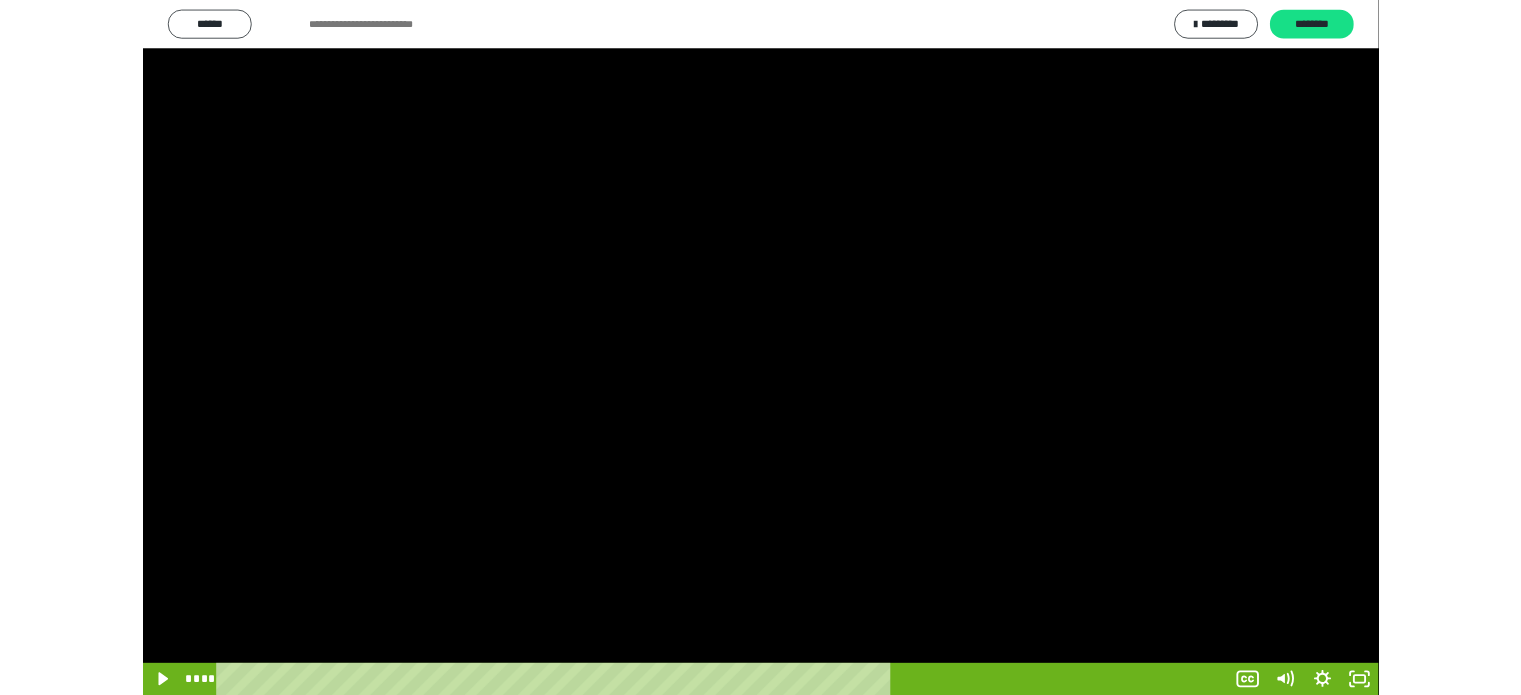 scroll, scrollTop: 3992, scrollLeft: 0, axis: vertical 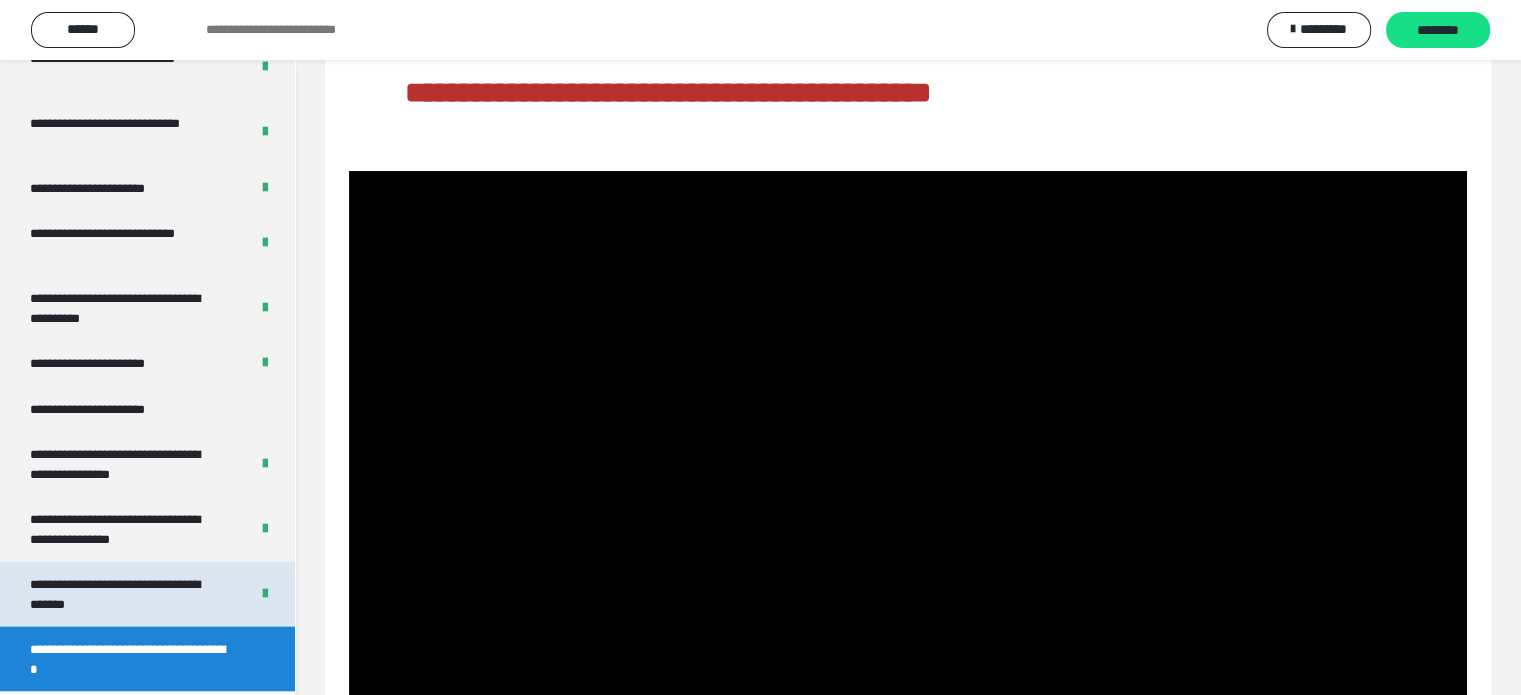 click on "**********" at bounding box center [124, 594] 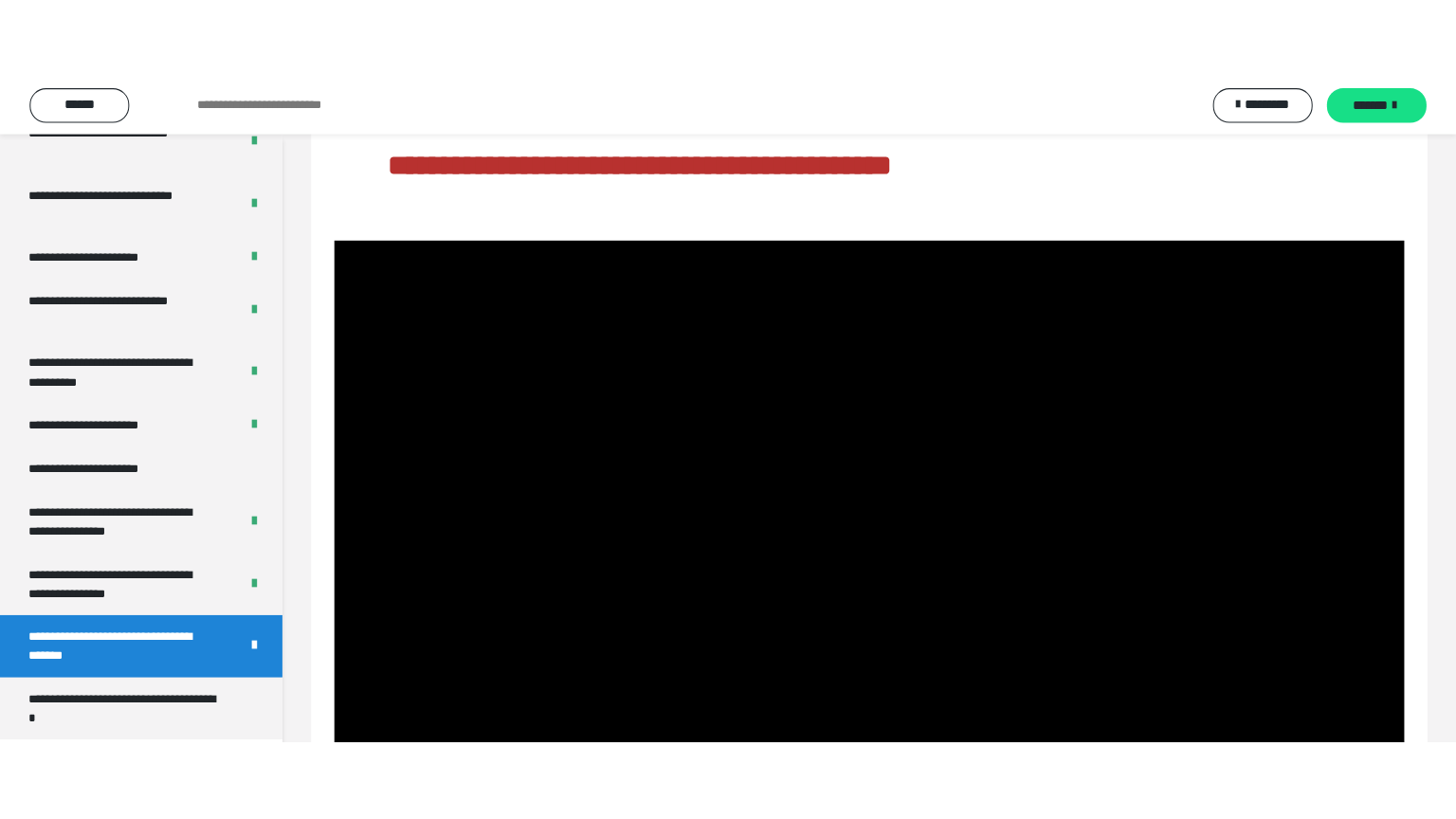scroll, scrollTop: 57, scrollLeft: 0, axis: vertical 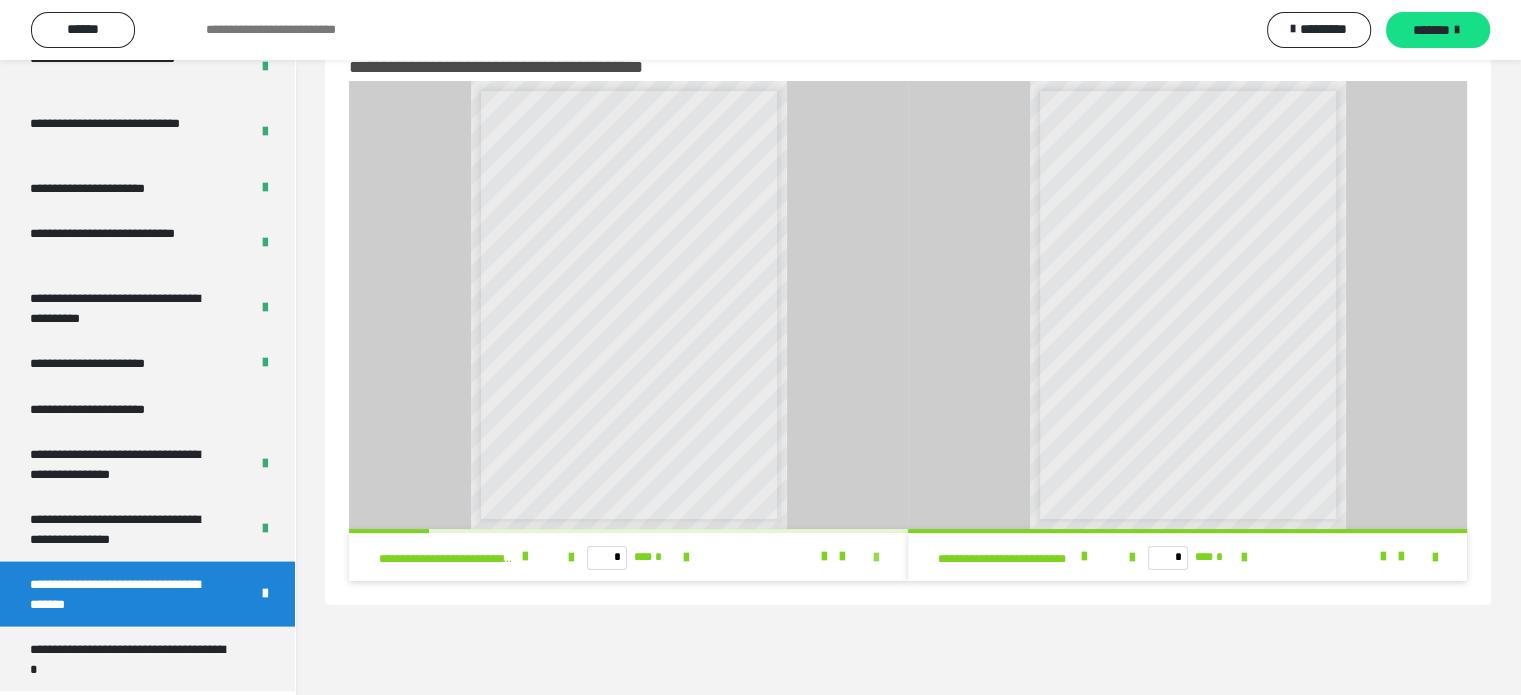click at bounding box center [876, 558] 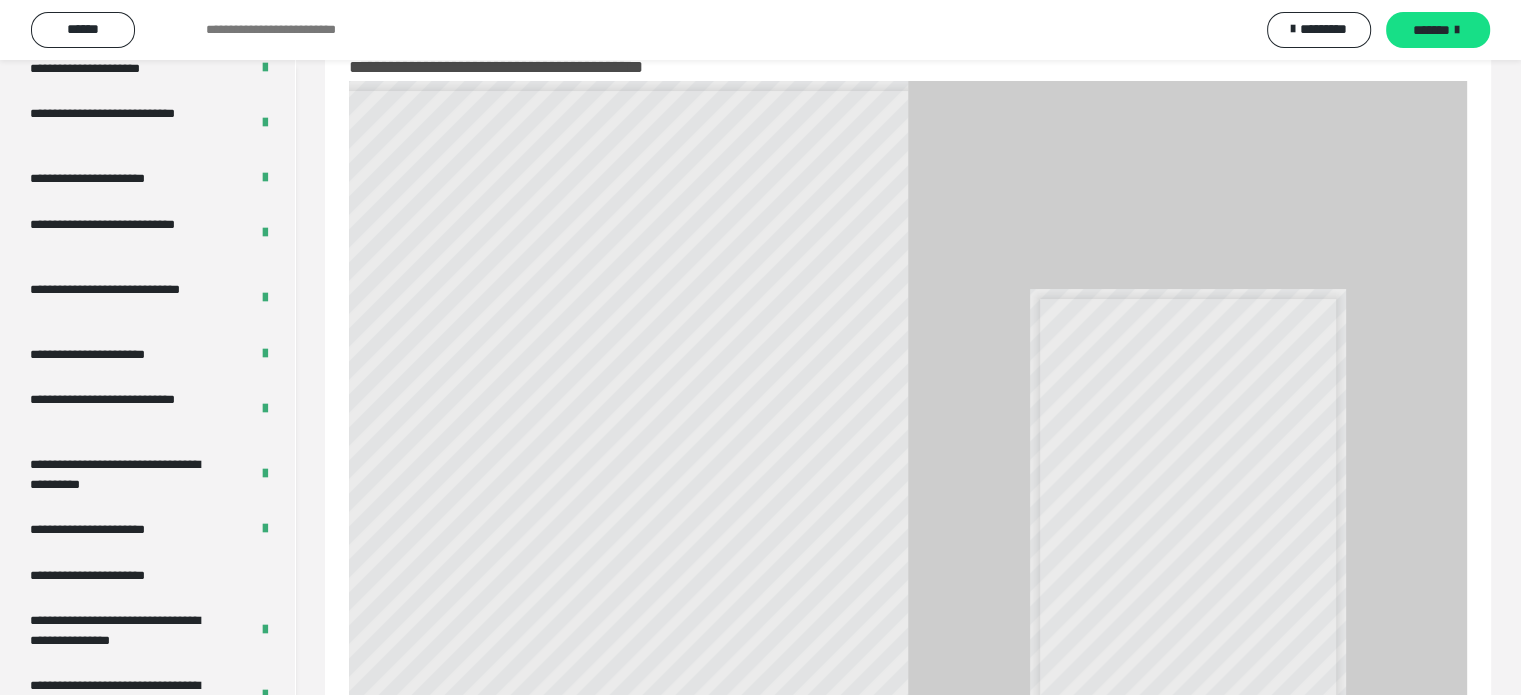 scroll, scrollTop: 3823, scrollLeft: 0, axis: vertical 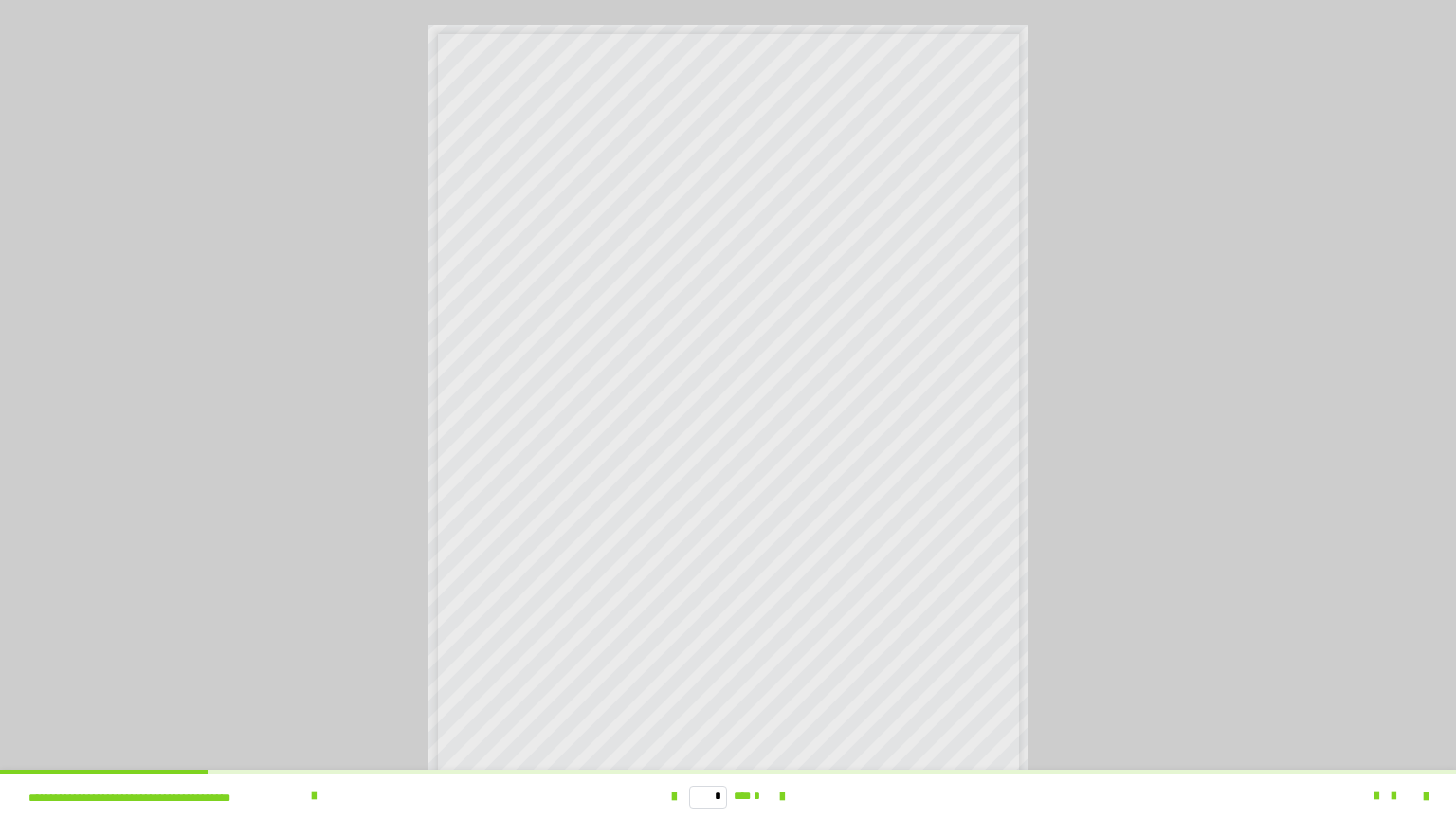 click on "* *** *" at bounding box center [728, 796] 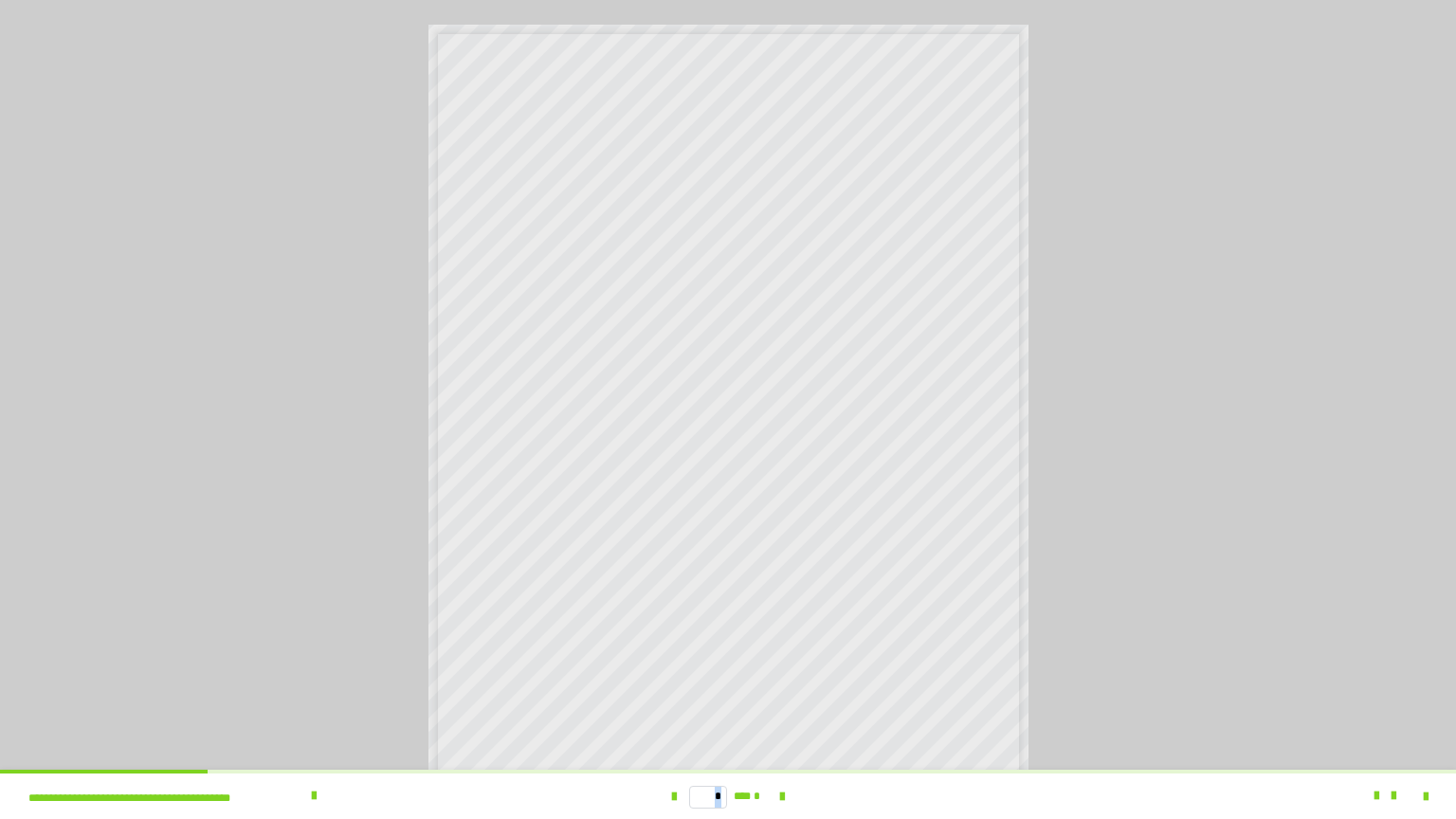 click on "* *** *" at bounding box center (728, 796) 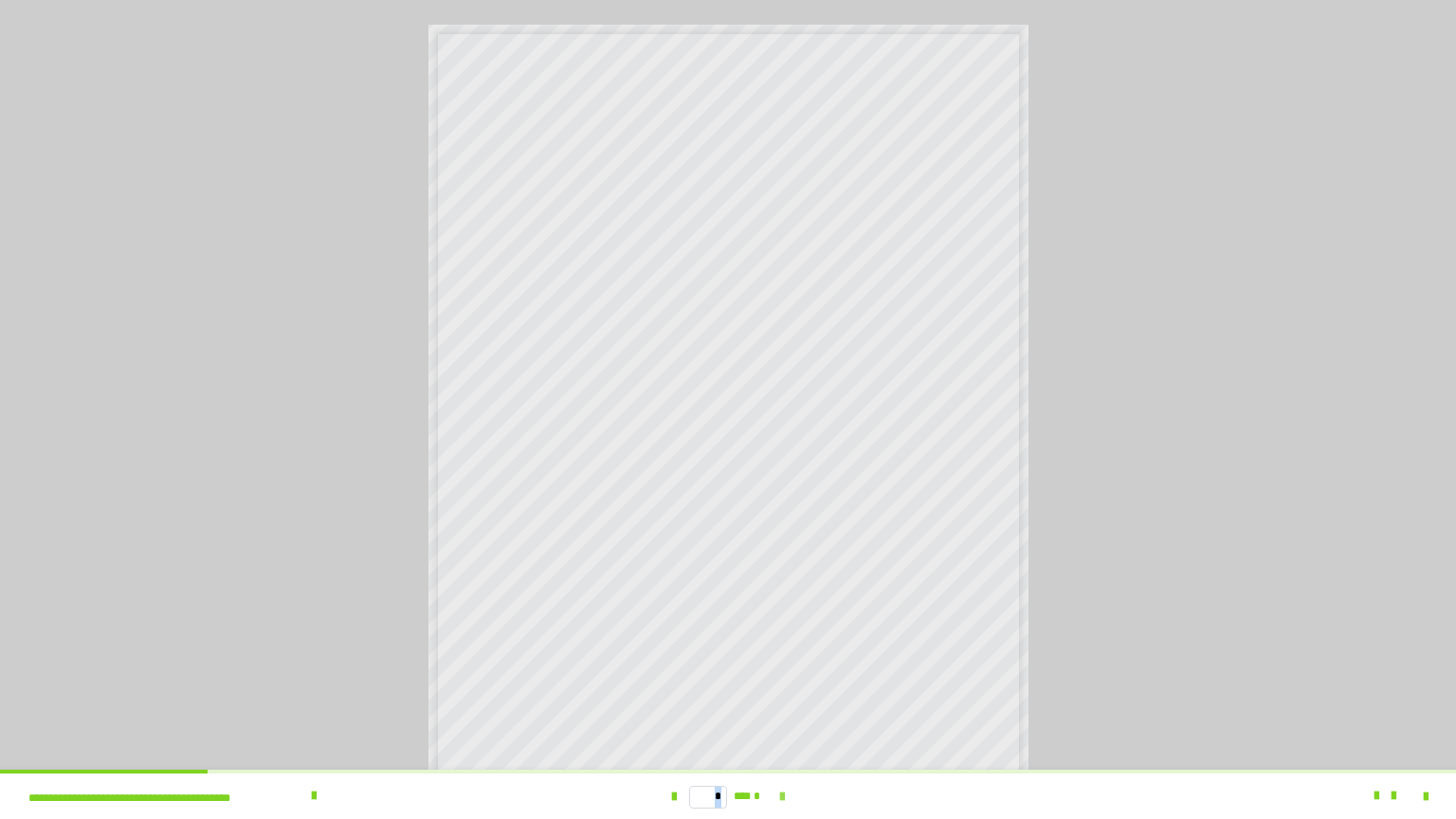 click at bounding box center [782, 797] 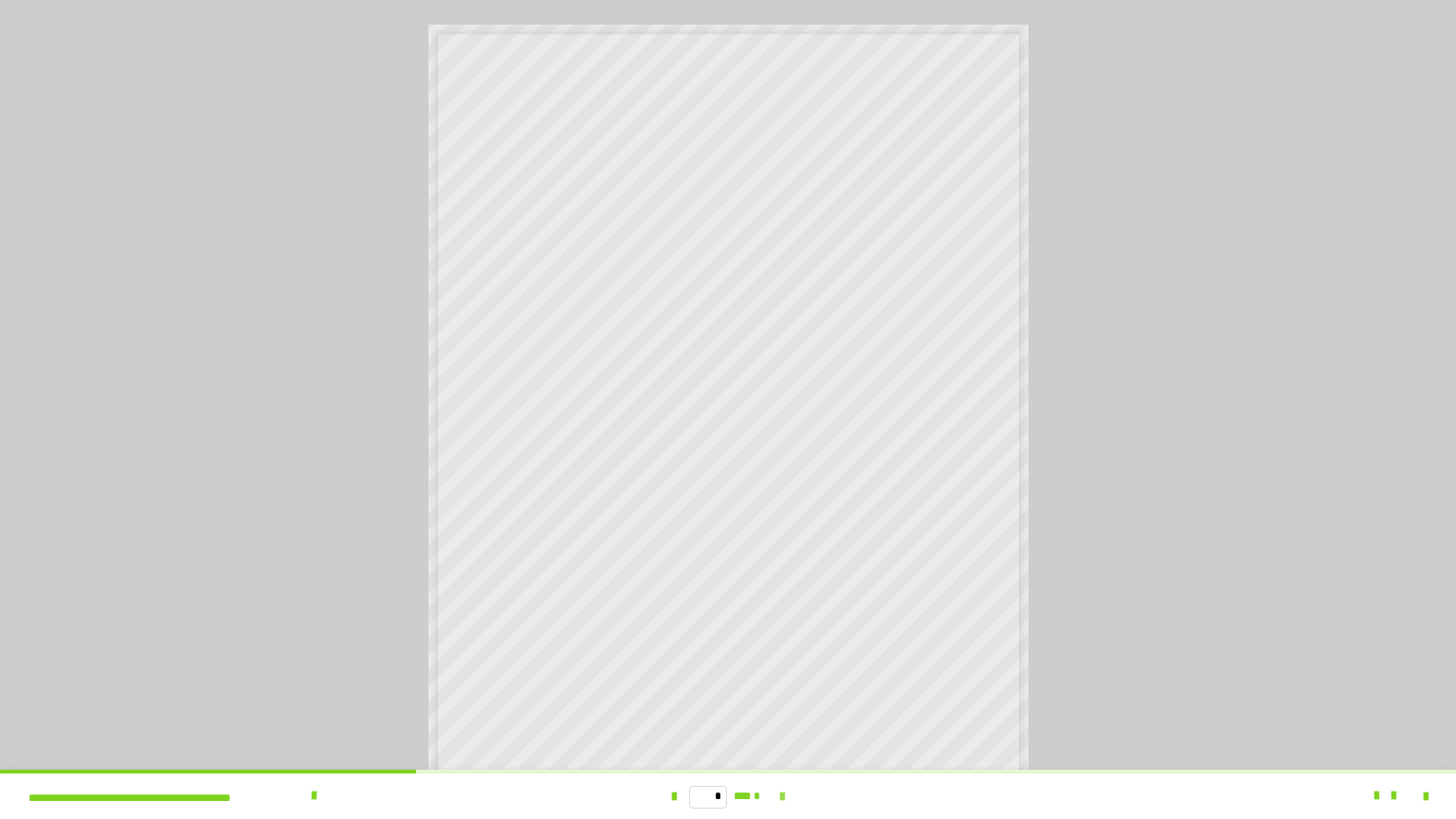 click at bounding box center (782, 797) 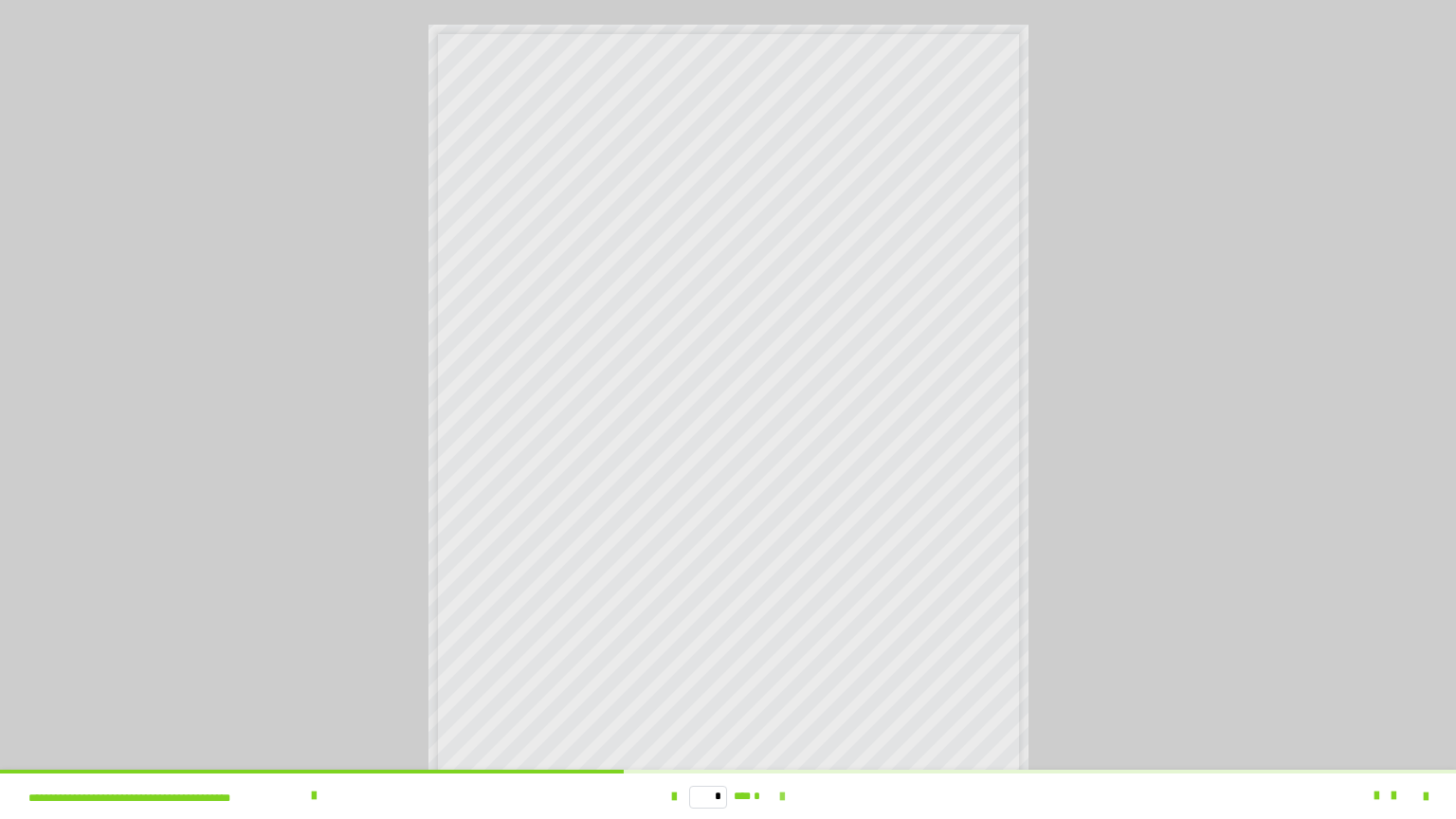 click at bounding box center (782, 797) 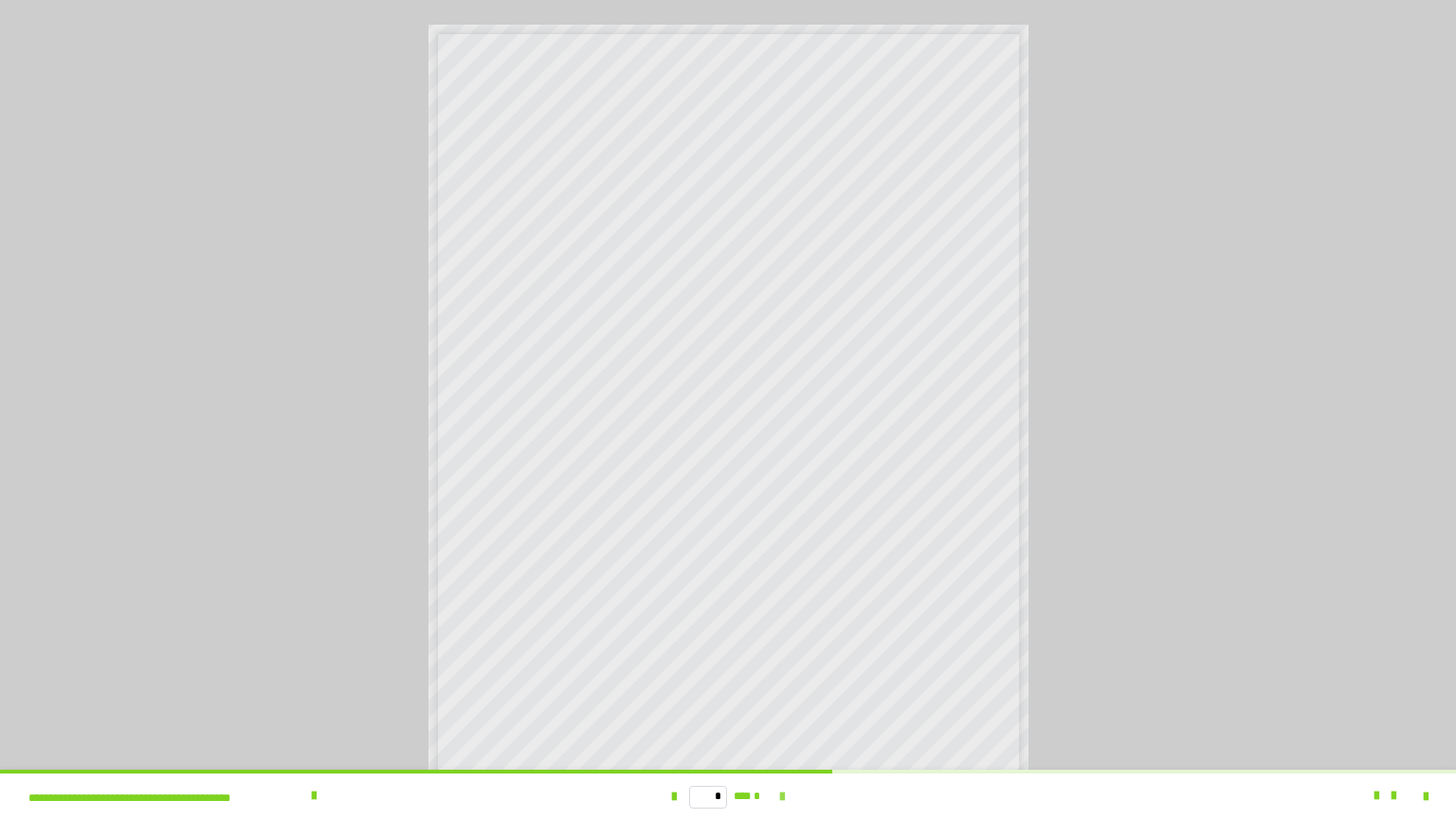 click at bounding box center (782, 797) 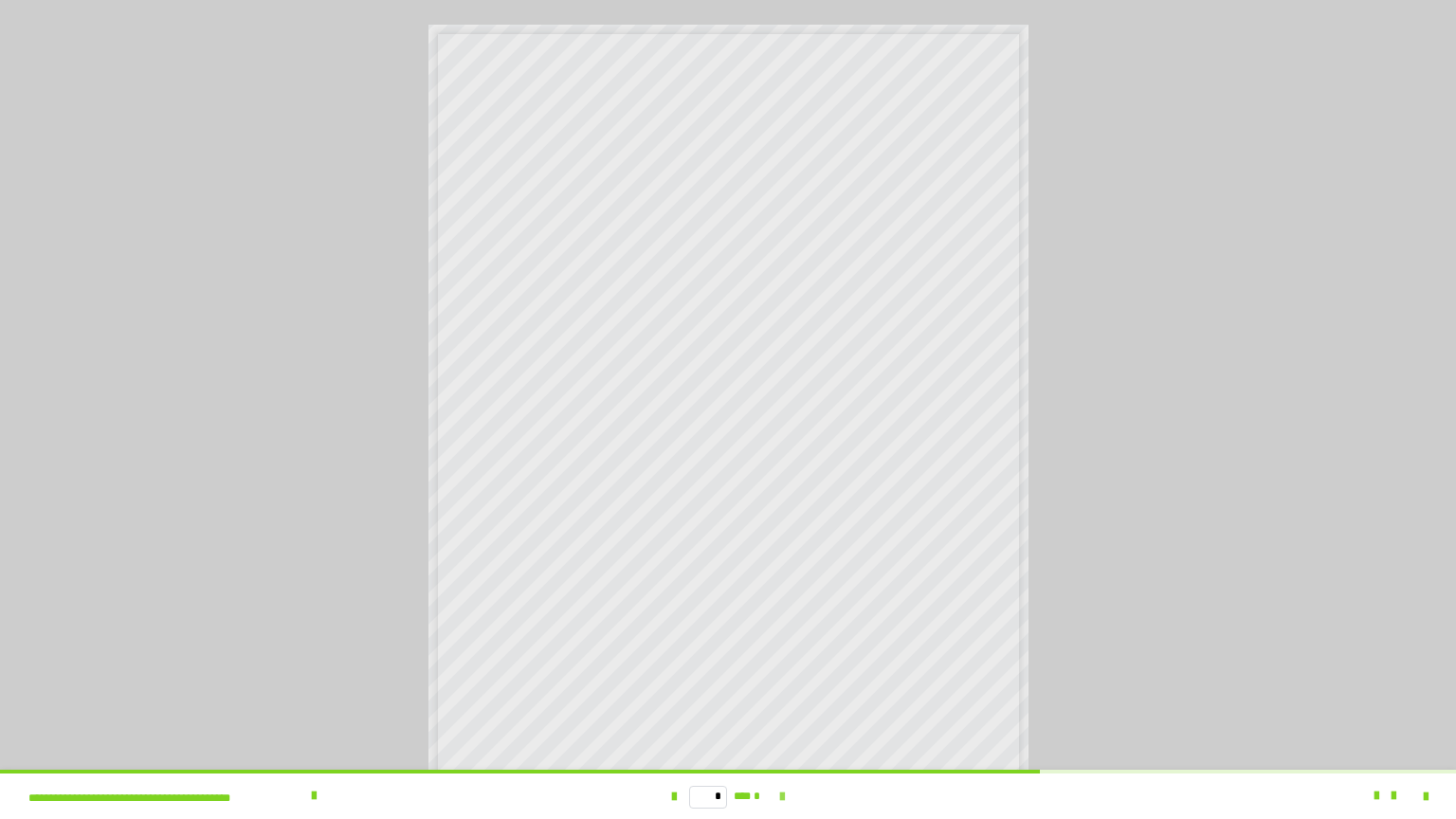 click at bounding box center (782, 797) 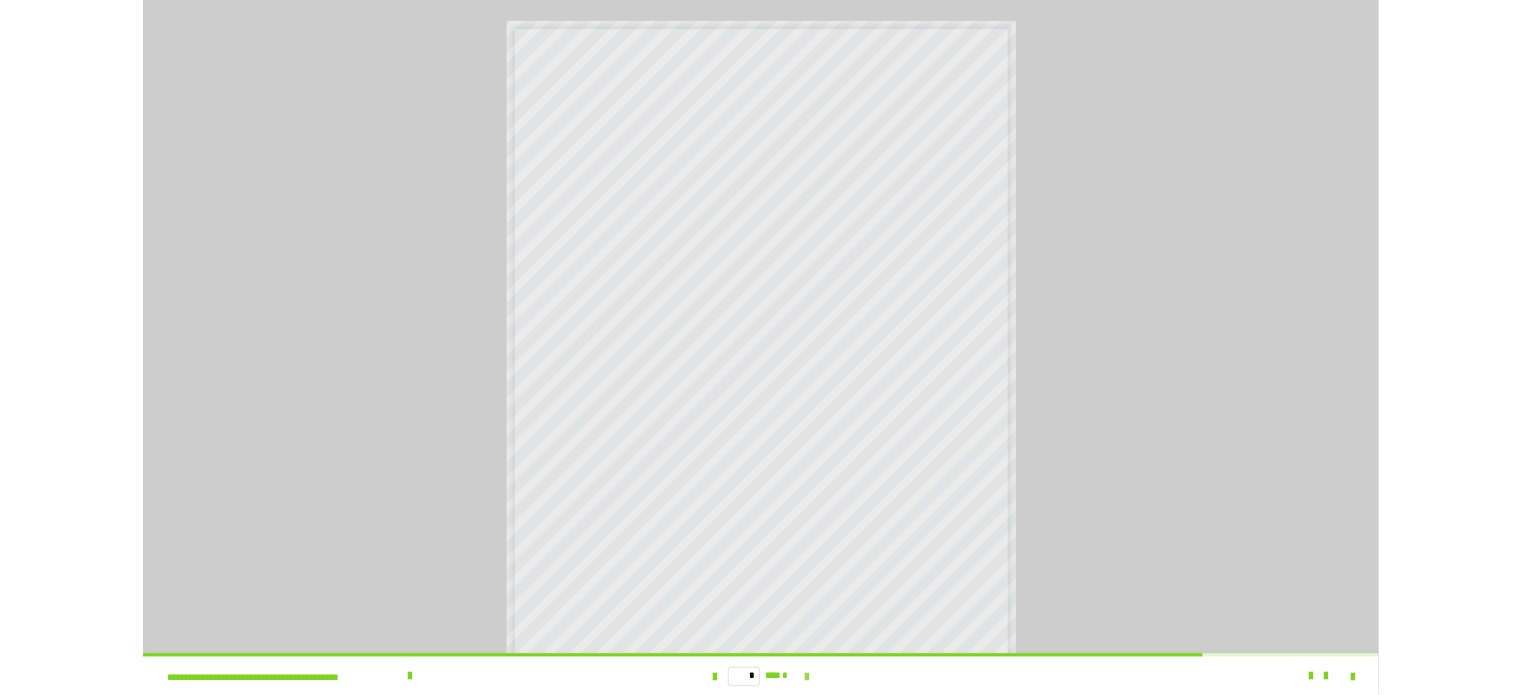 scroll, scrollTop: 3992, scrollLeft: 0, axis: vertical 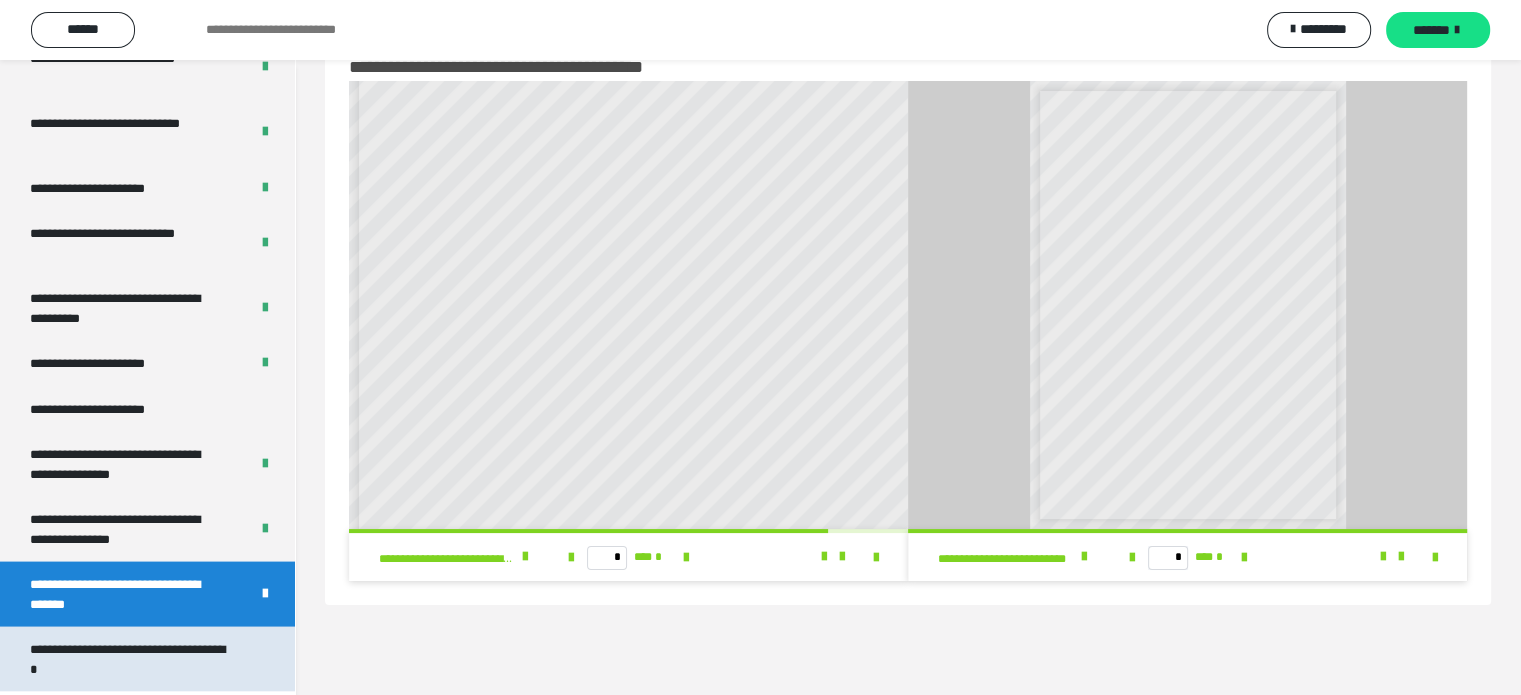 click on "**********" at bounding box center [132, 659] 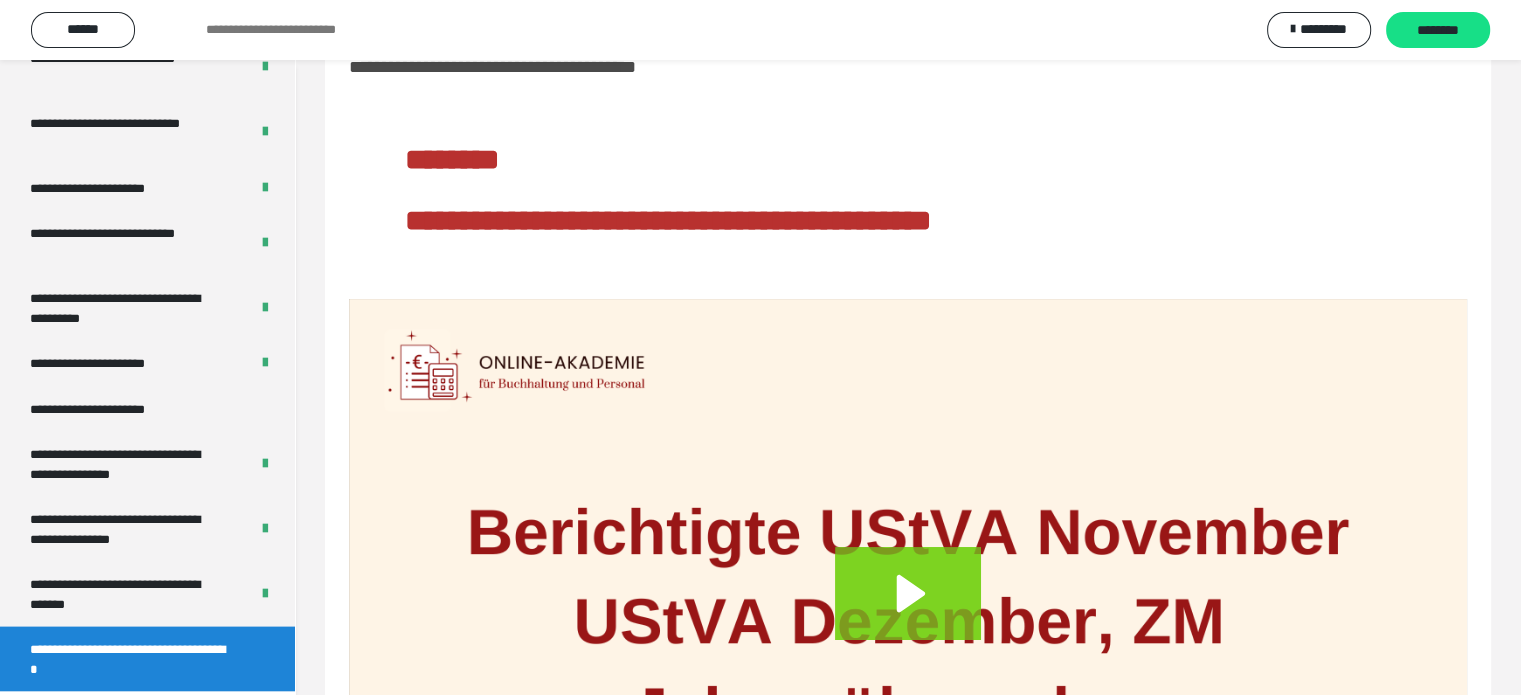 click at bounding box center [908, 613] 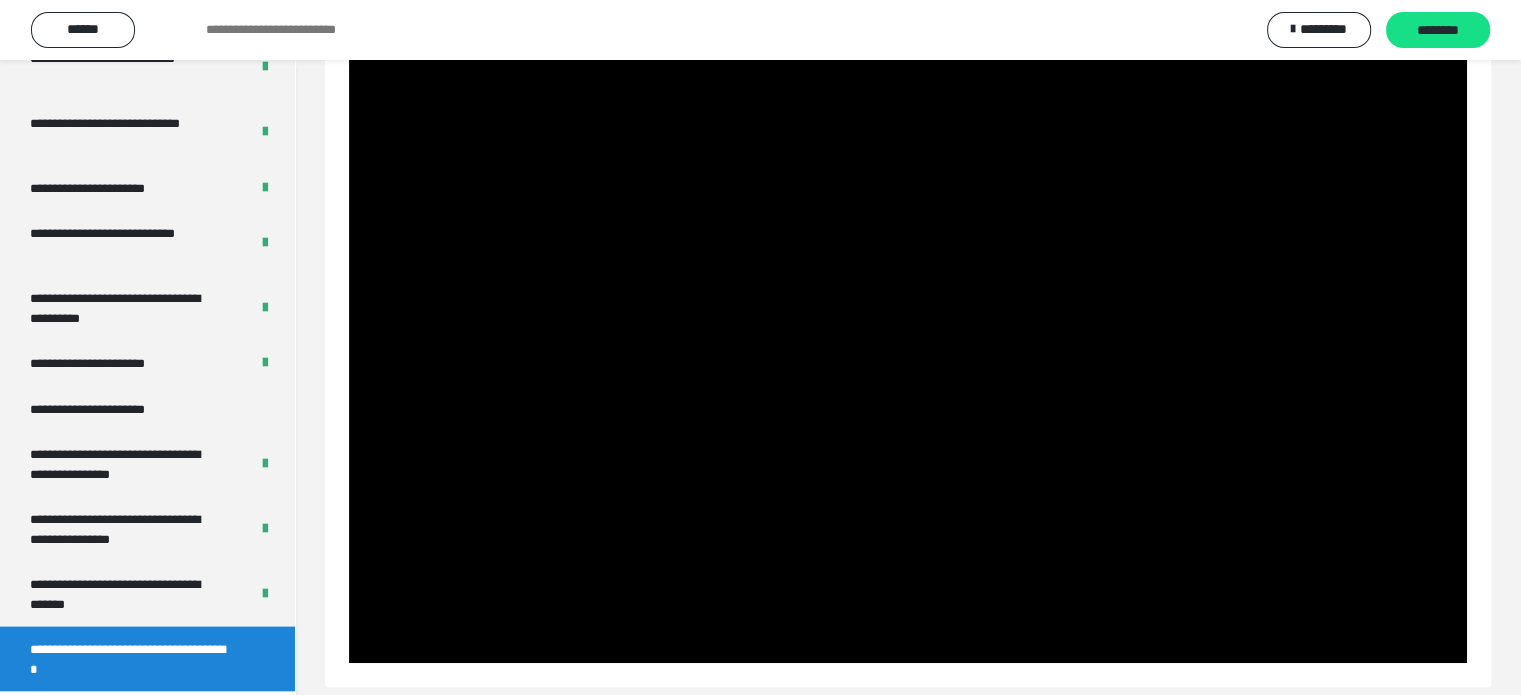 scroll, scrollTop: 346, scrollLeft: 0, axis: vertical 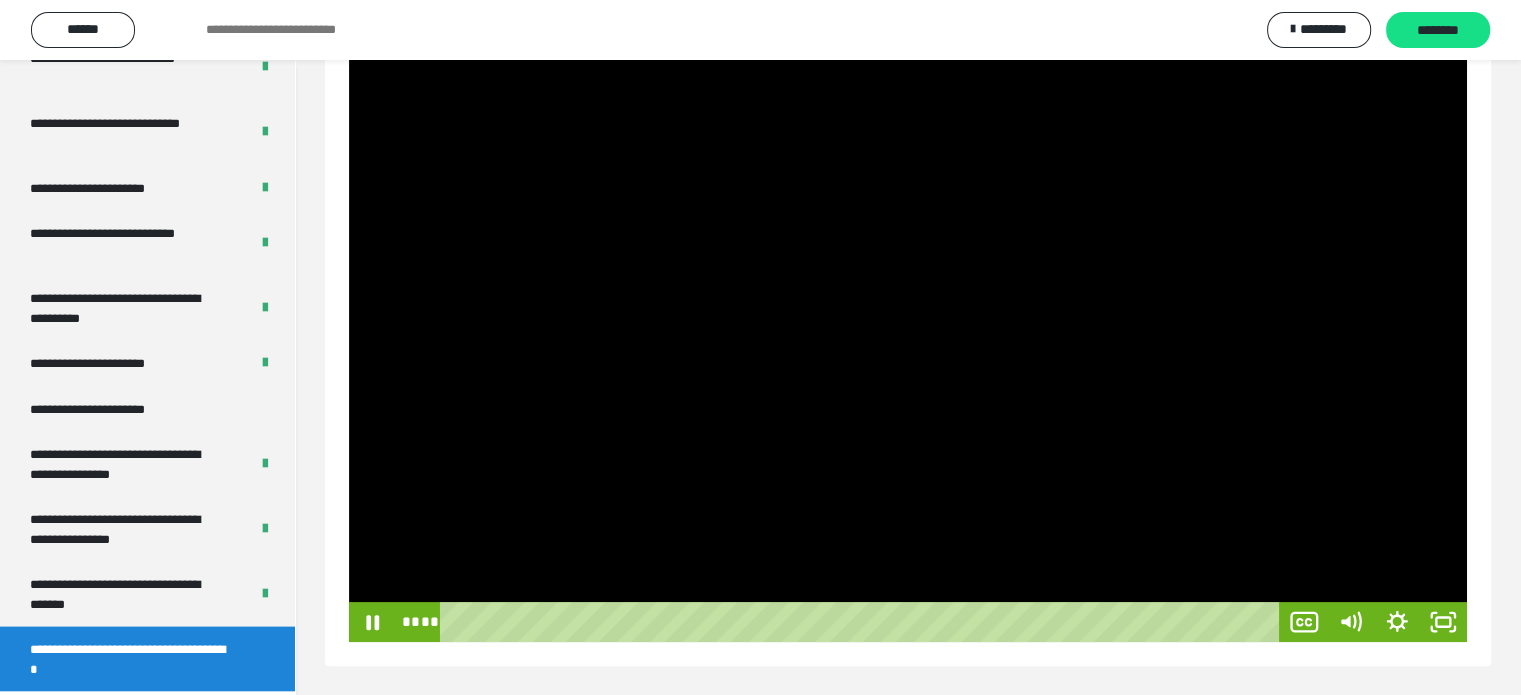 click at bounding box center [908, 327] 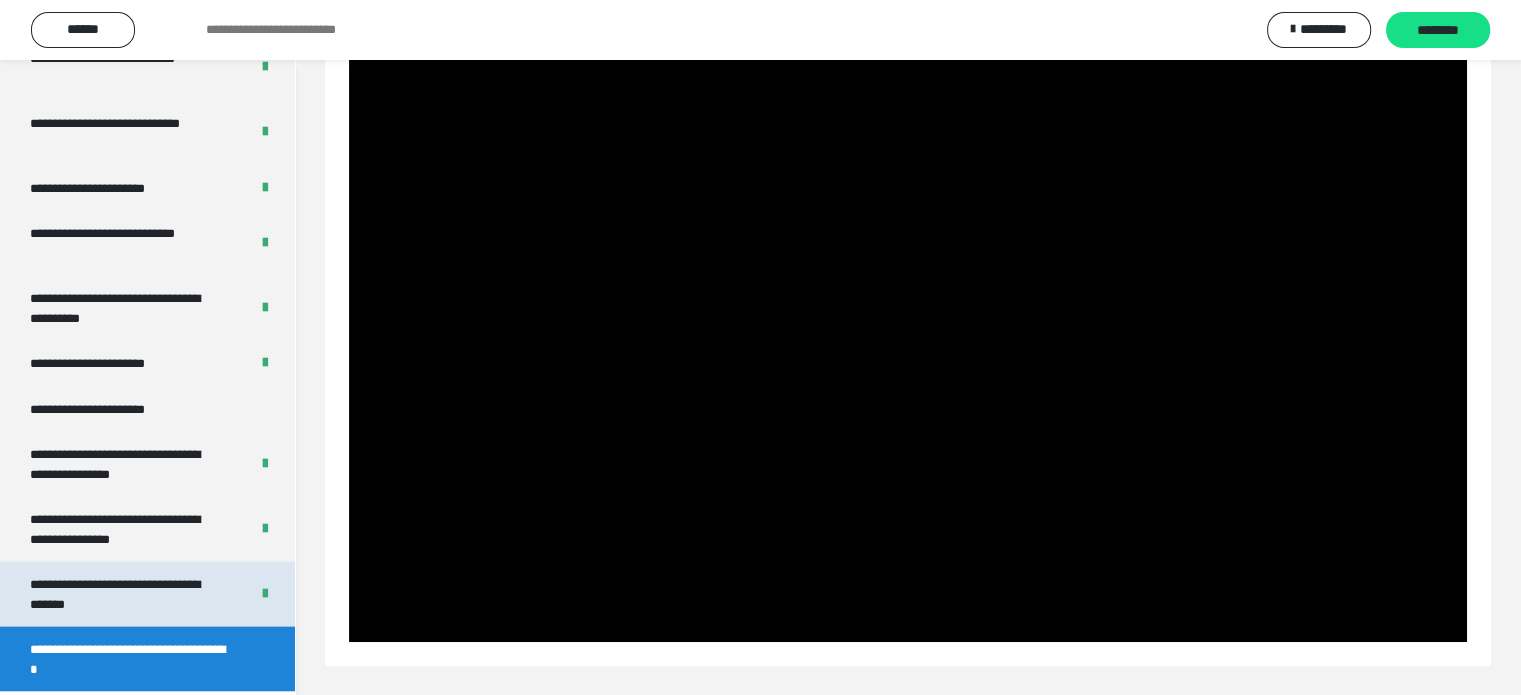 click on "**********" at bounding box center [124, 594] 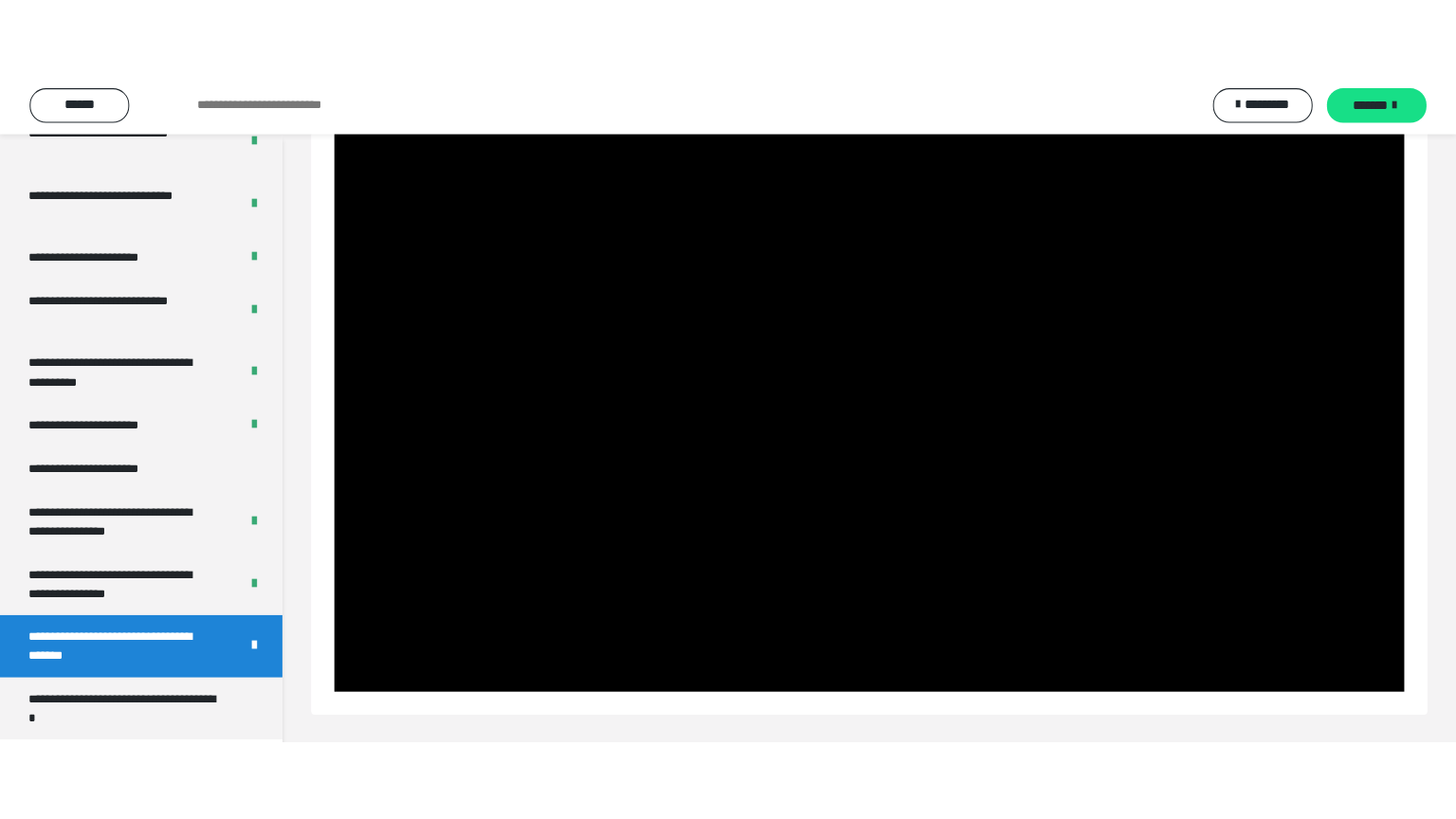scroll, scrollTop: 57, scrollLeft: 0, axis: vertical 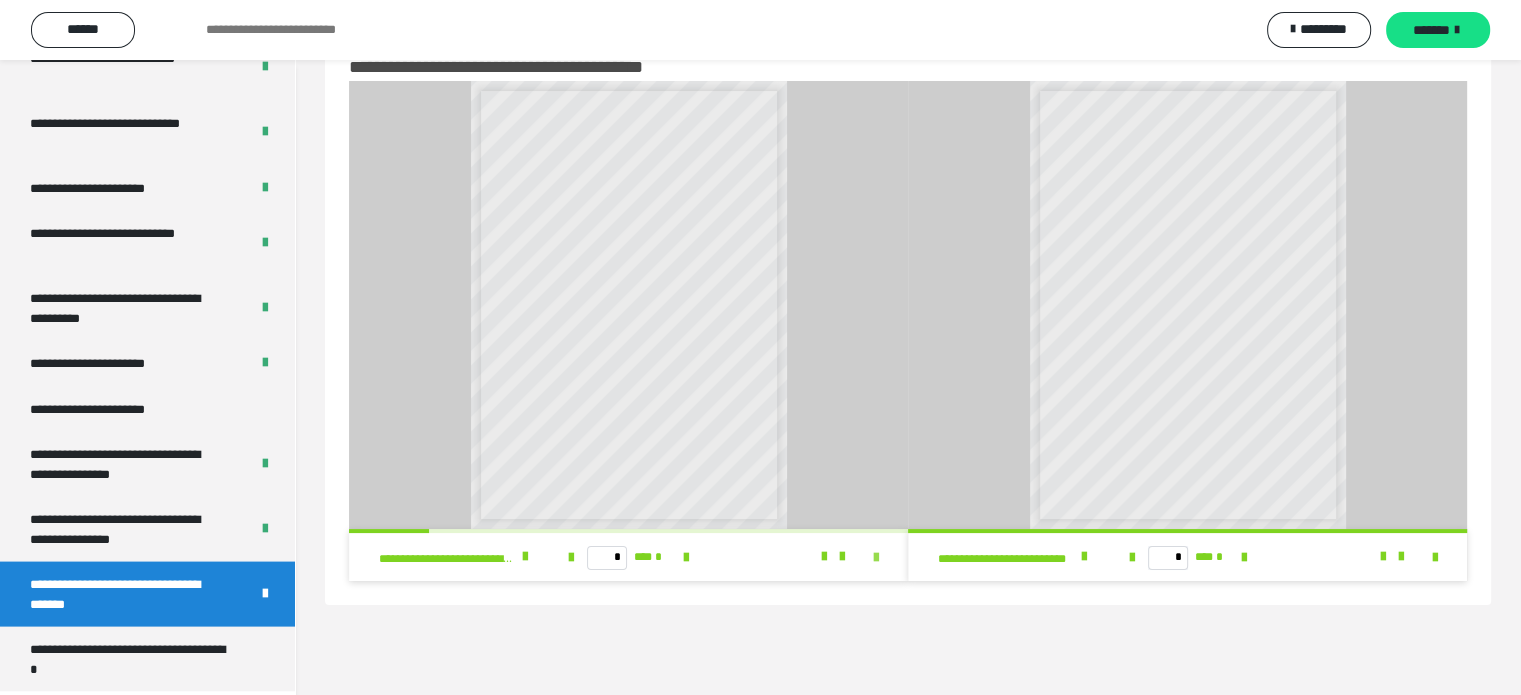 click at bounding box center [876, 558] 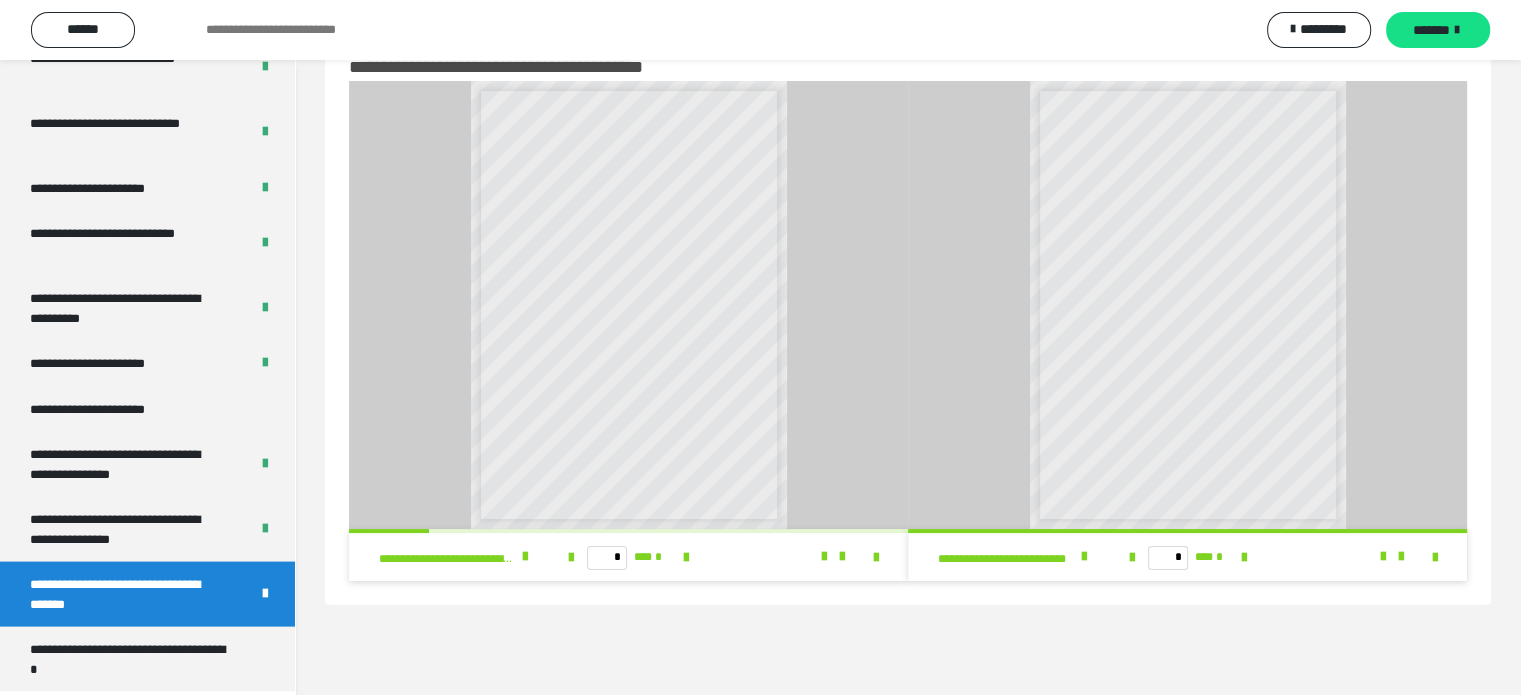 scroll, scrollTop: 3823, scrollLeft: 0, axis: vertical 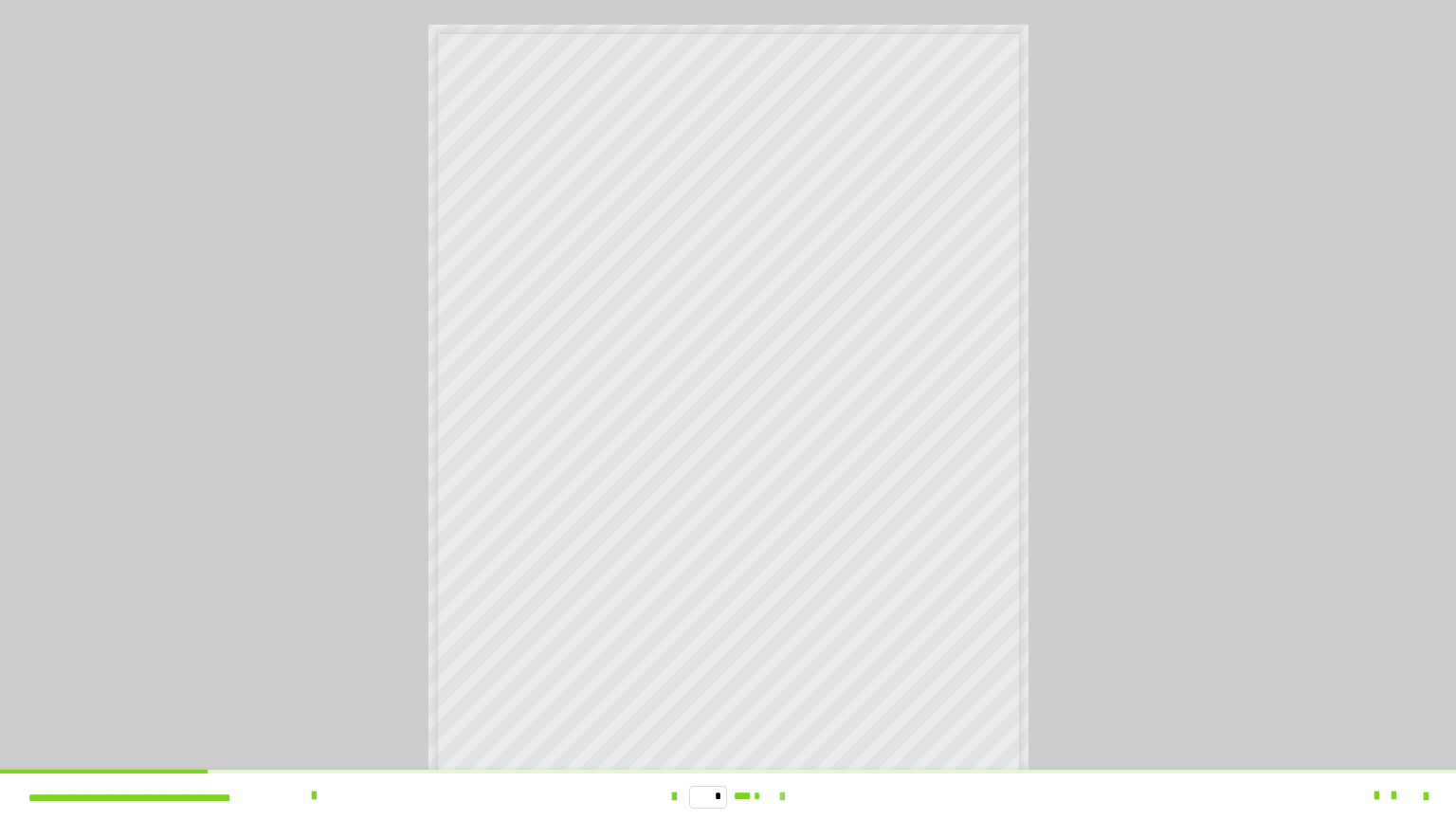 click at bounding box center [782, 797] 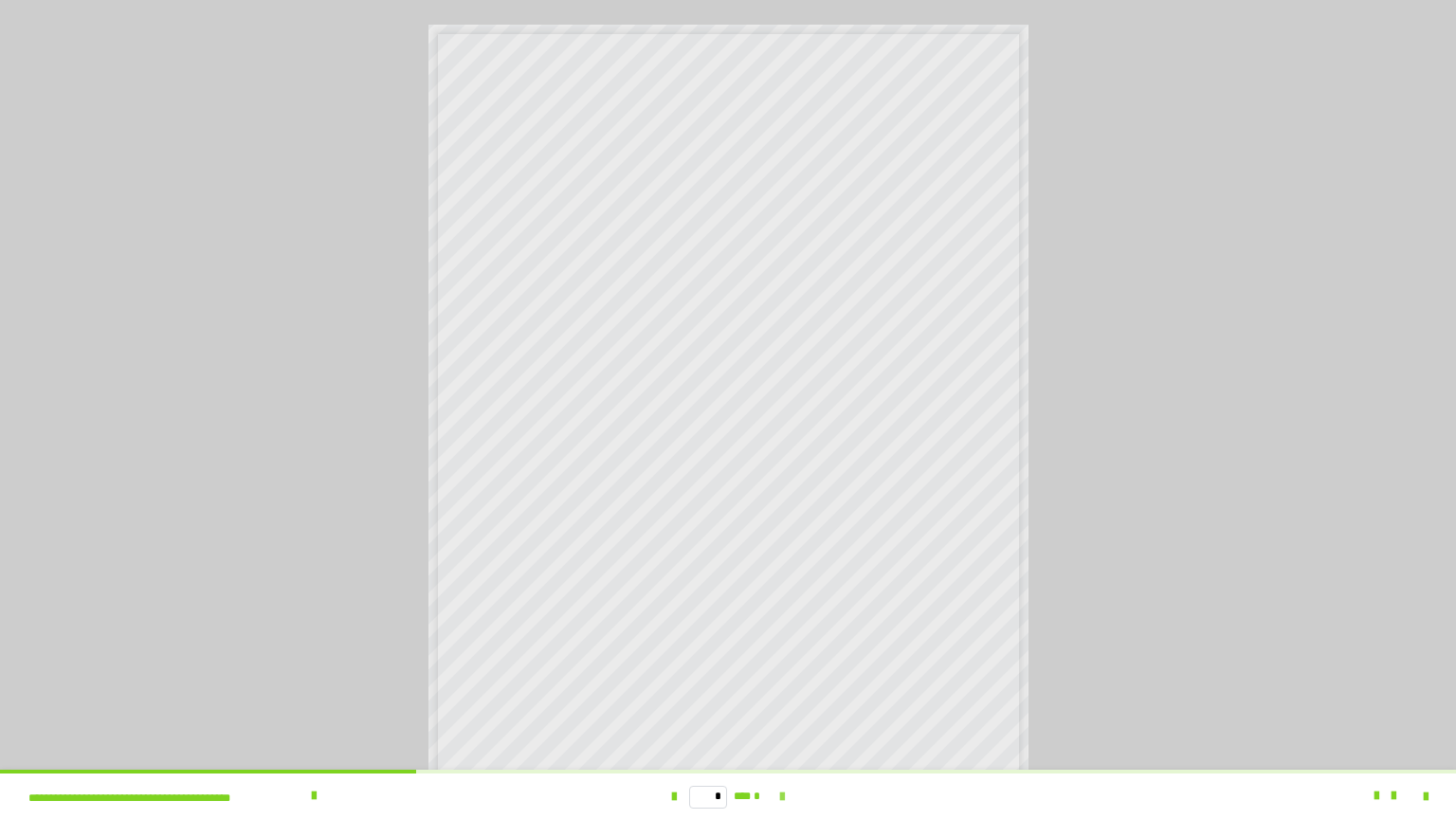 click at bounding box center [782, 797] 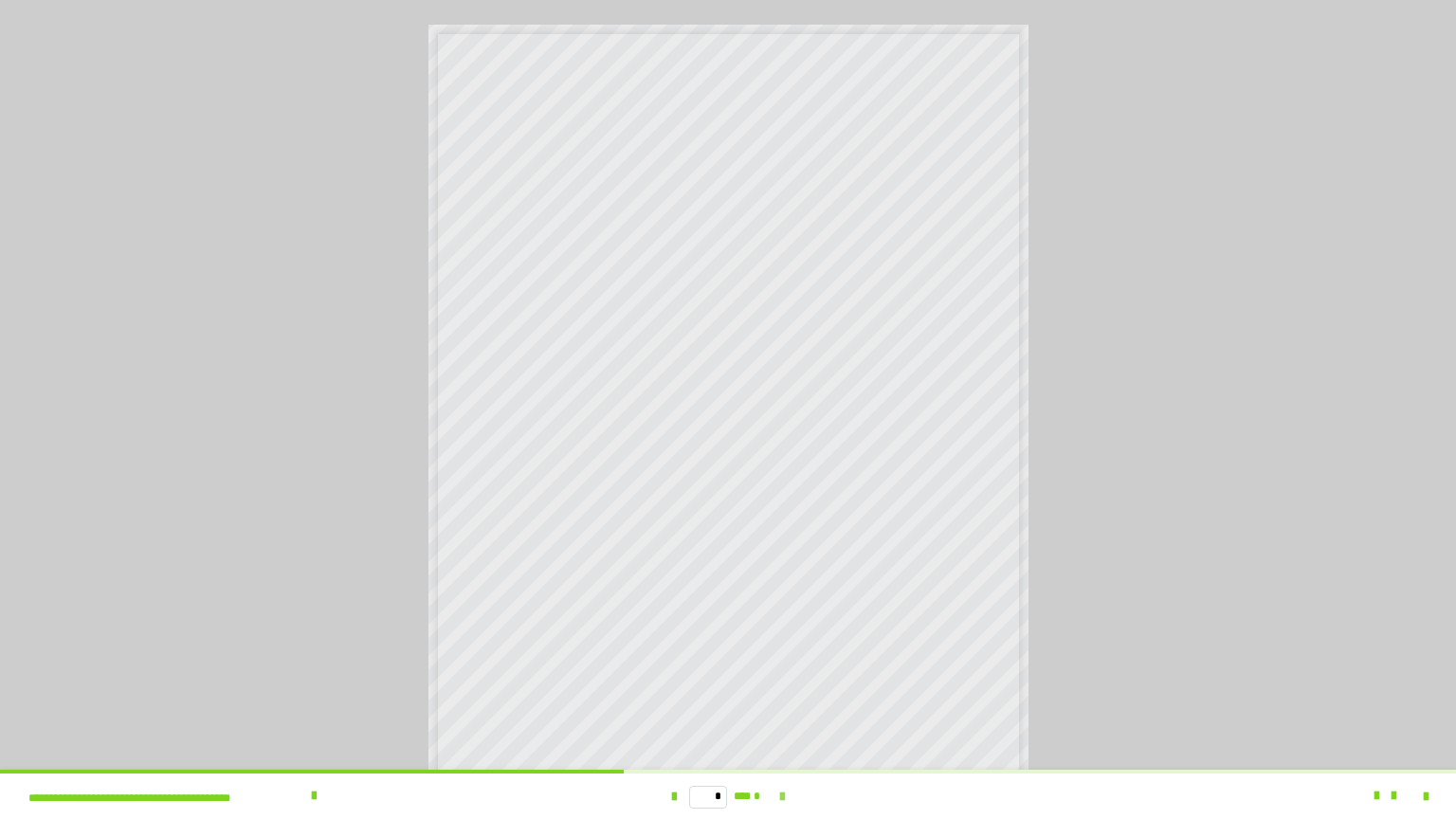 click at bounding box center [782, 797] 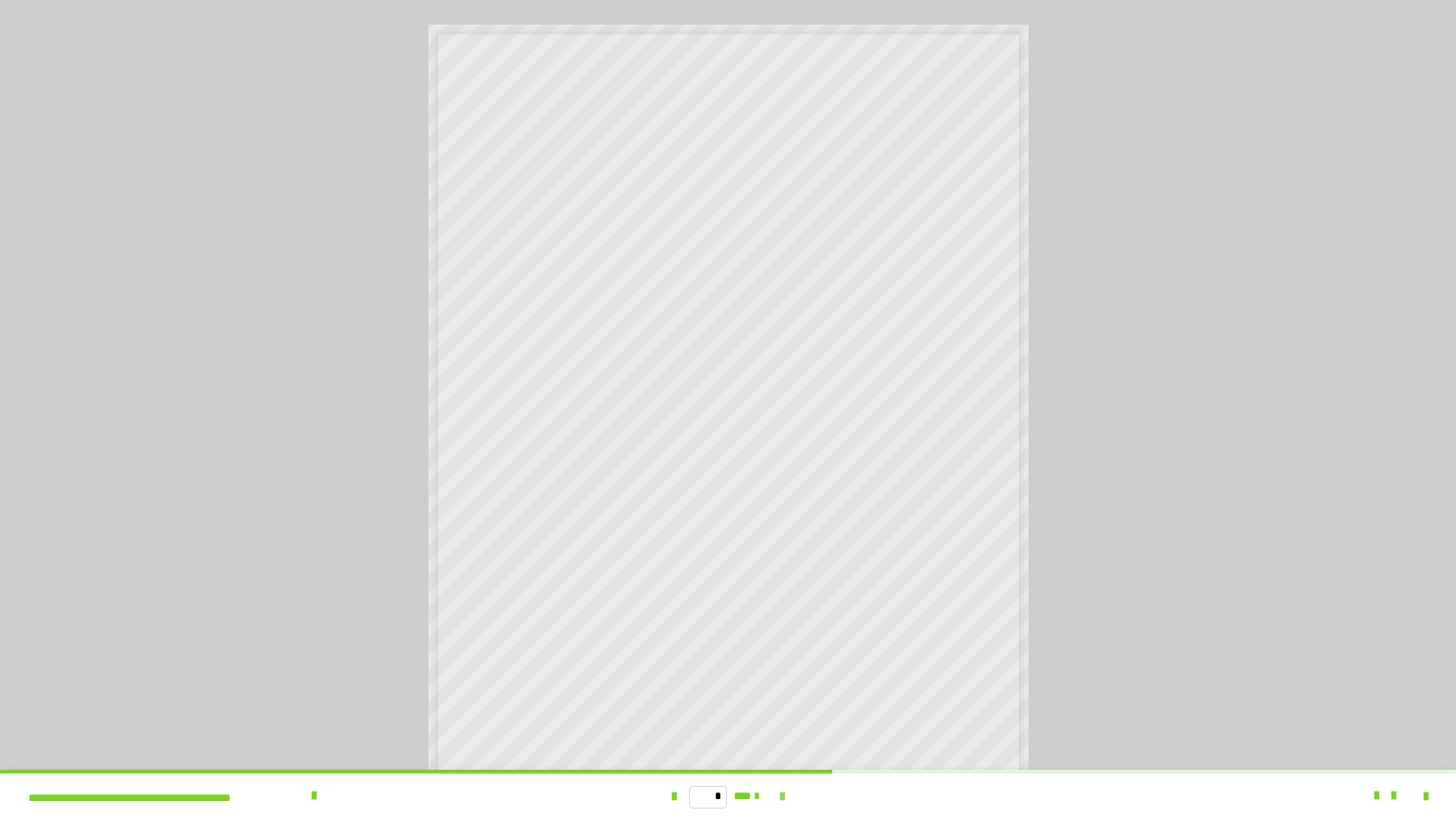 click at bounding box center [782, 797] 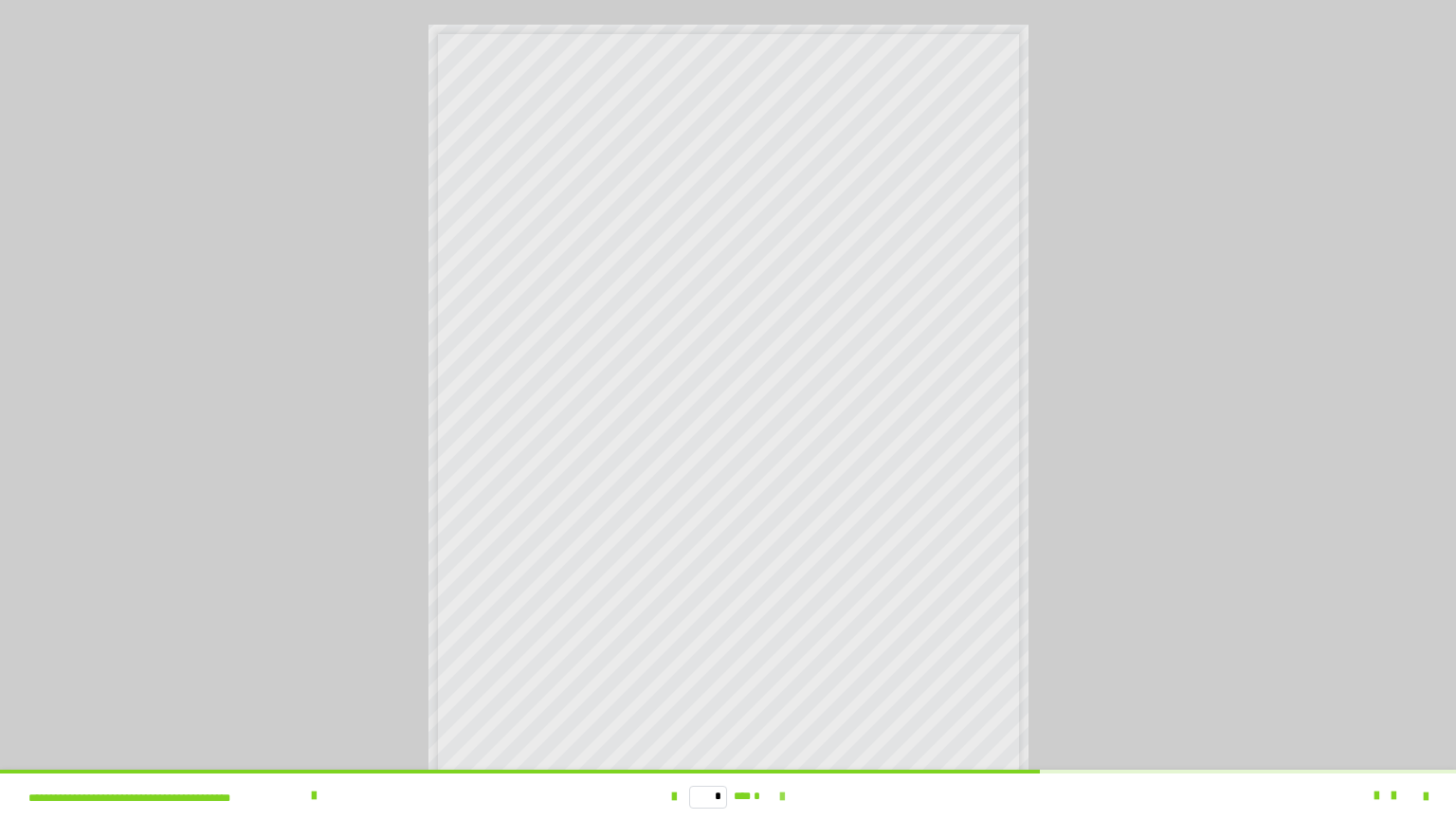 click at bounding box center (782, 797) 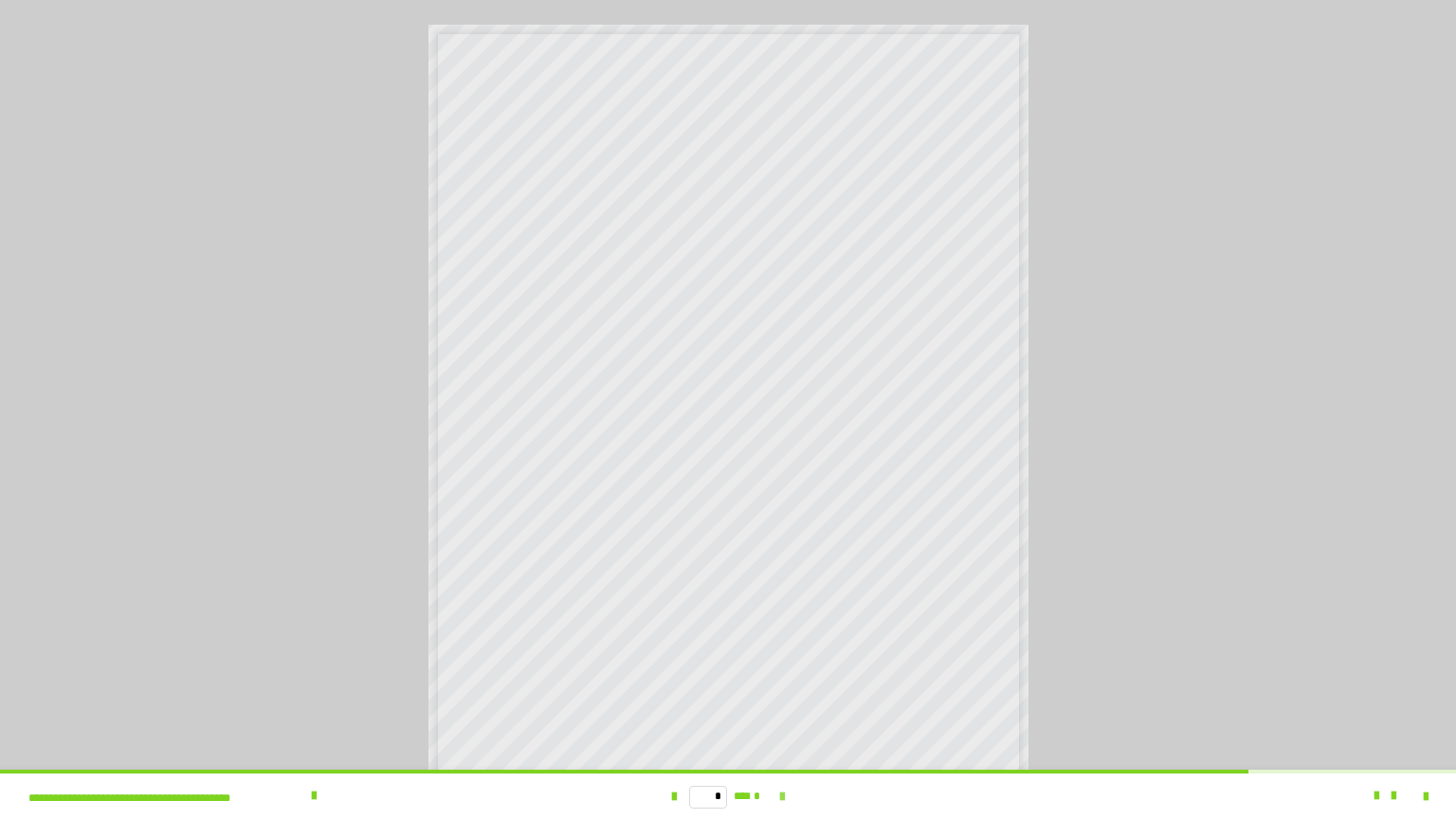 click at bounding box center (782, 797) 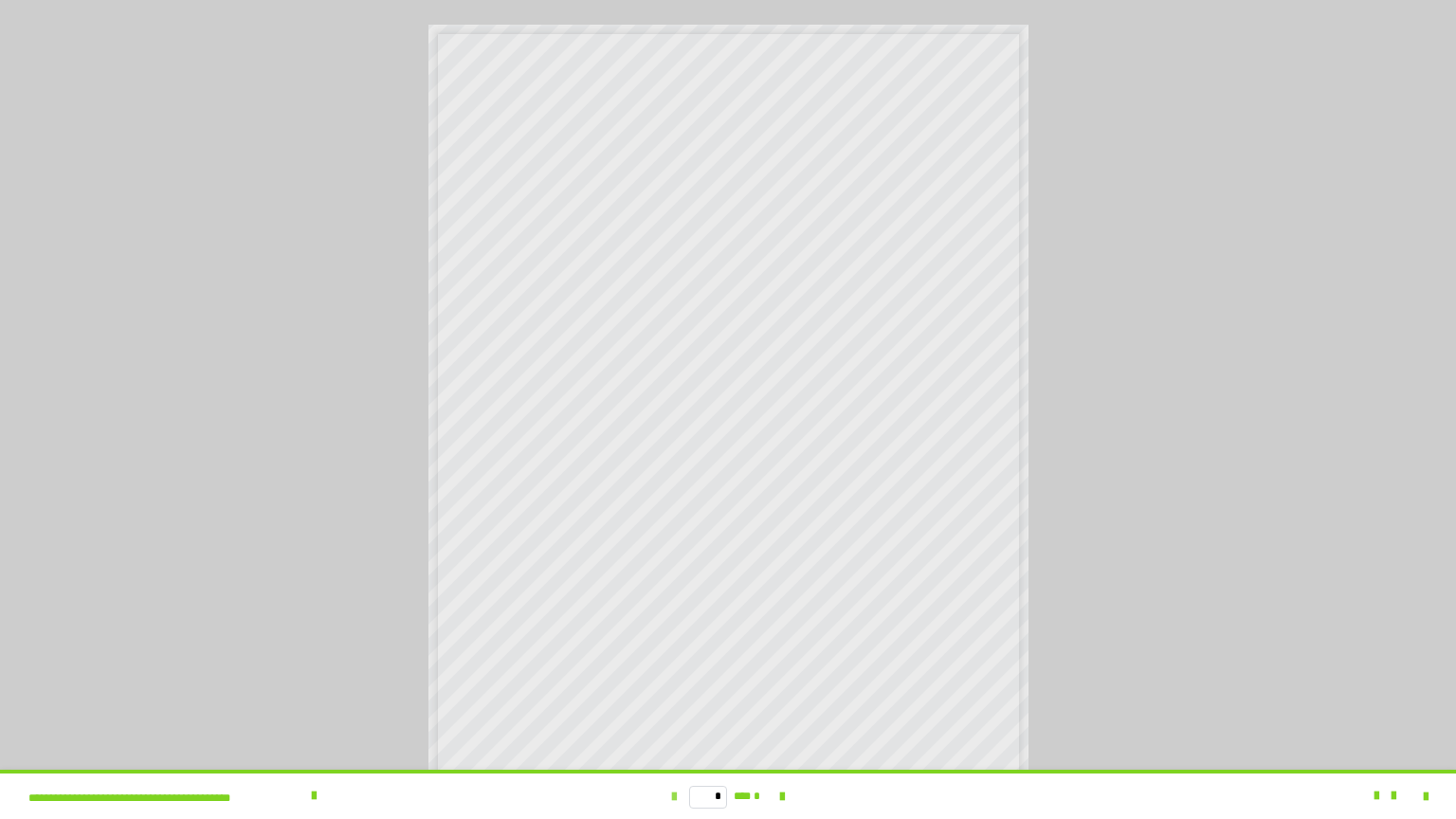 click at bounding box center (674, 797) 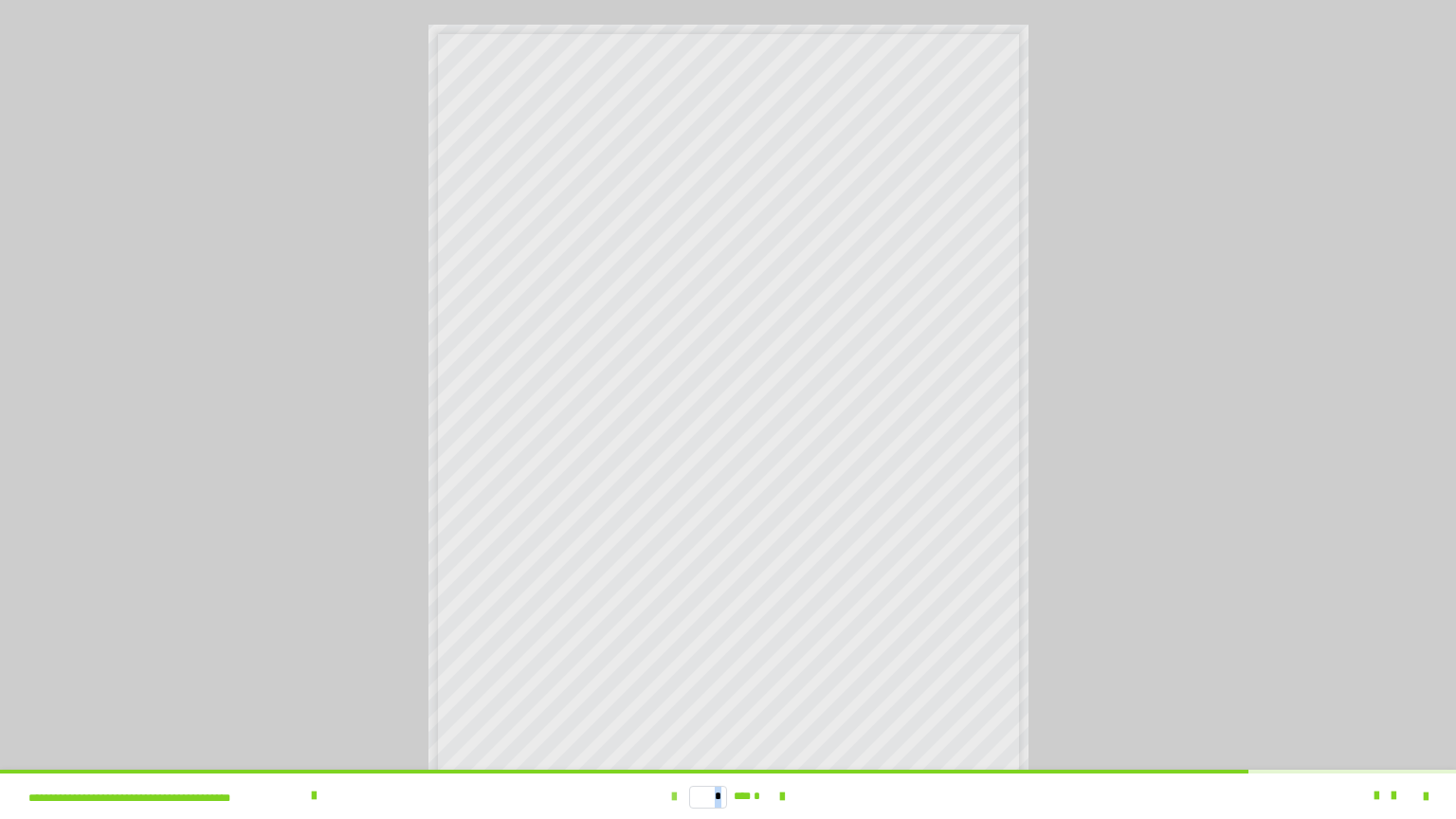 click at bounding box center (674, 797) 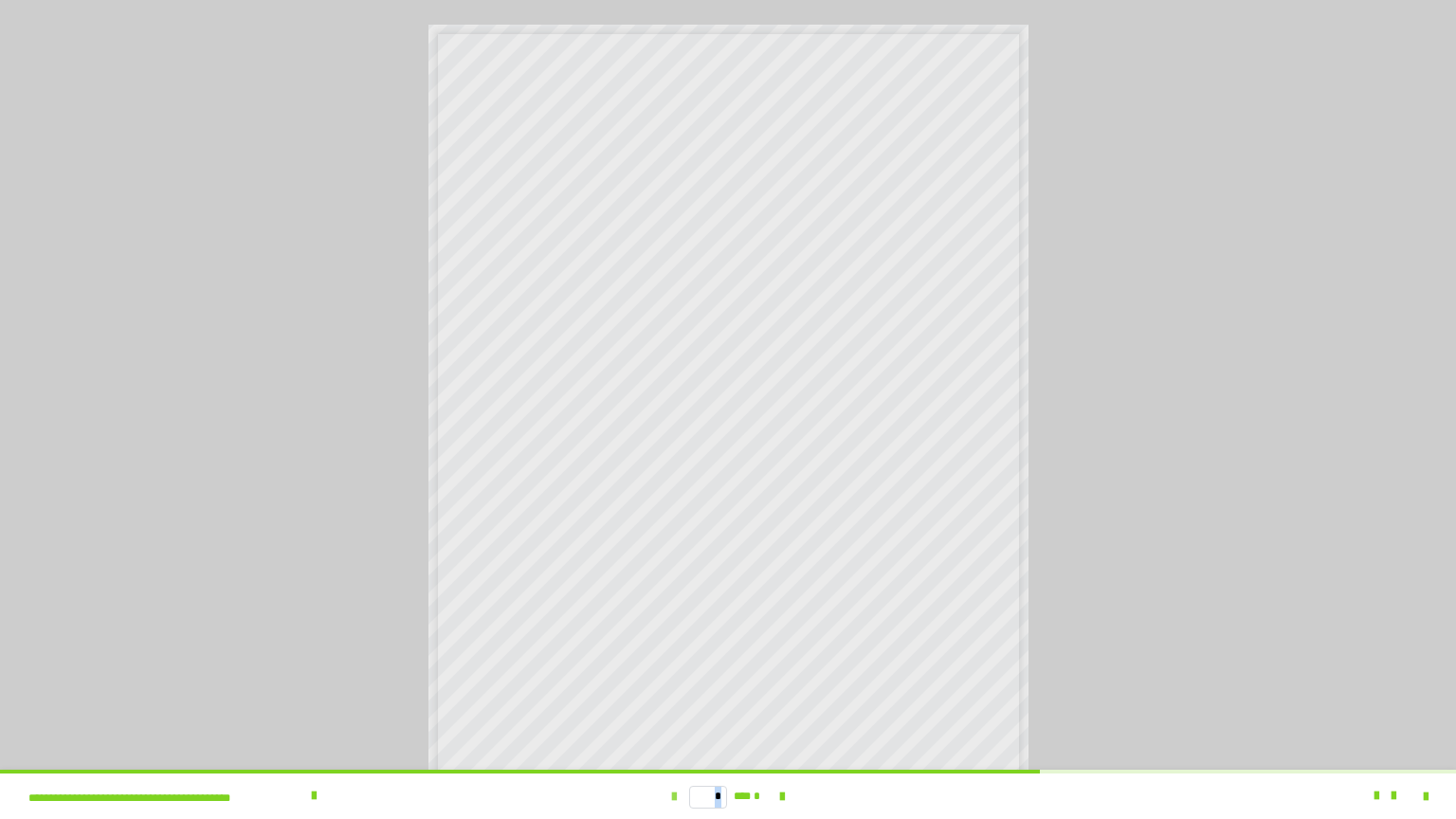 click at bounding box center (674, 797) 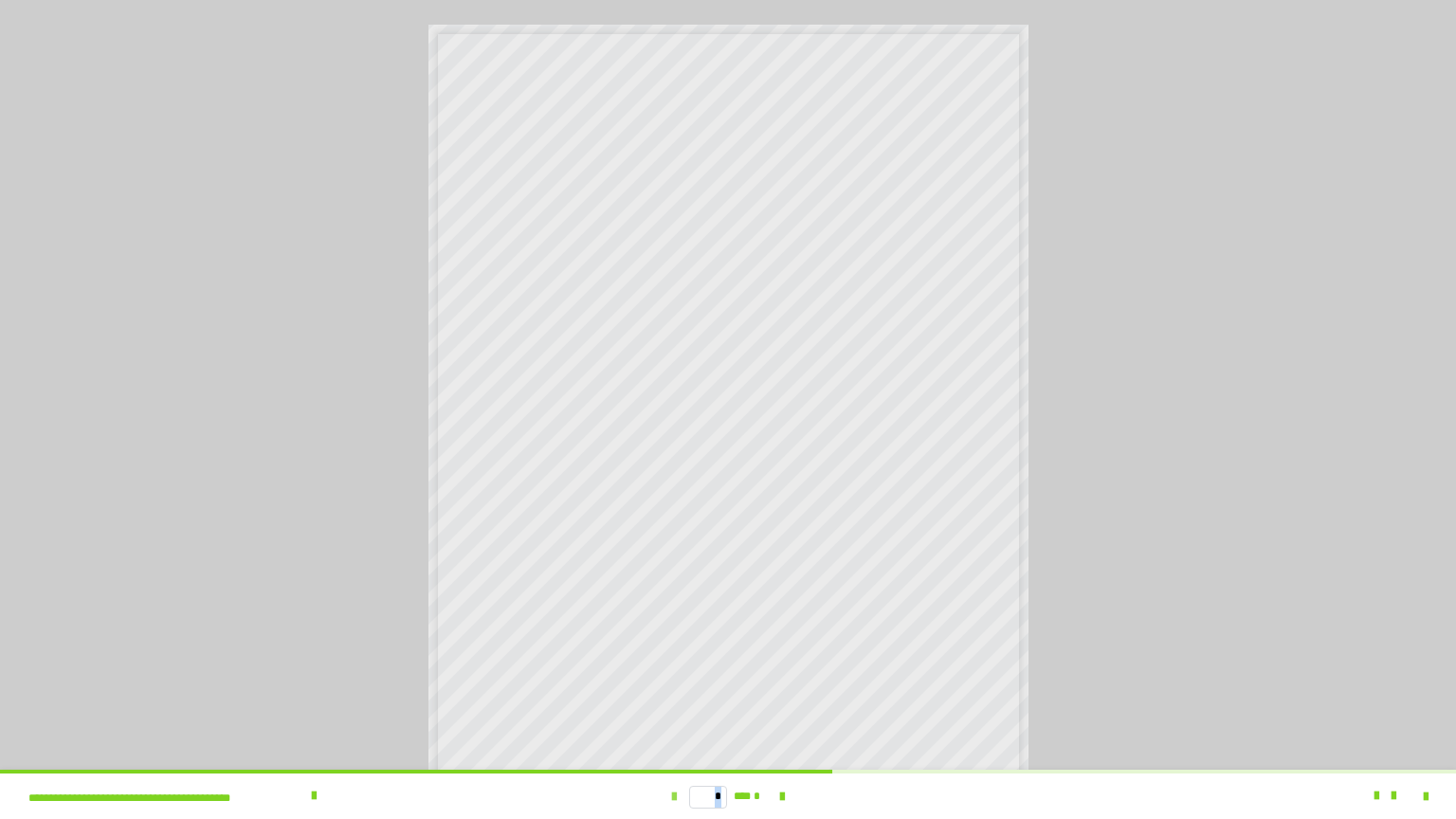 click at bounding box center (674, 797) 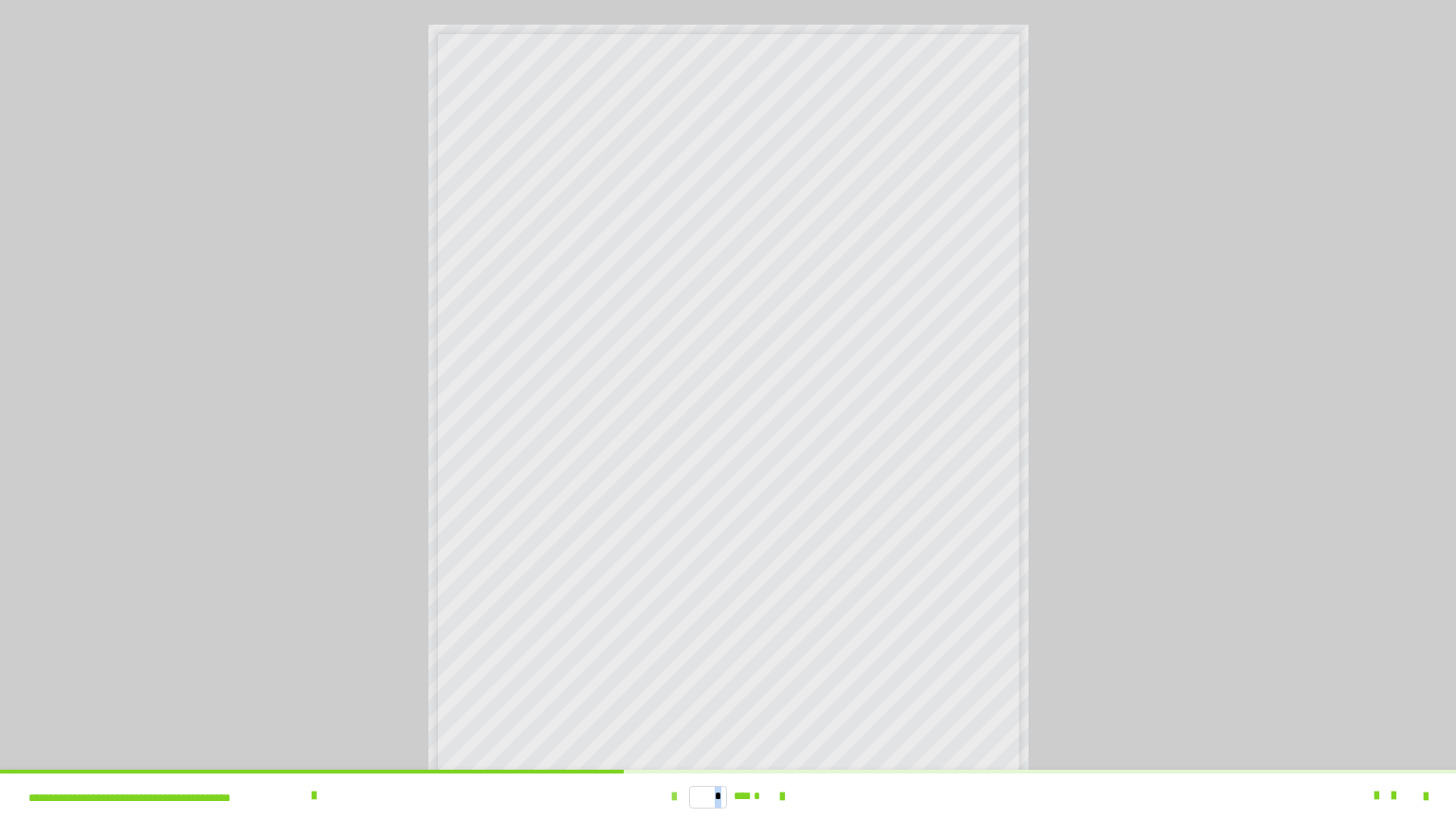 click at bounding box center [674, 797] 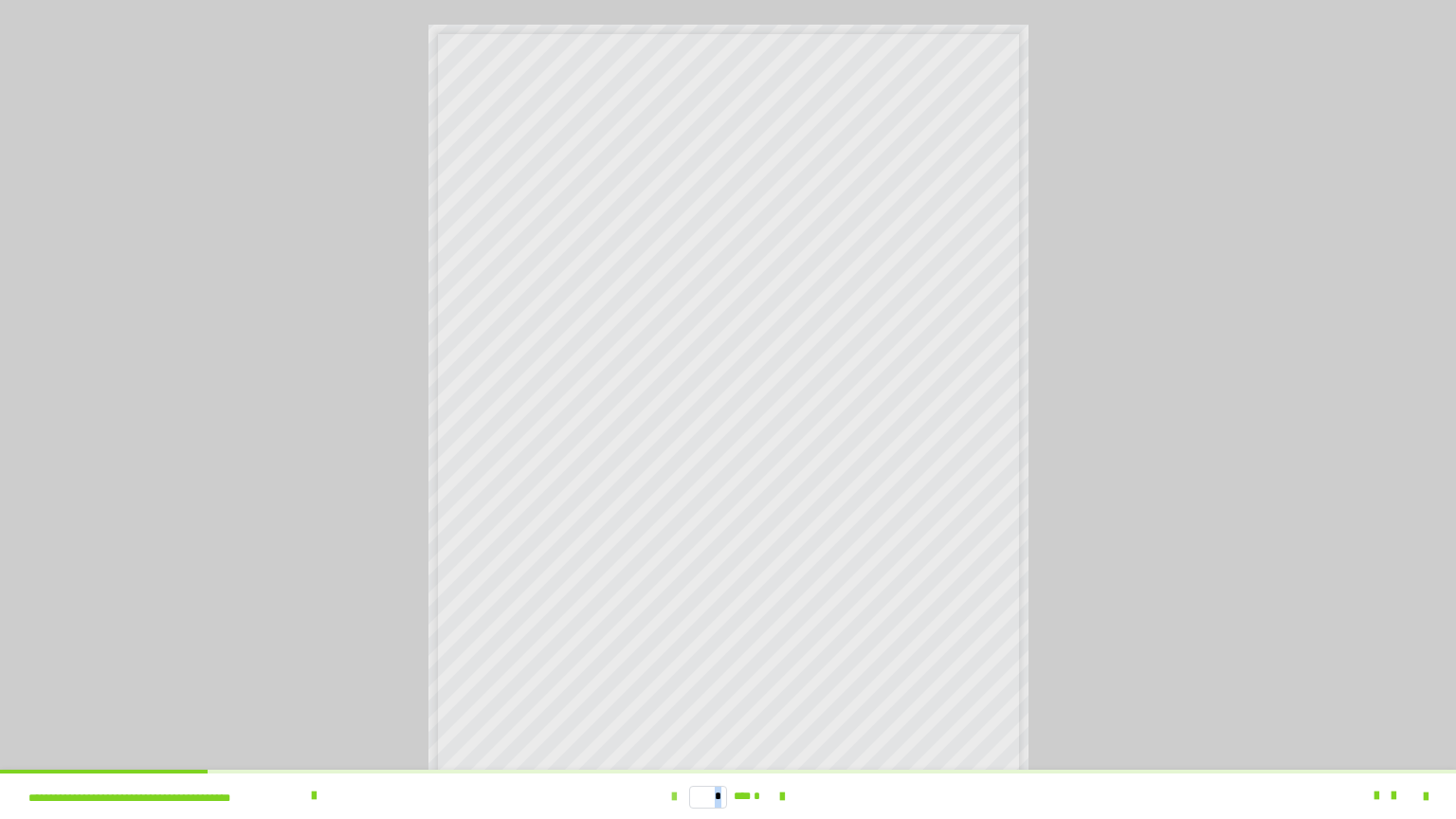 click on "* *** *" at bounding box center (728, 796) 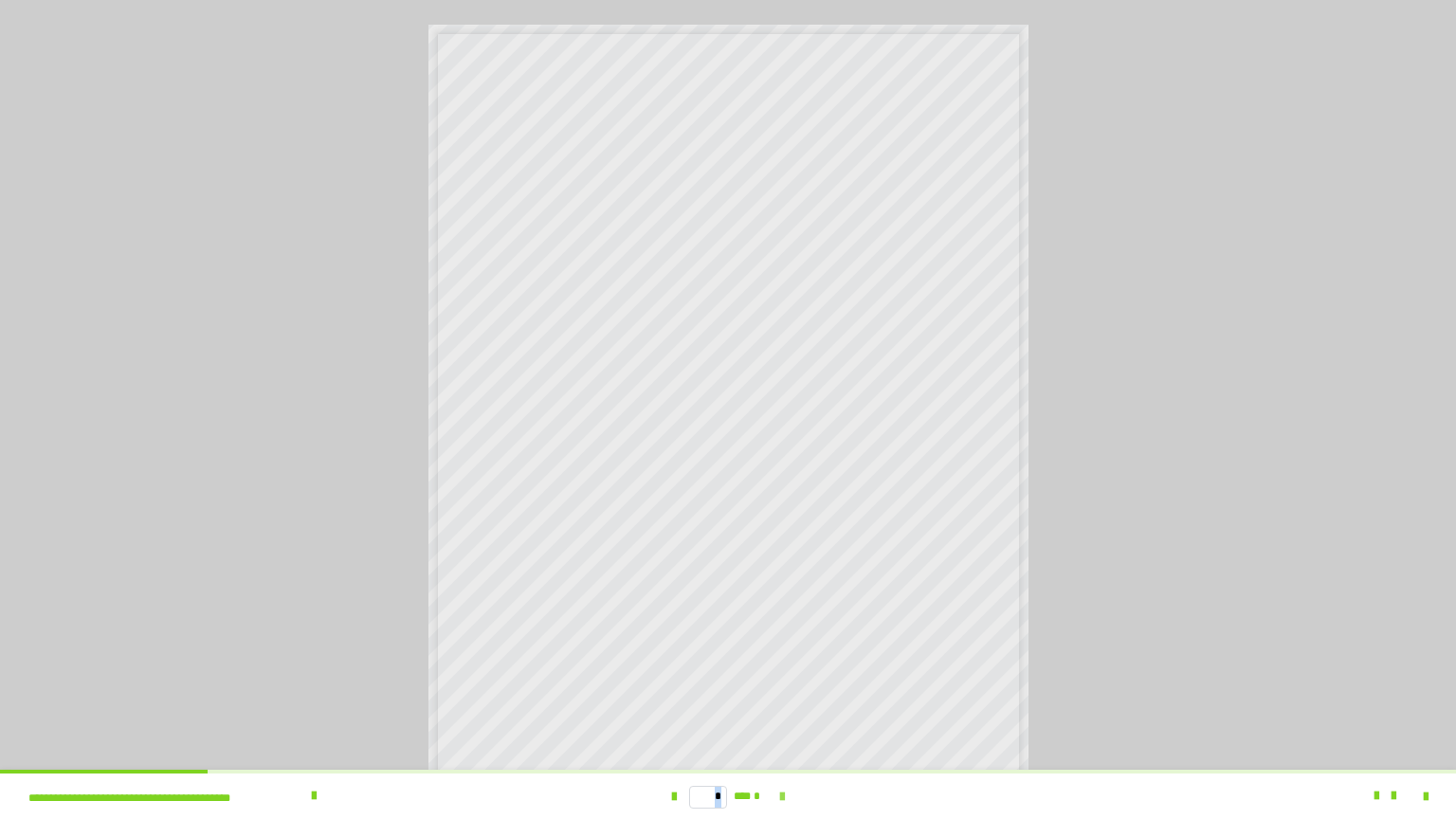 click at bounding box center [782, 797] 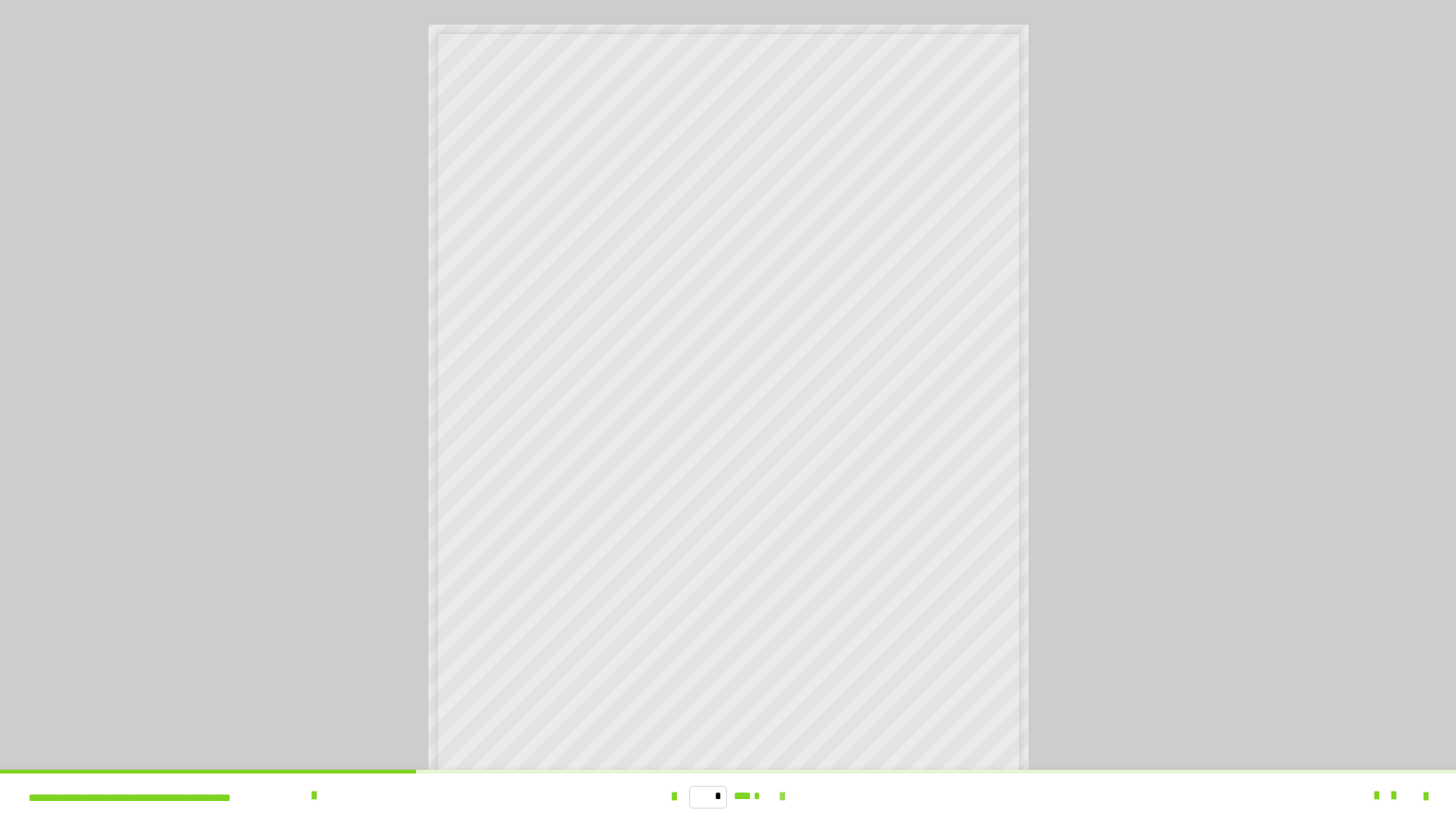 click at bounding box center (782, 797) 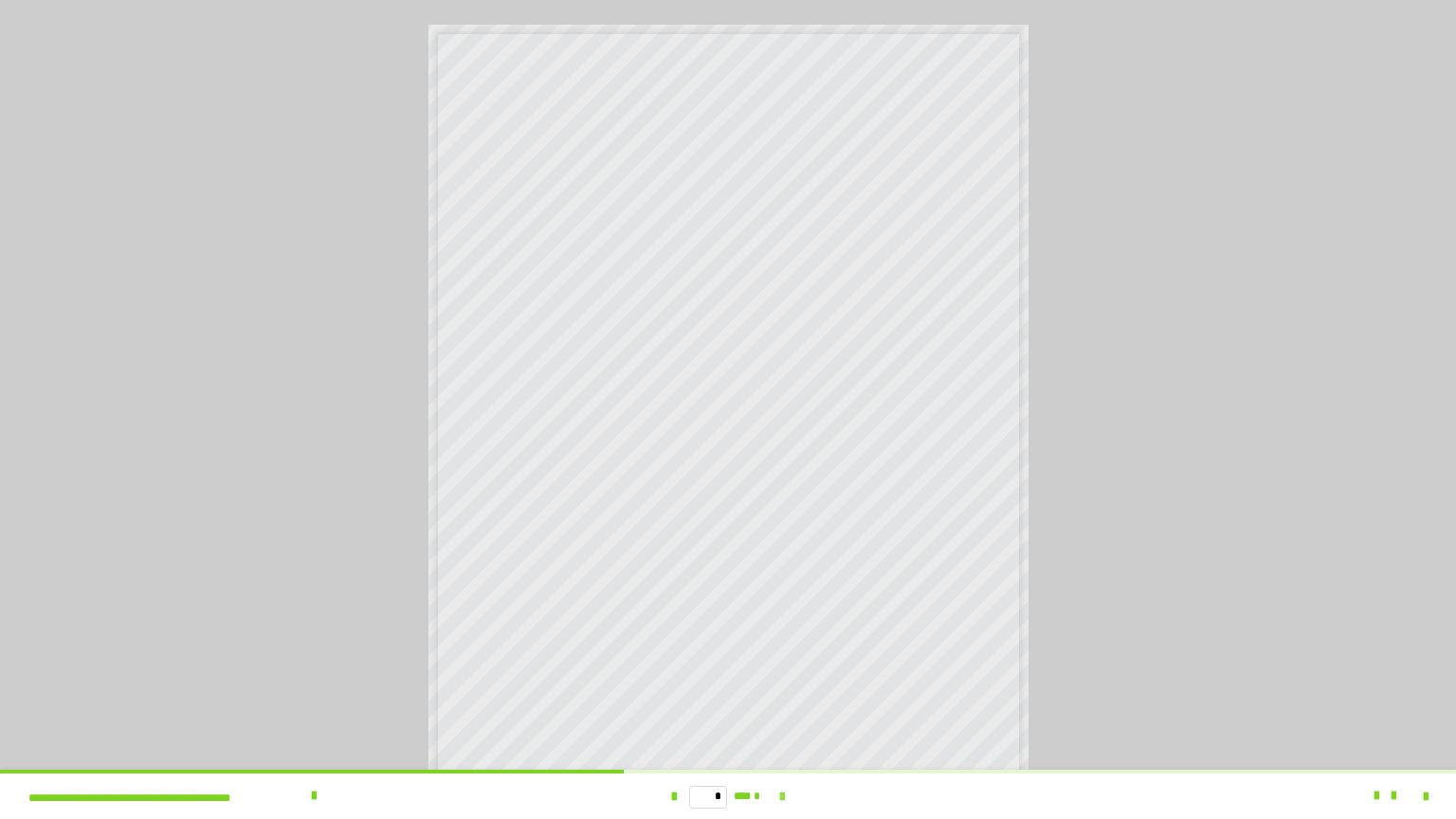 click at bounding box center [782, 797] 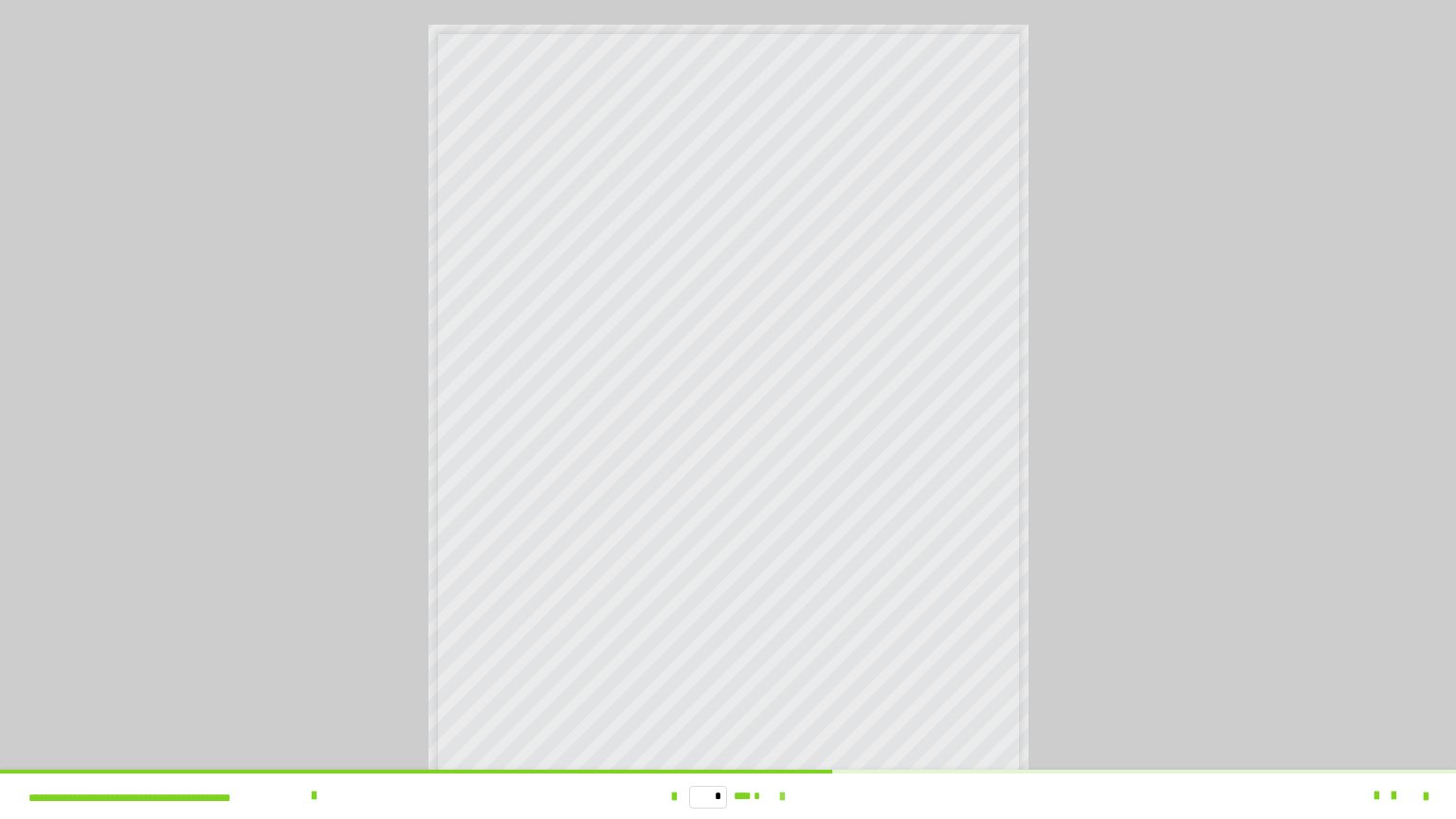 click at bounding box center [782, 797] 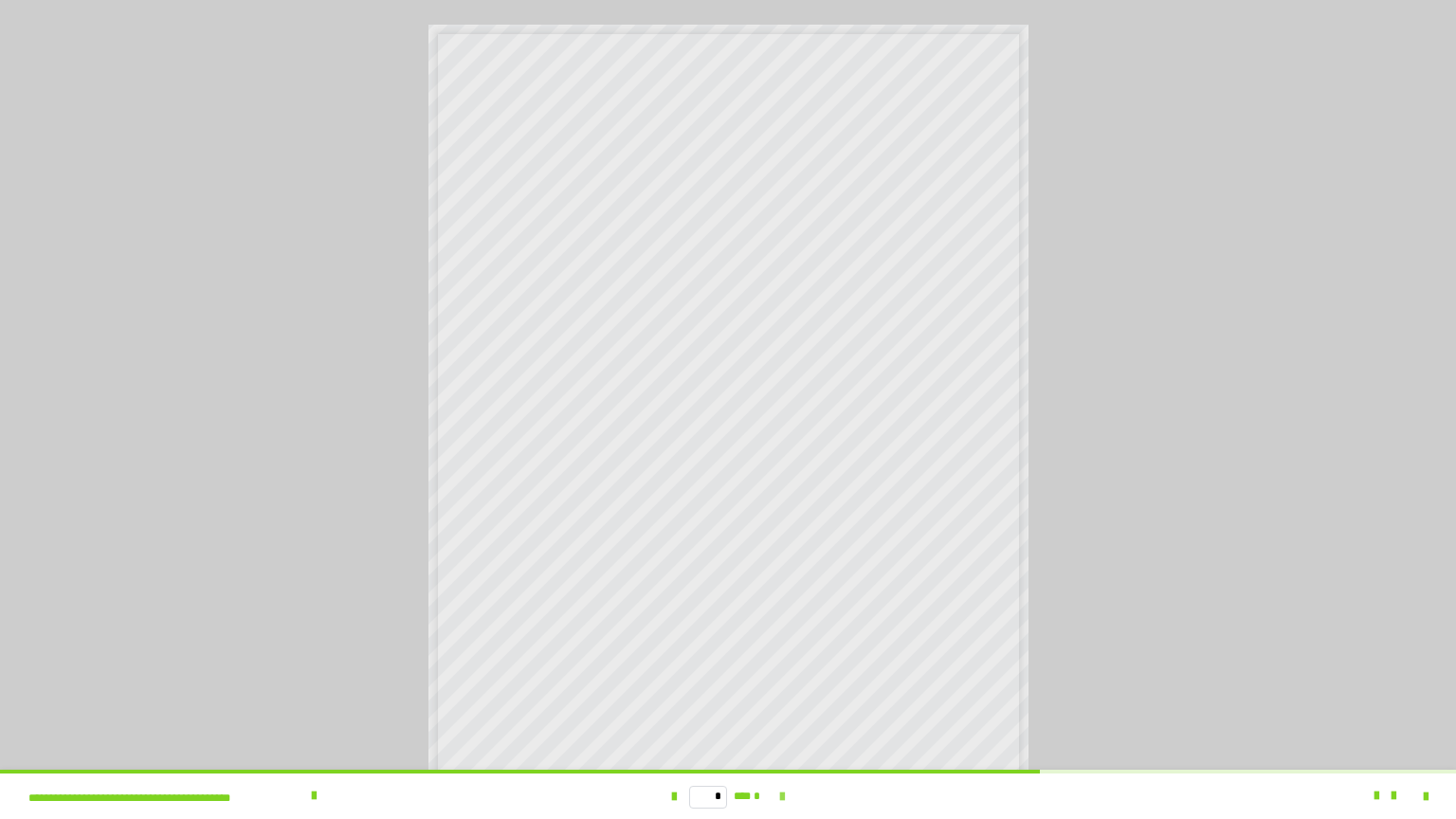 click at bounding box center [782, 797] 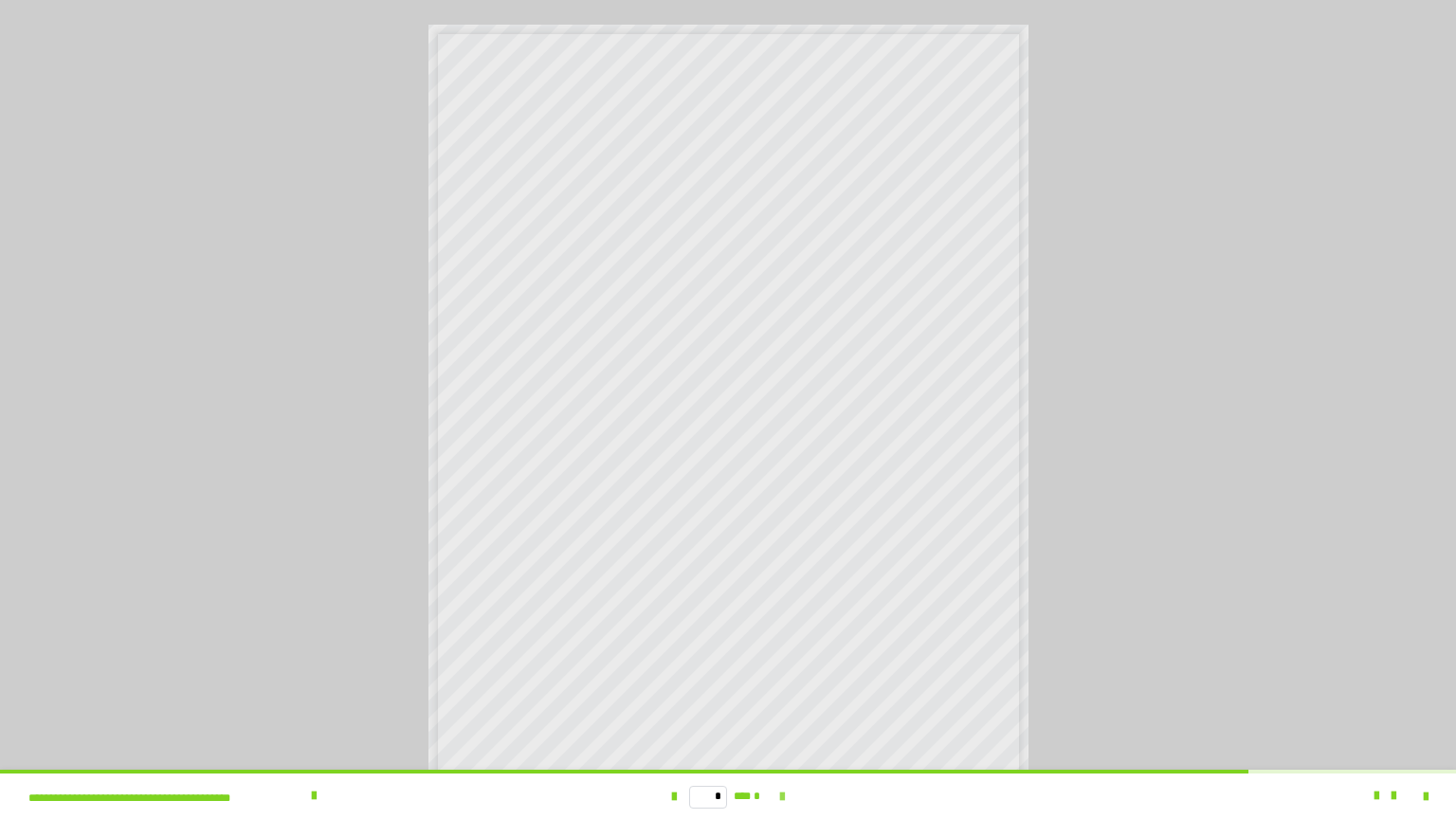 click at bounding box center (782, 797) 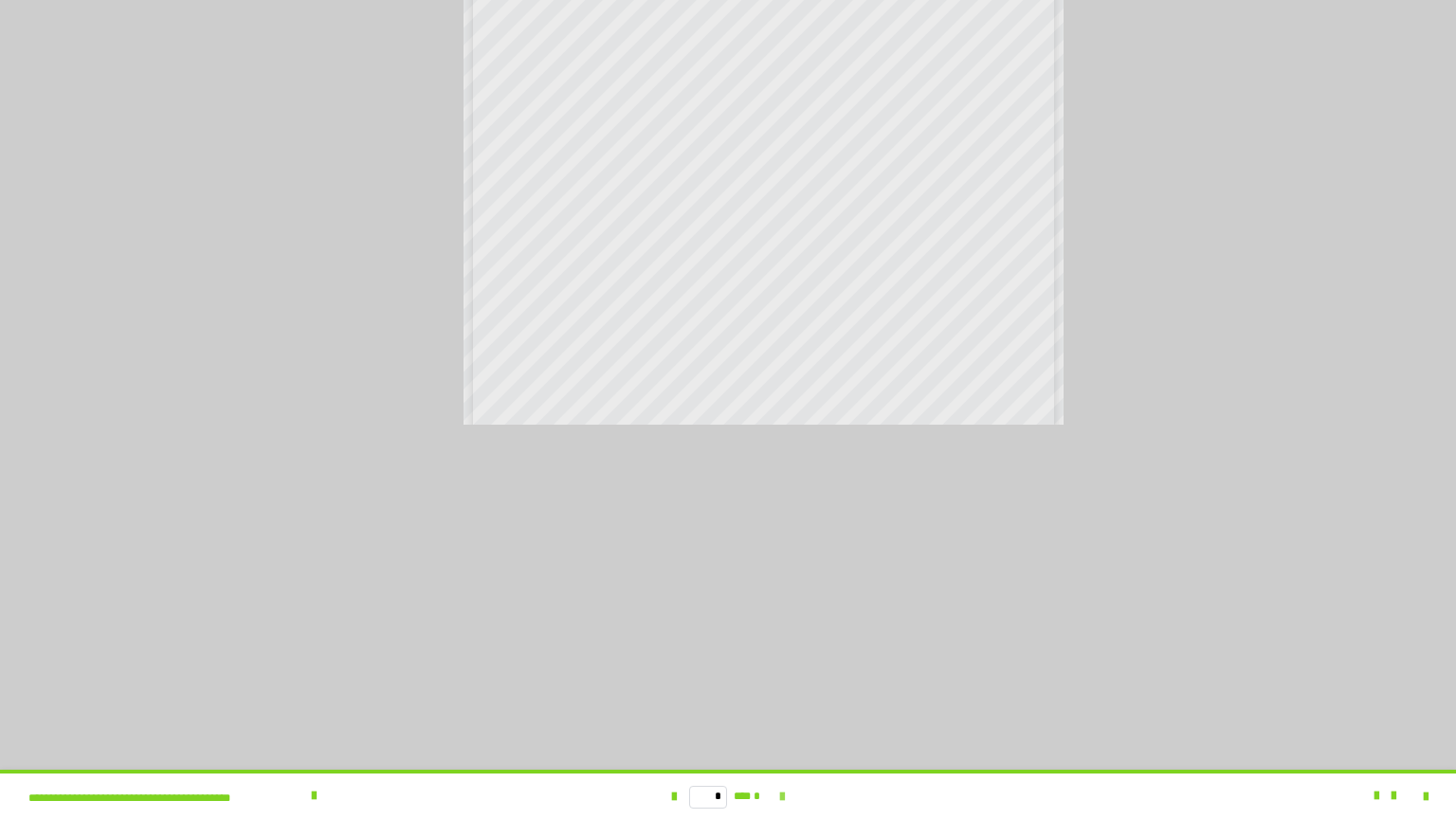 scroll, scrollTop: 3784, scrollLeft: 0, axis: vertical 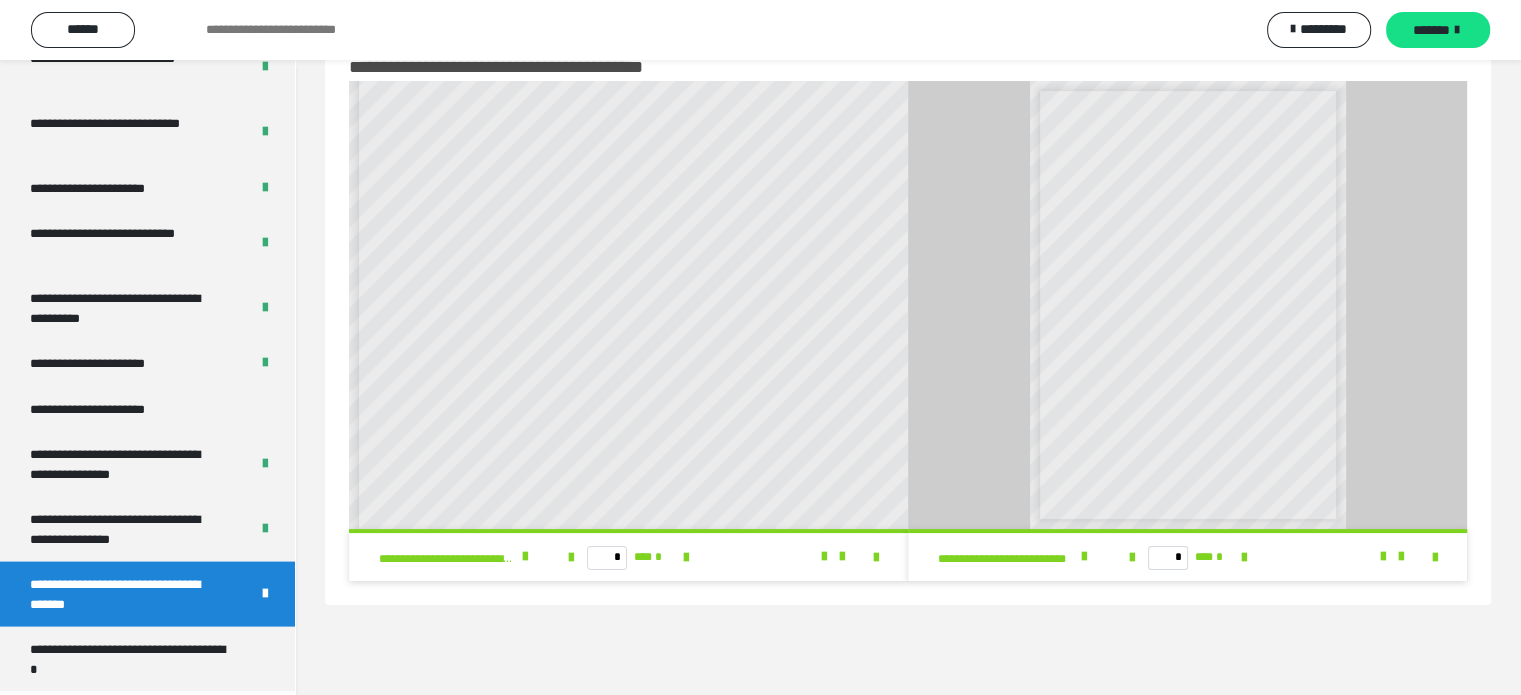 click on "**********" at bounding box center [147, 407] 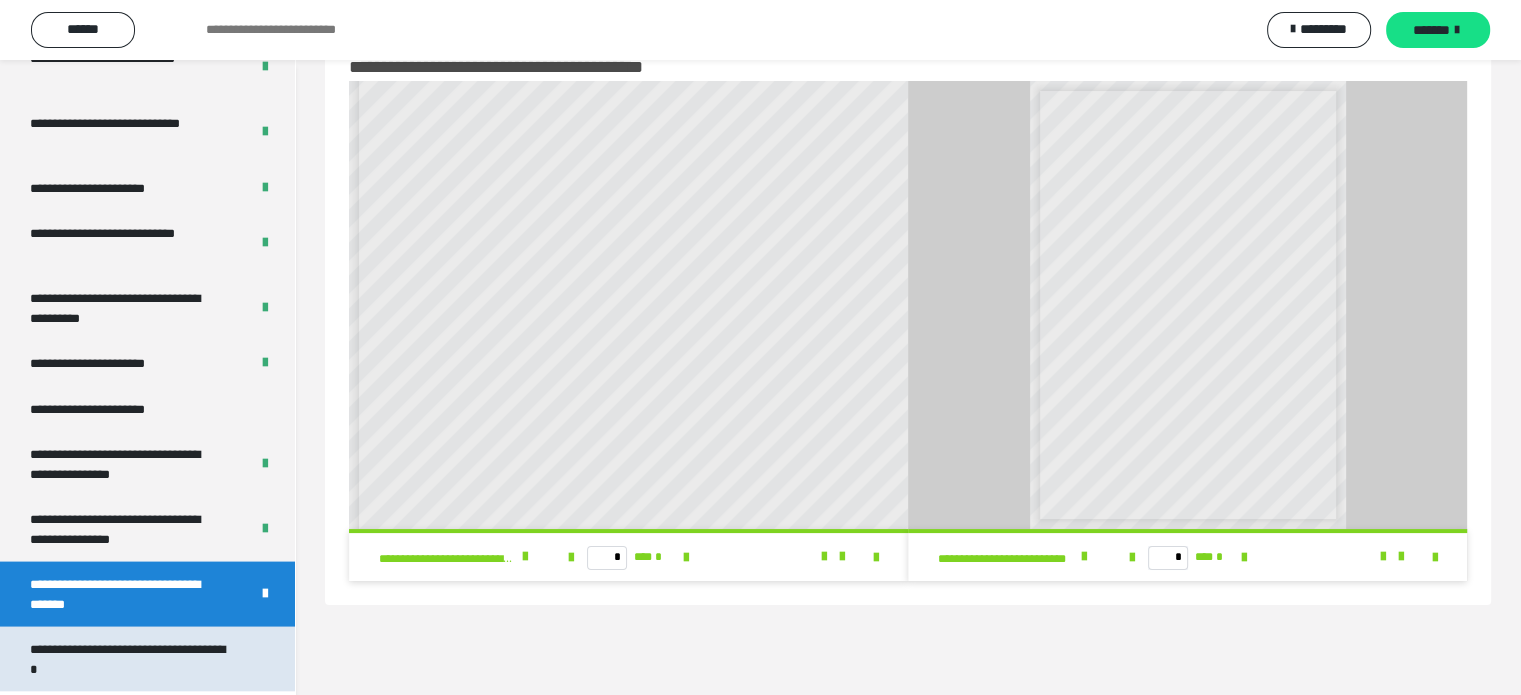click on "**********" at bounding box center [132, 659] 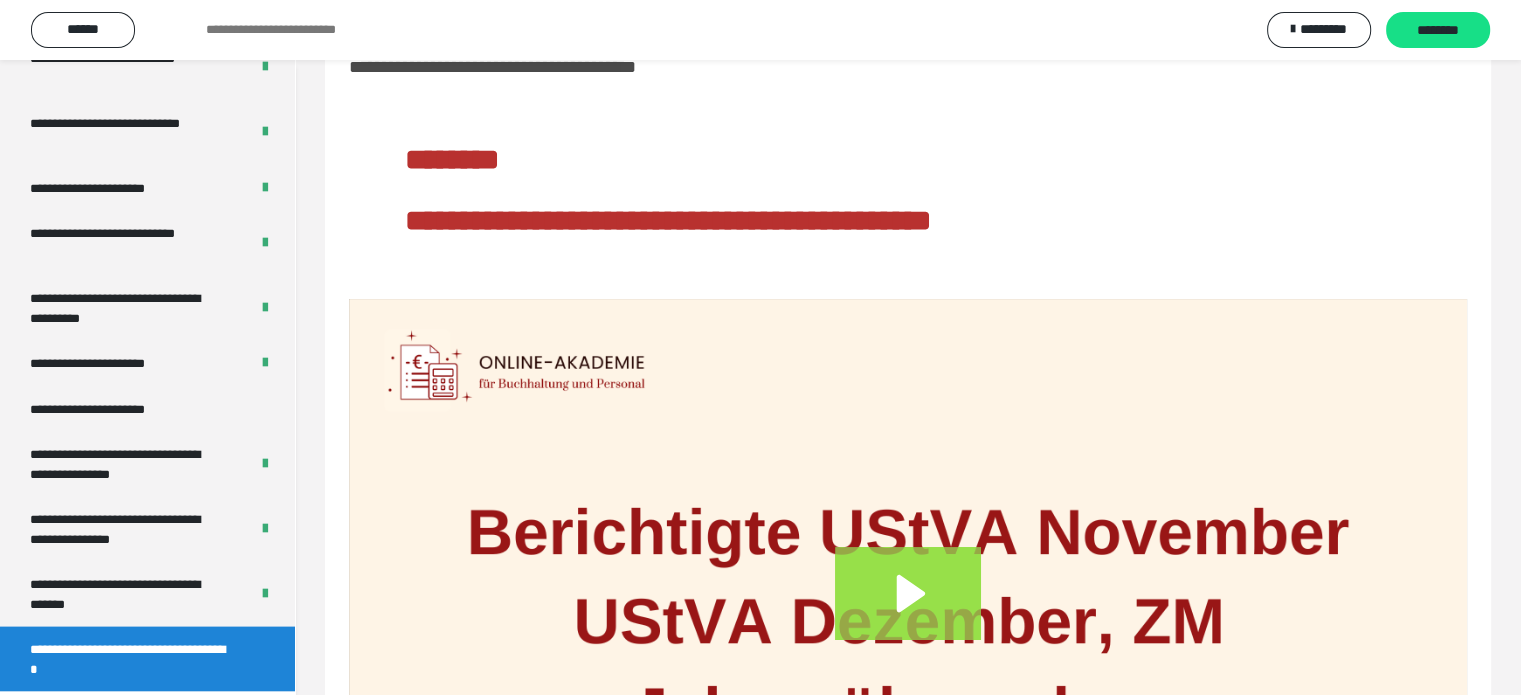 click 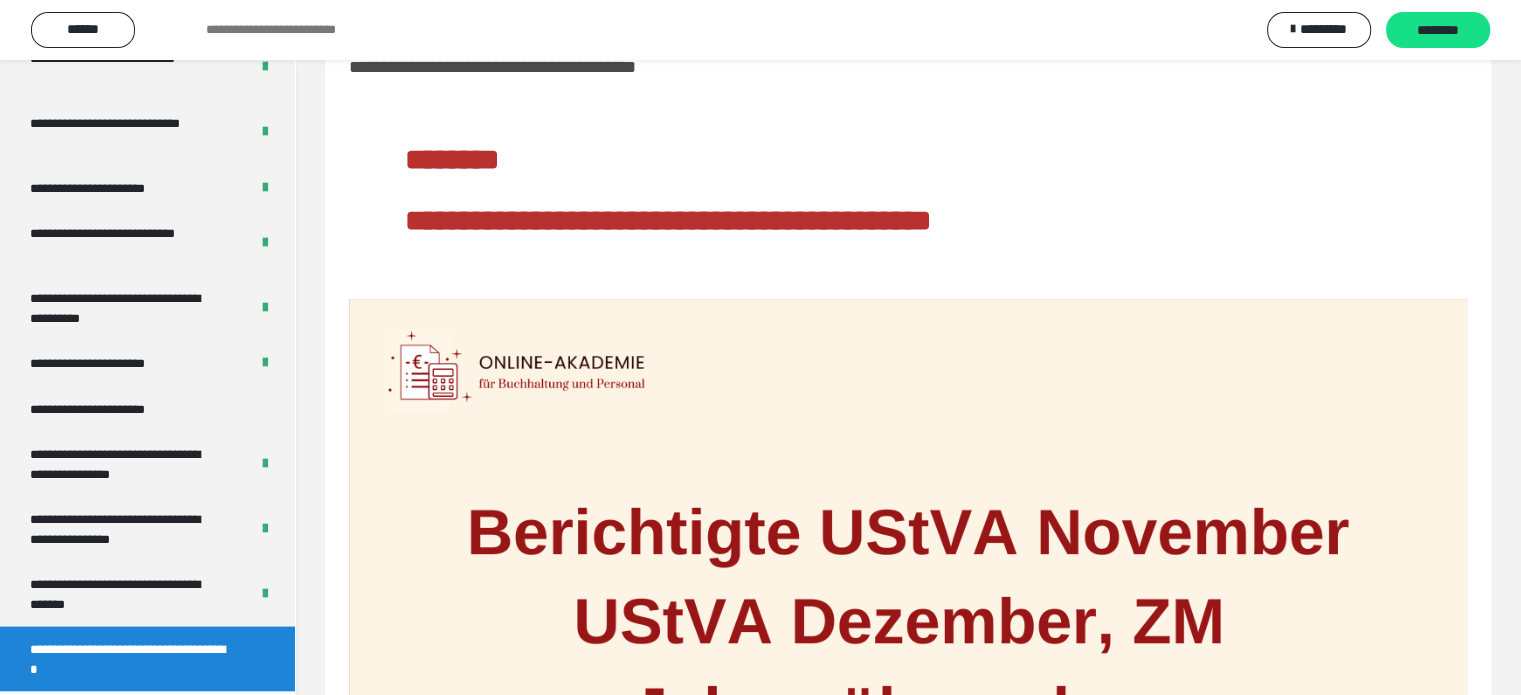 click at bounding box center (908, 613) 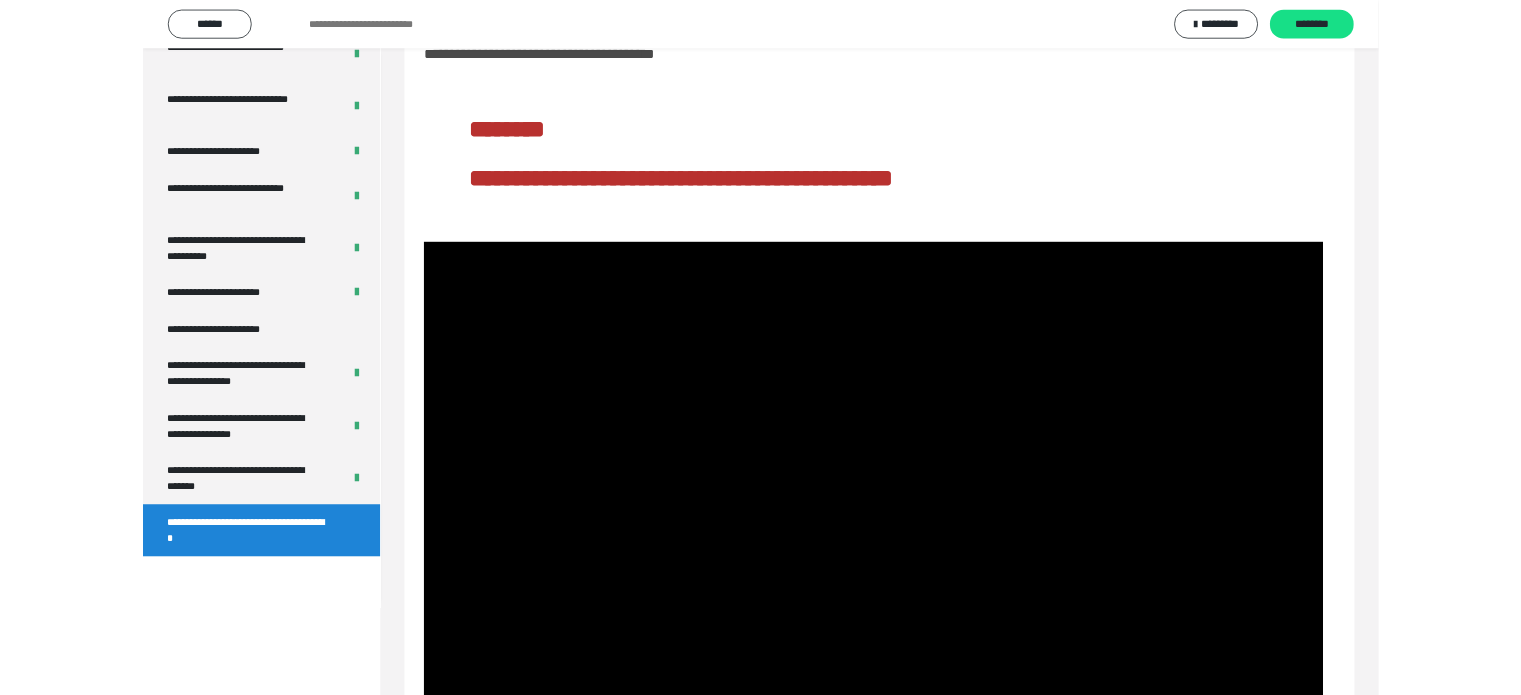 scroll, scrollTop: 3823, scrollLeft: 0, axis: vertical 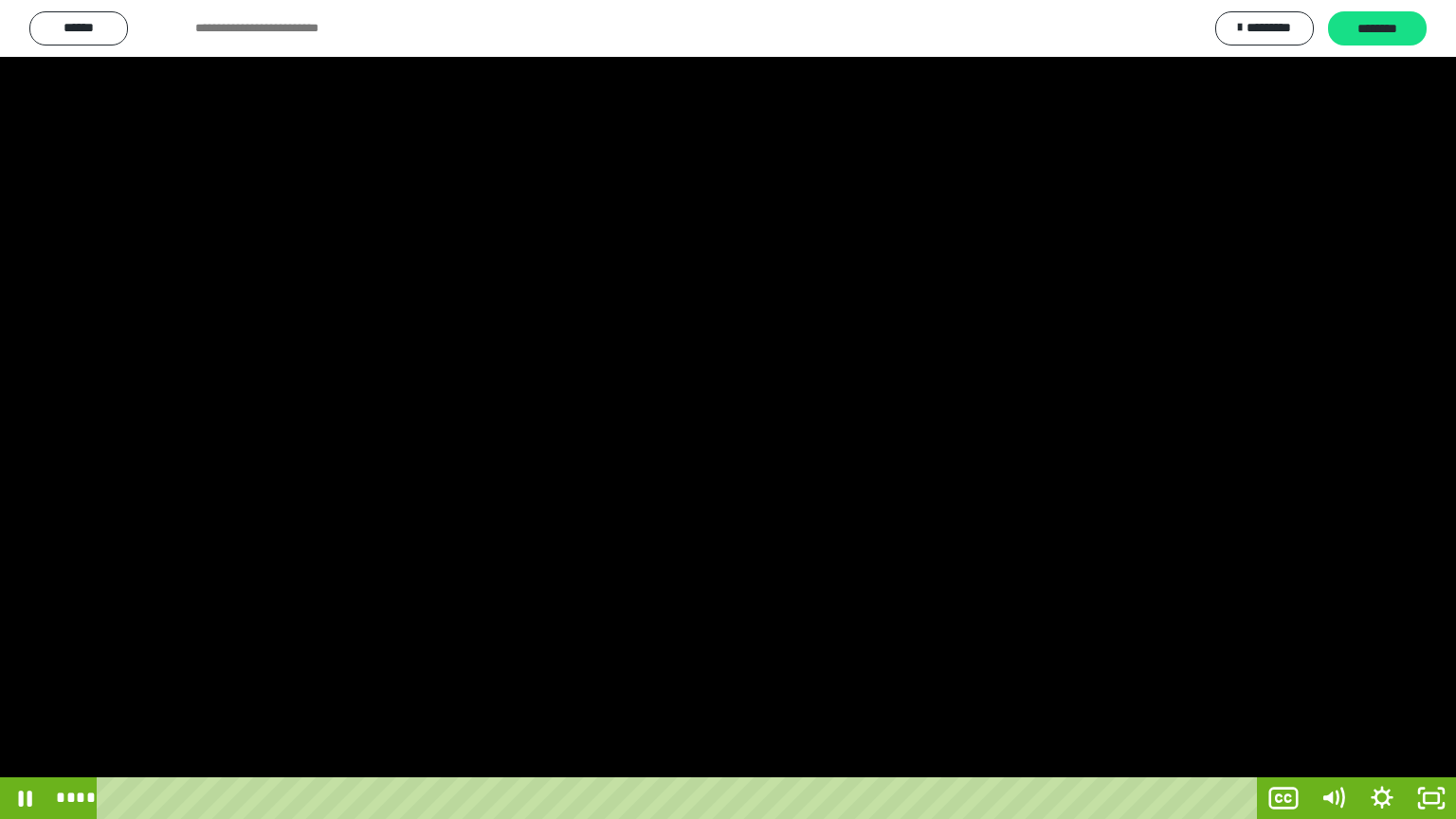 click at bounding box center [728, 410] 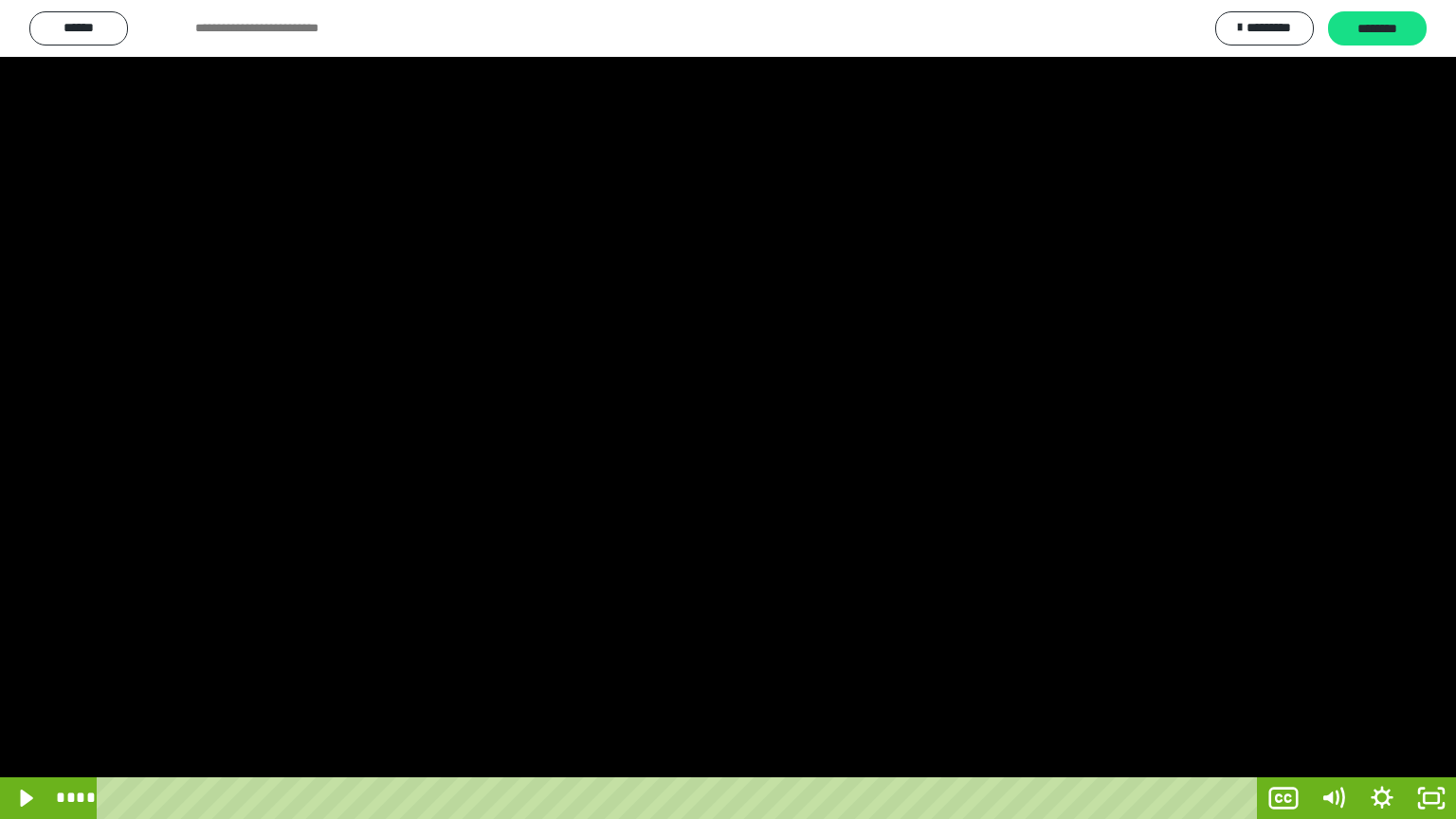 type 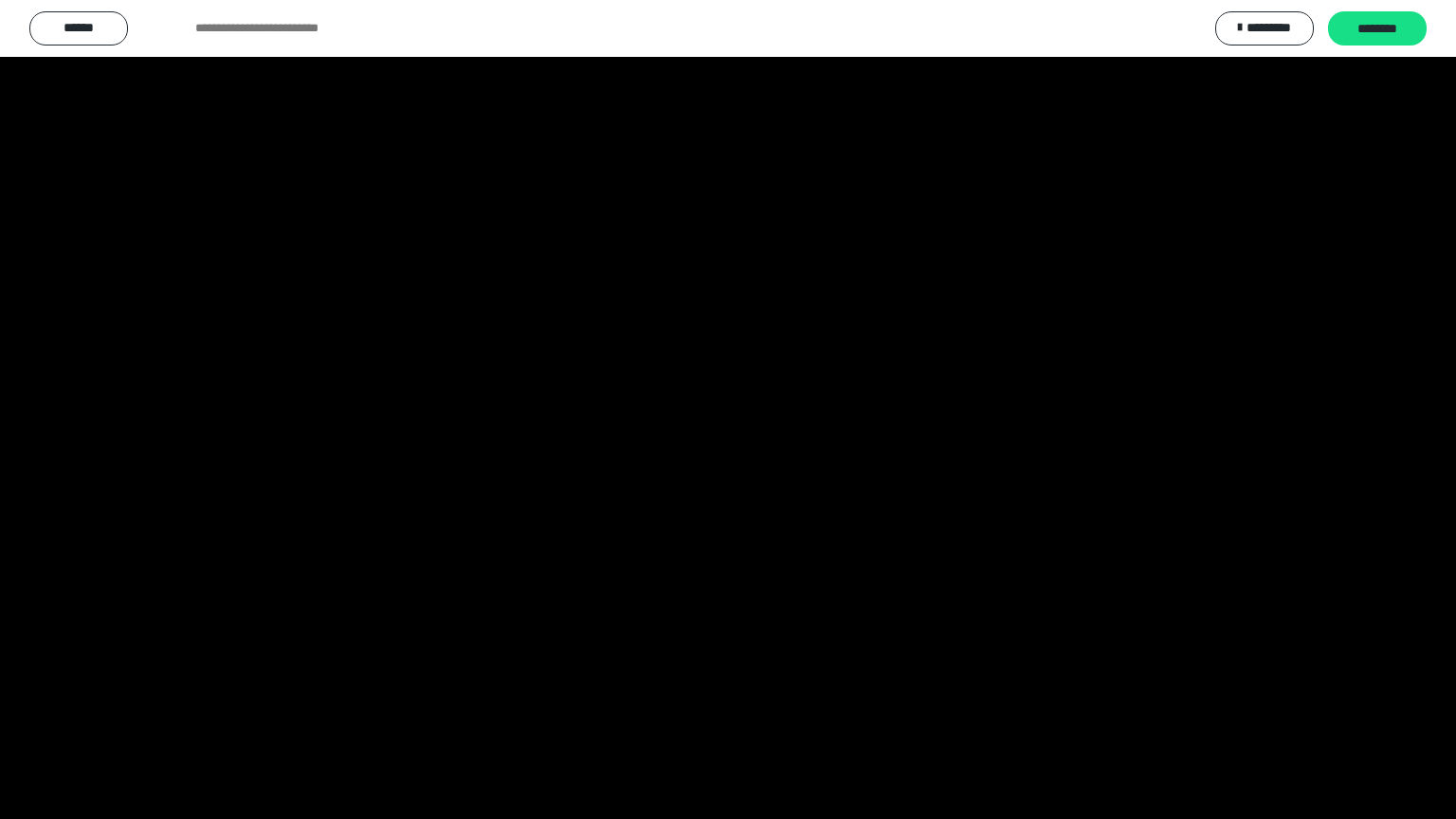 scroll, scrollTop: 3784, scrollLeft: 0, axis: vertical 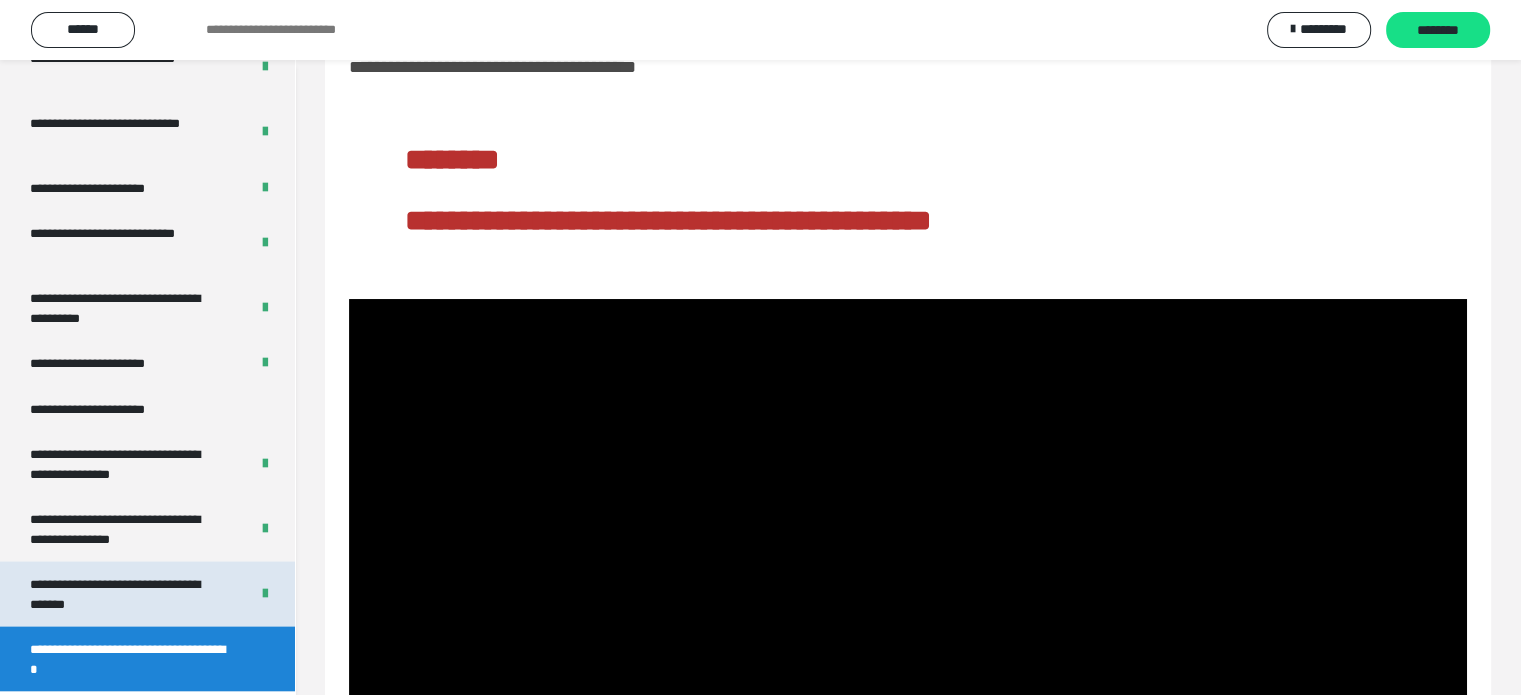 click on "**********" at bounding box center [124, 594] 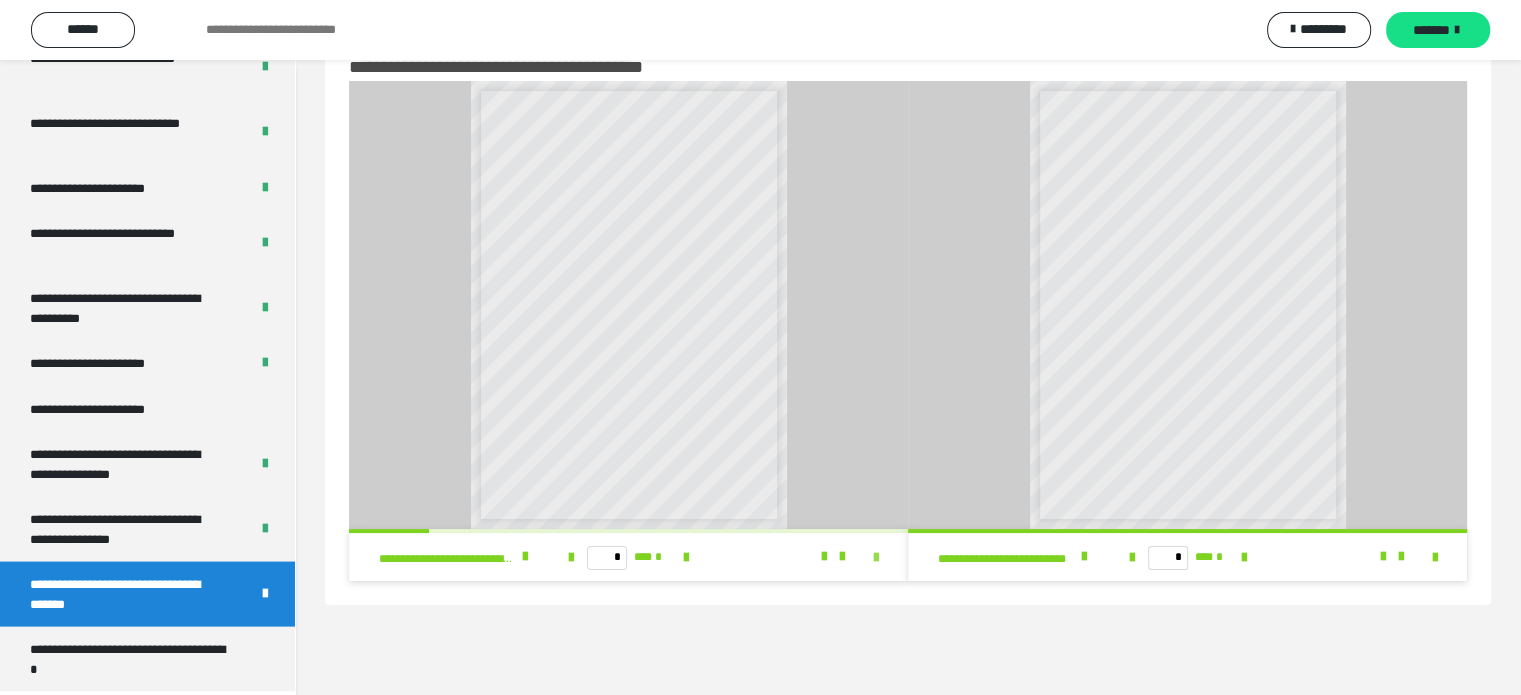 click at bounding box center [876, 558] 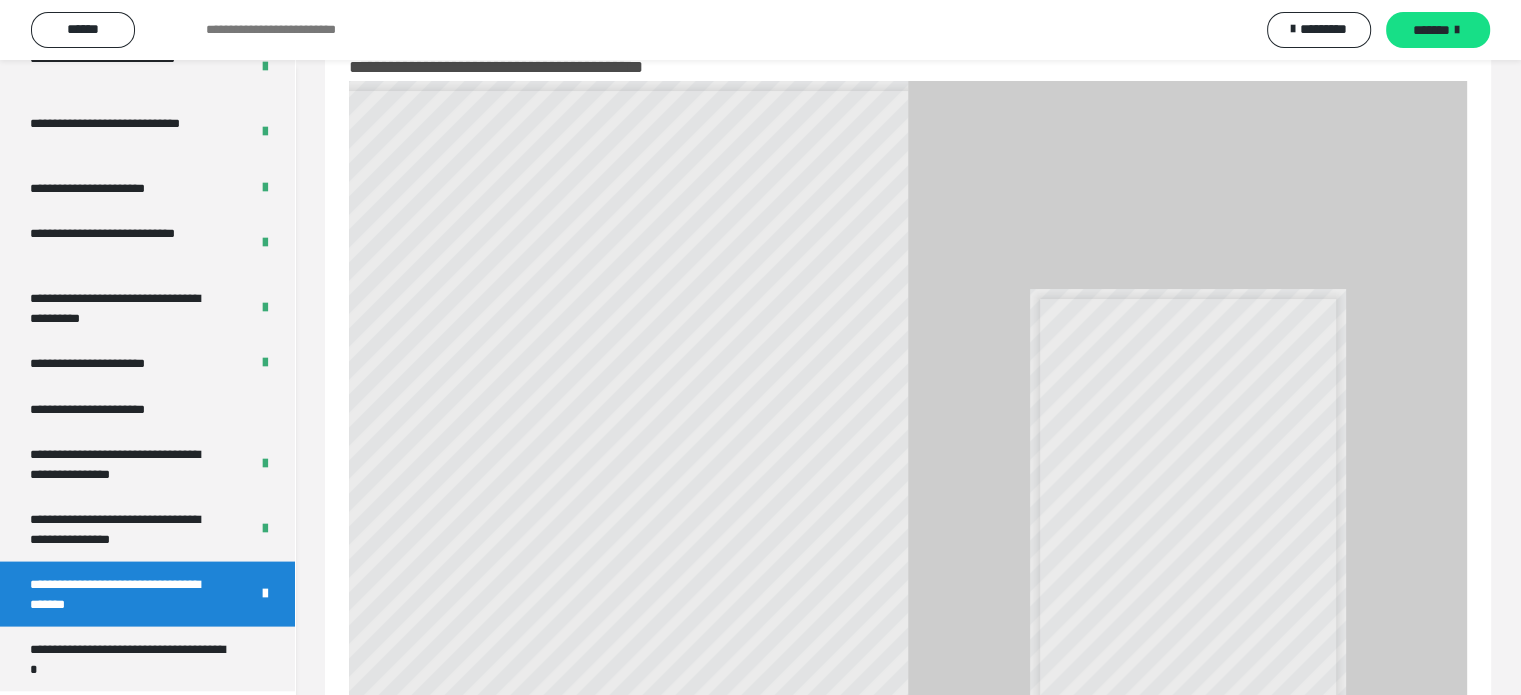 scroll, scrollTop: 3823, scrollLeft: 0, axis: vertical 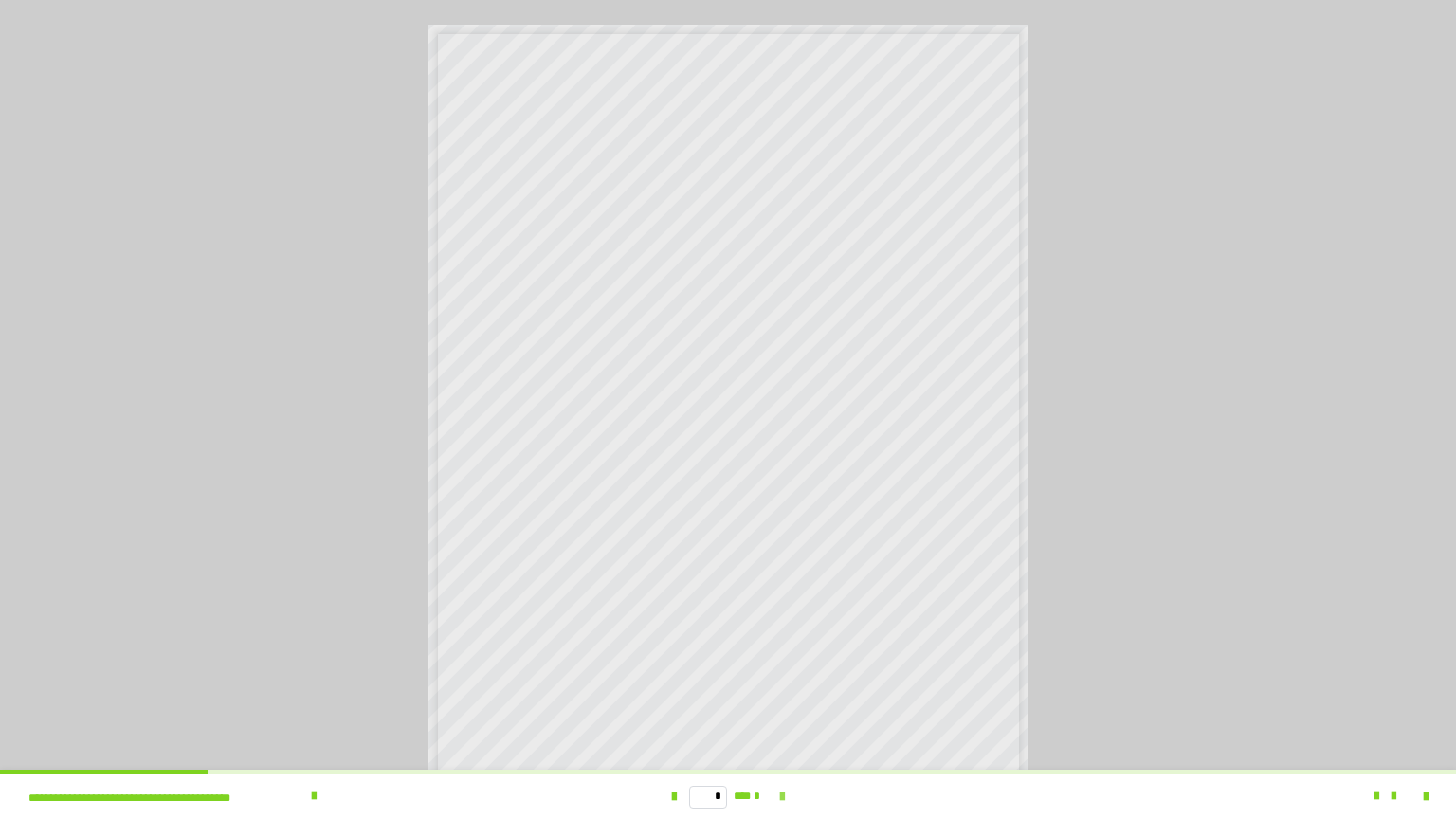 click at bounding box center [782, 797] 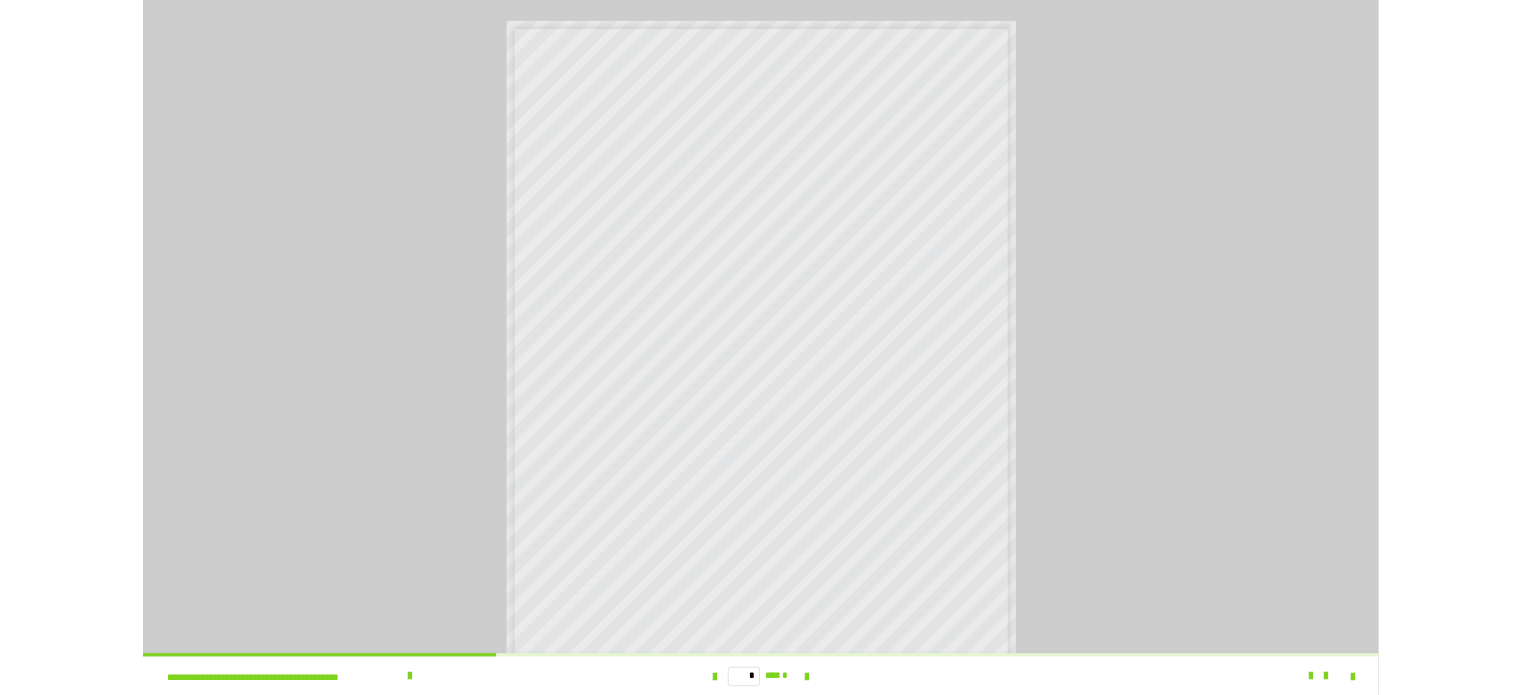 scroll, scrollTop: 3992, scrollLeft: 0, axis: vertical 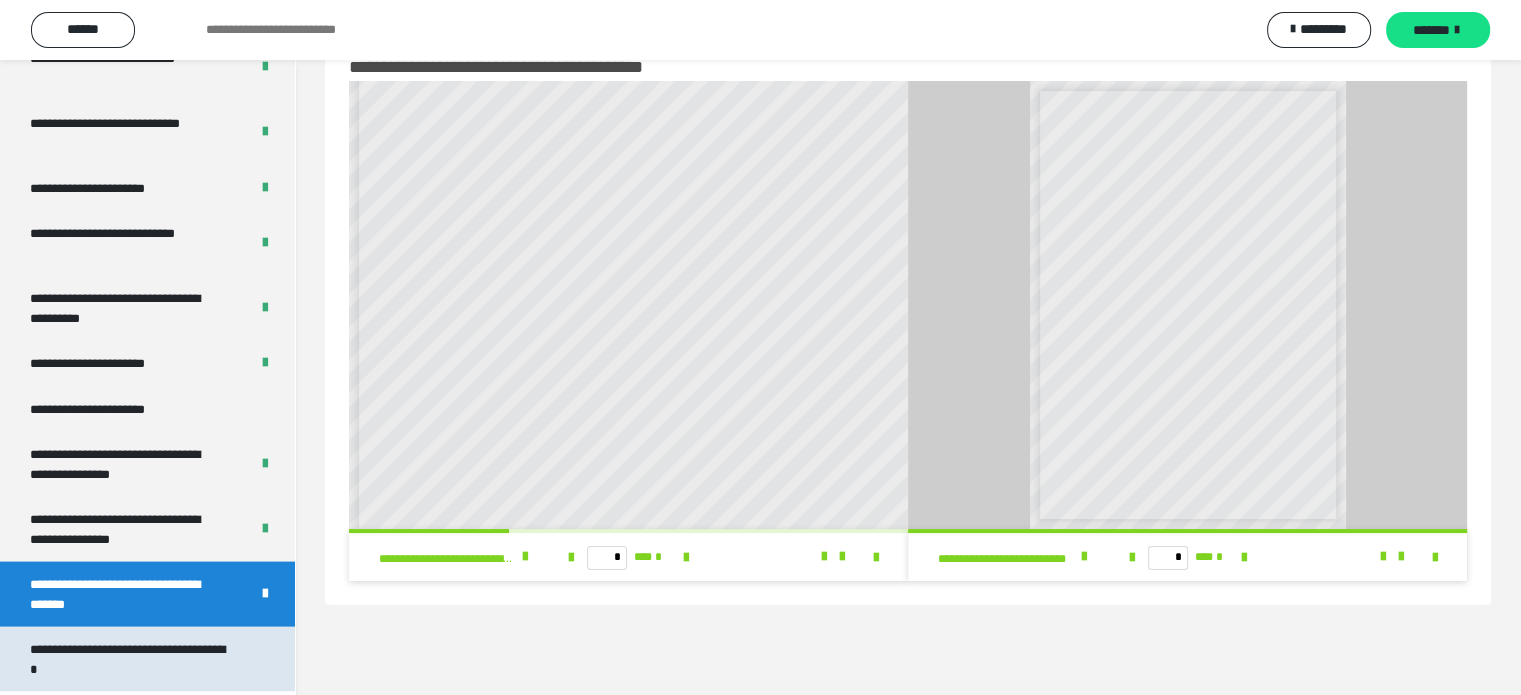 click on "**********" at bounding box center (132, 659) 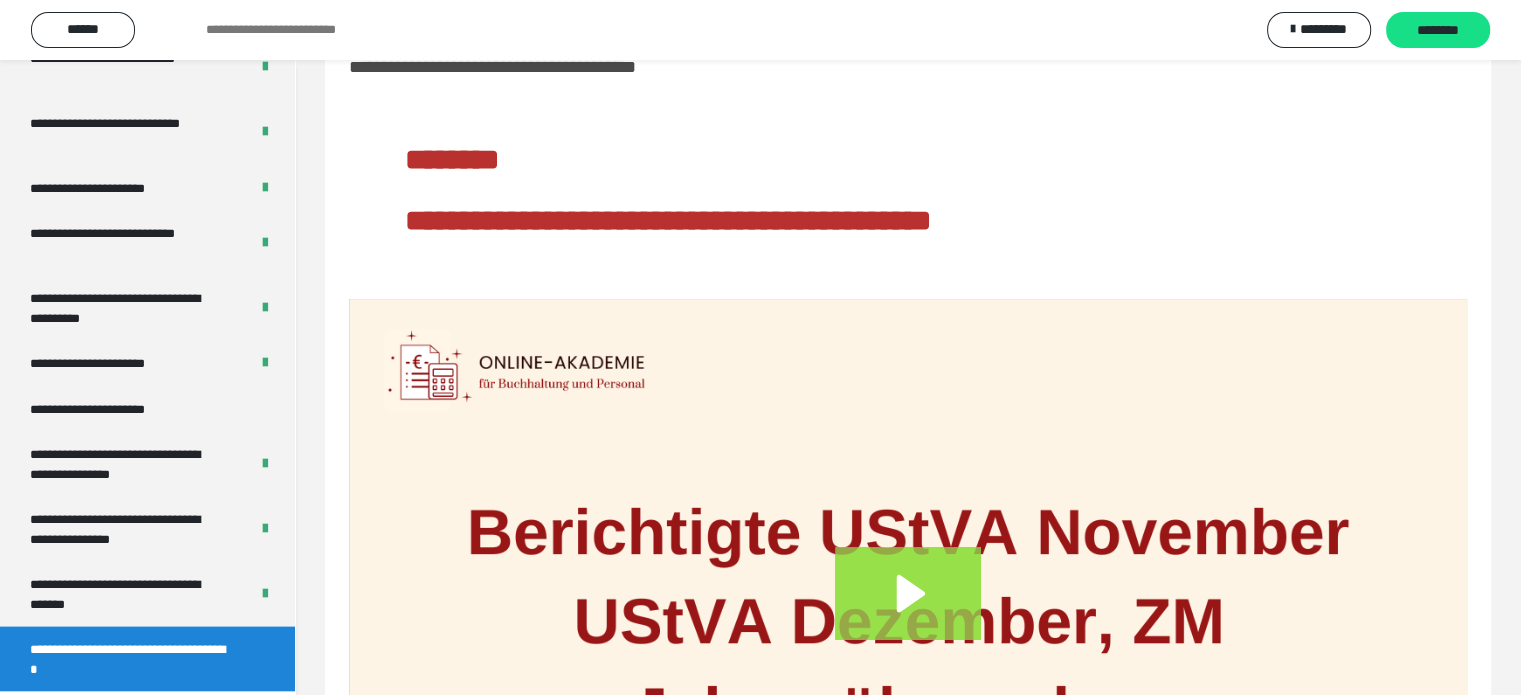 click 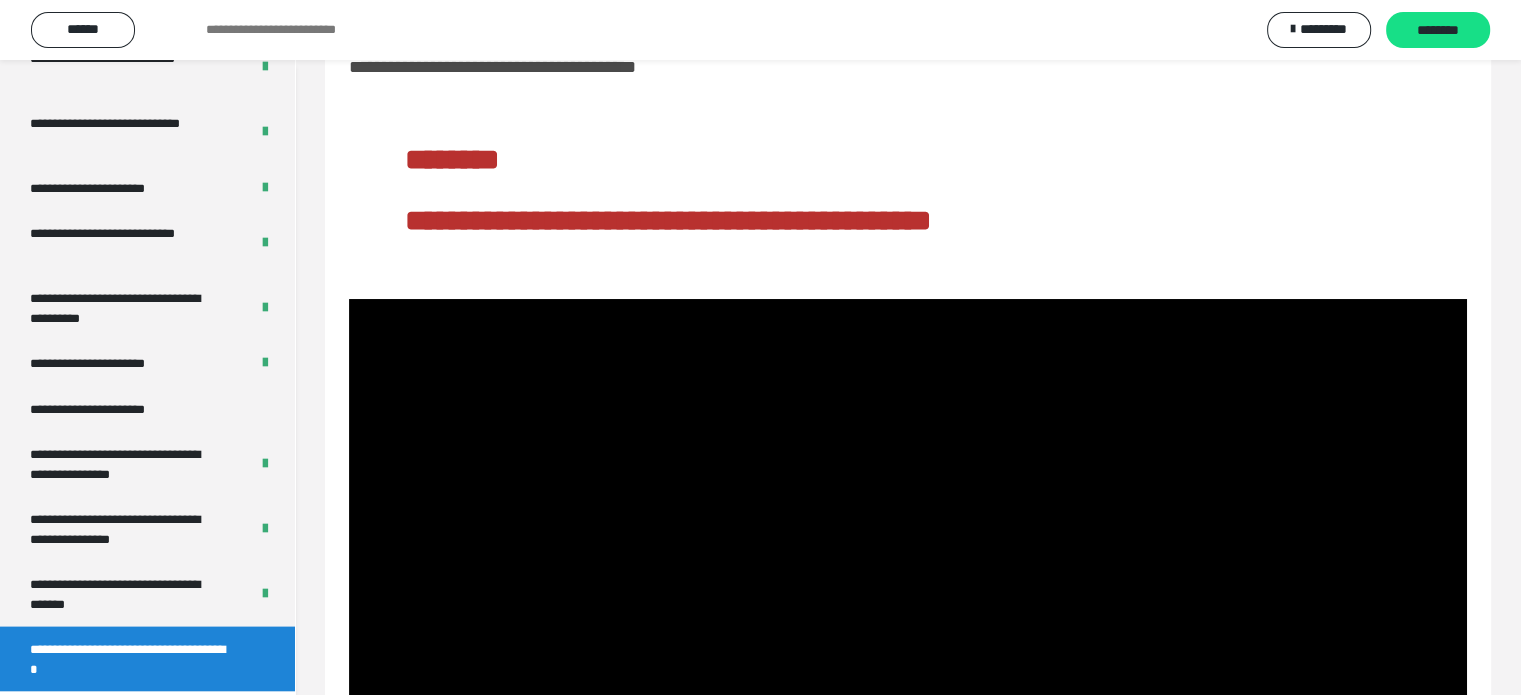 click at bounding box center (908, 613) 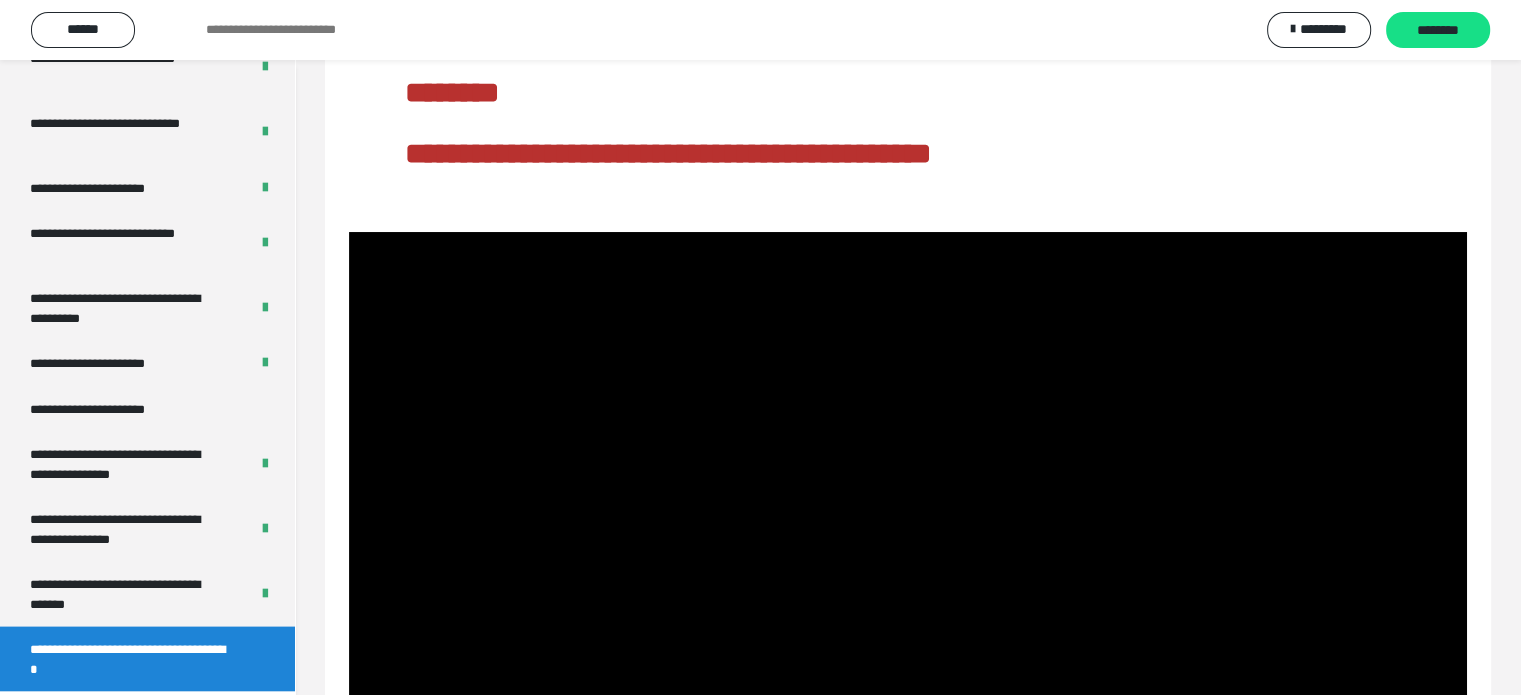 scroll, scrollTop: 128, scrollLeft: 0, axis: vertical 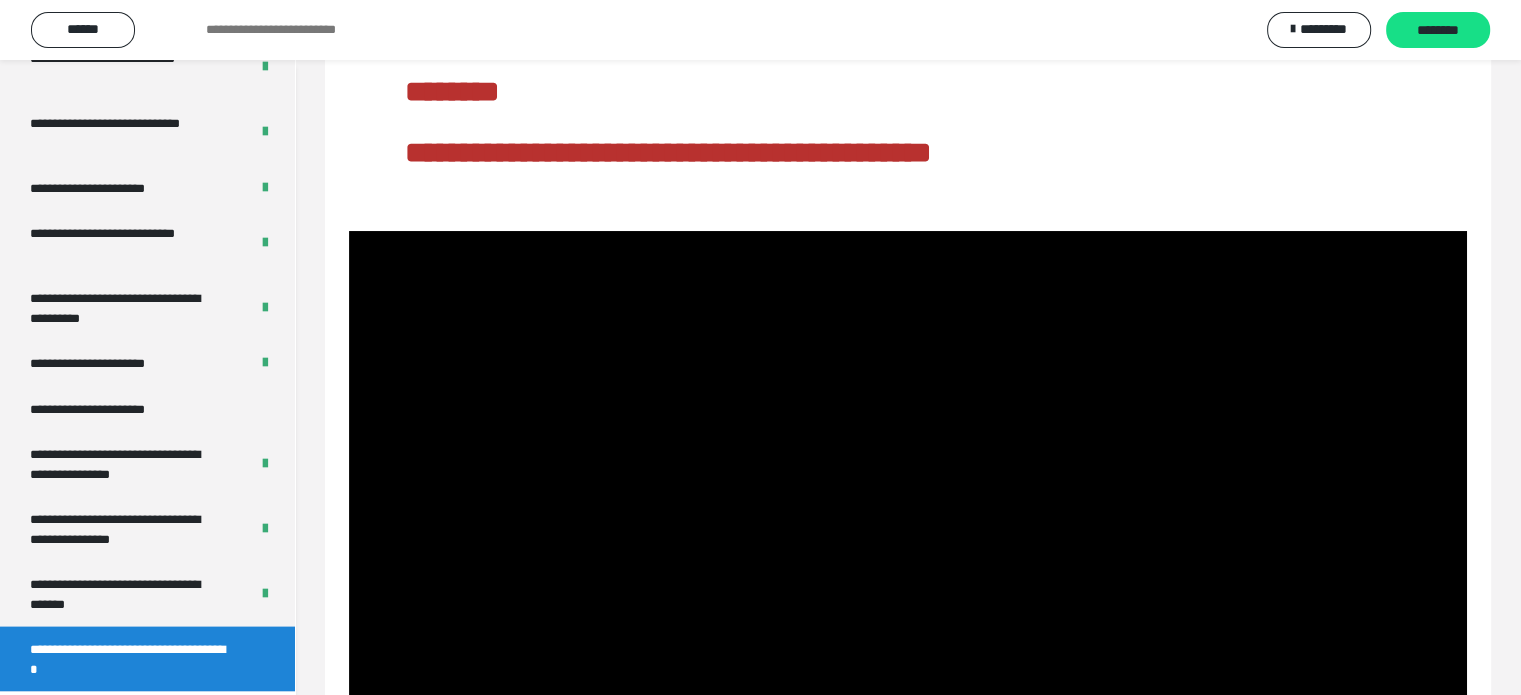click at bounding box center [908, 545] 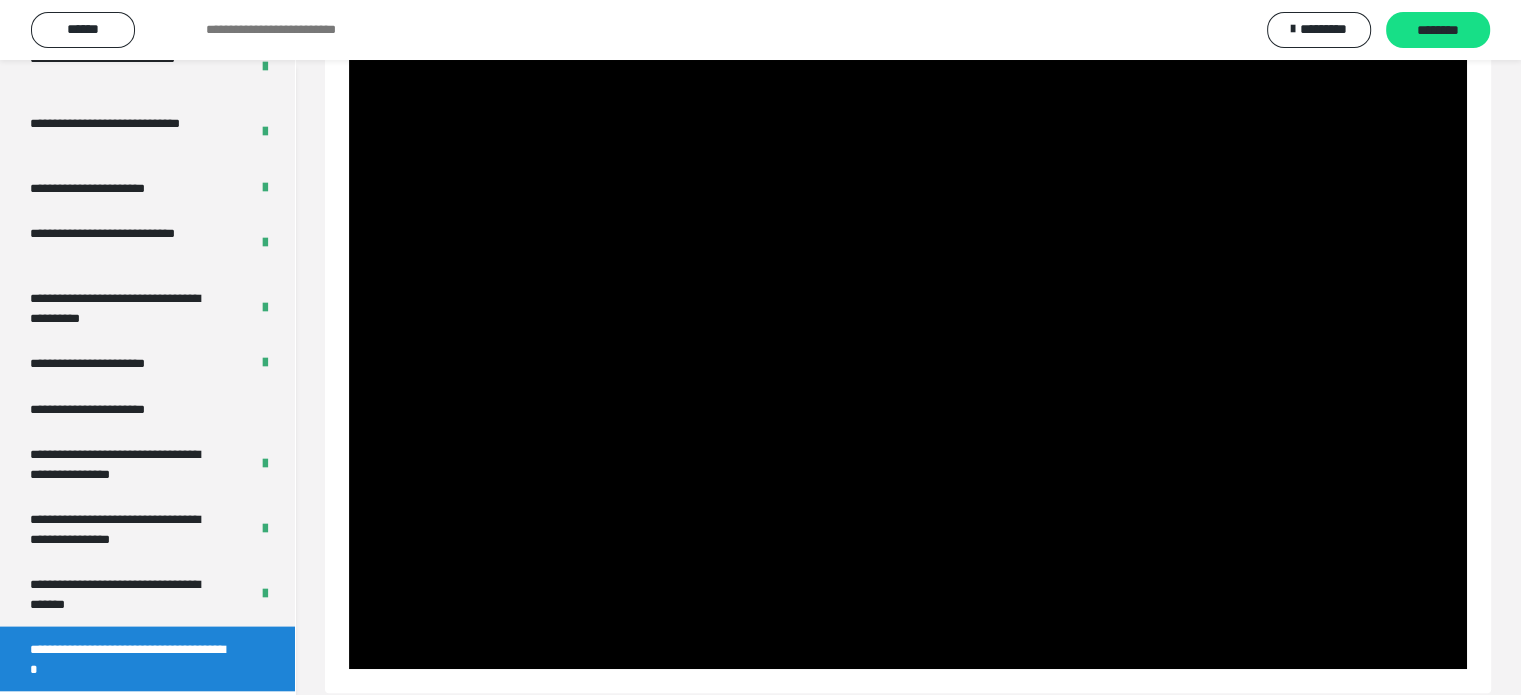 scroll, scrollTop: 346, scrollLeft: 0, axis: vertical 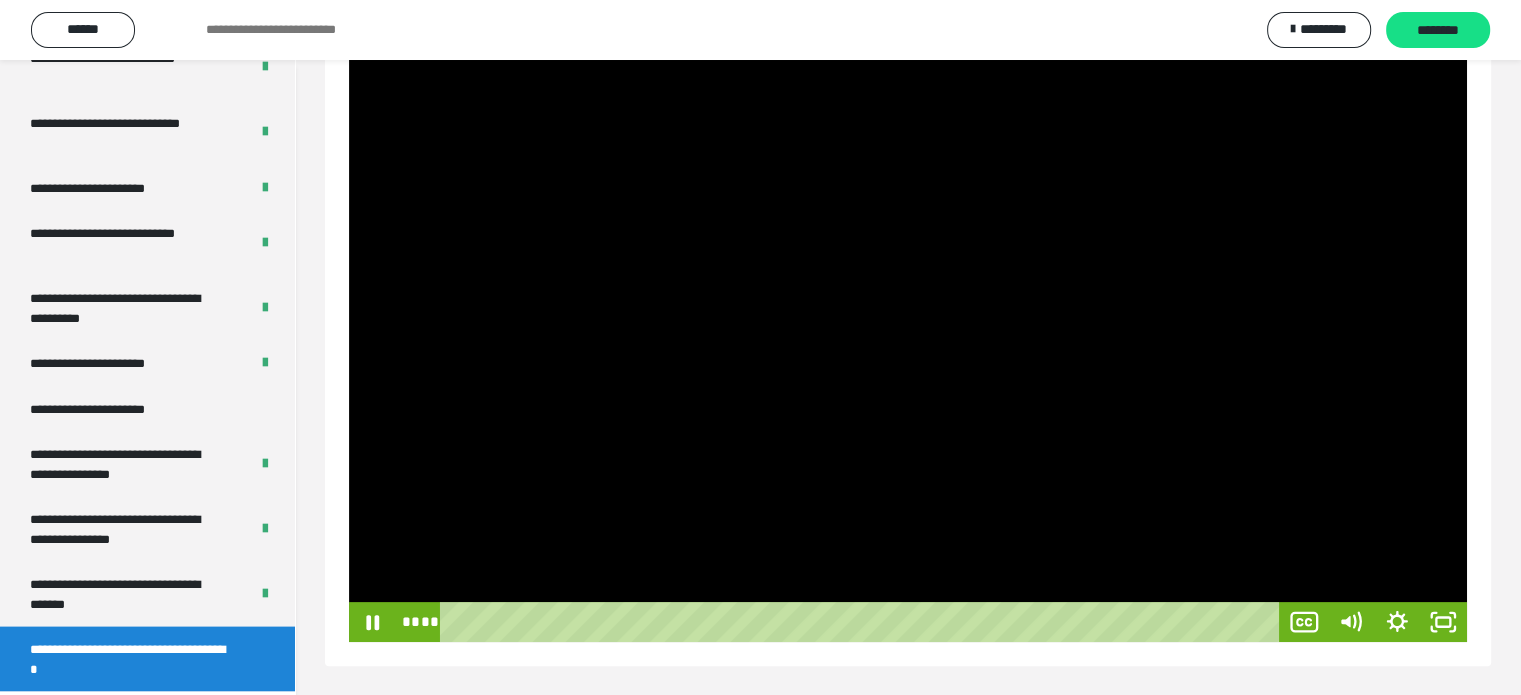 click at bounding box center [908, 327] 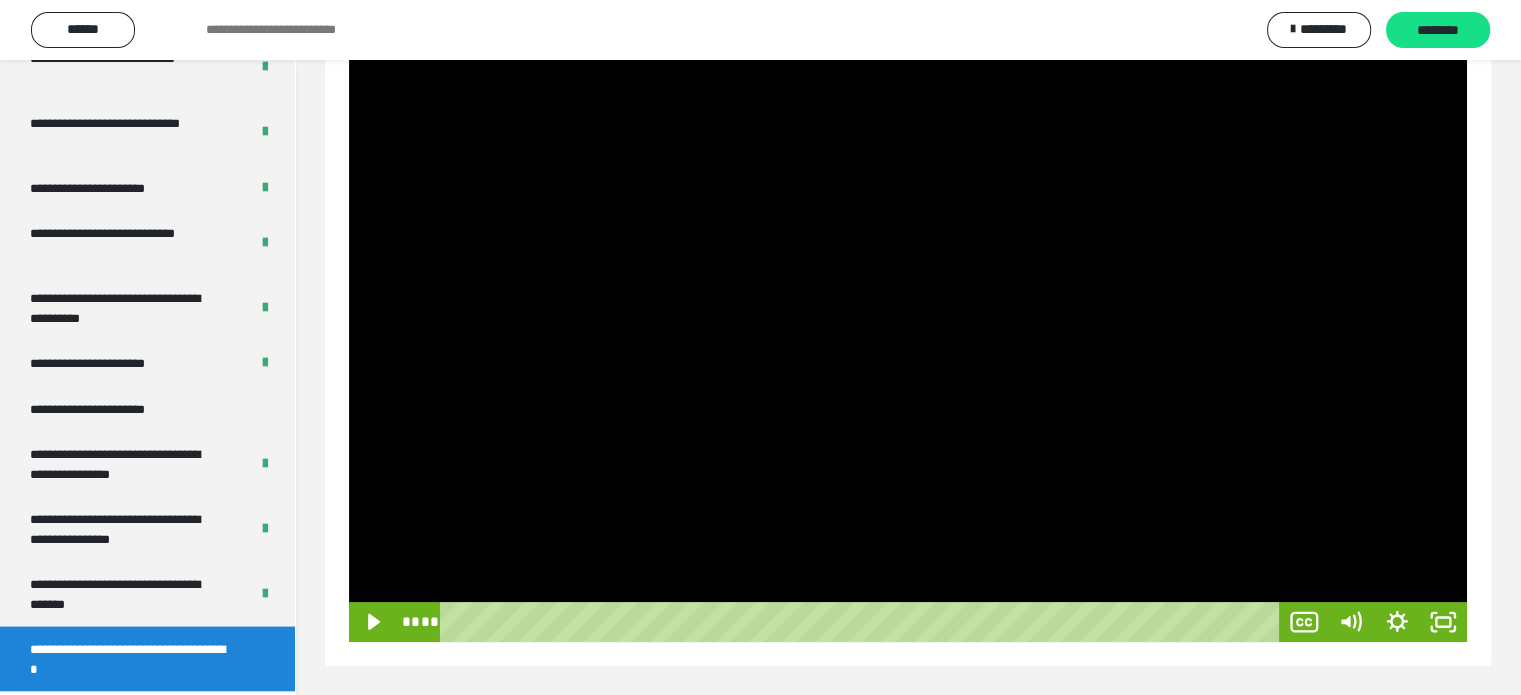 click at bounding box center [908, 327] 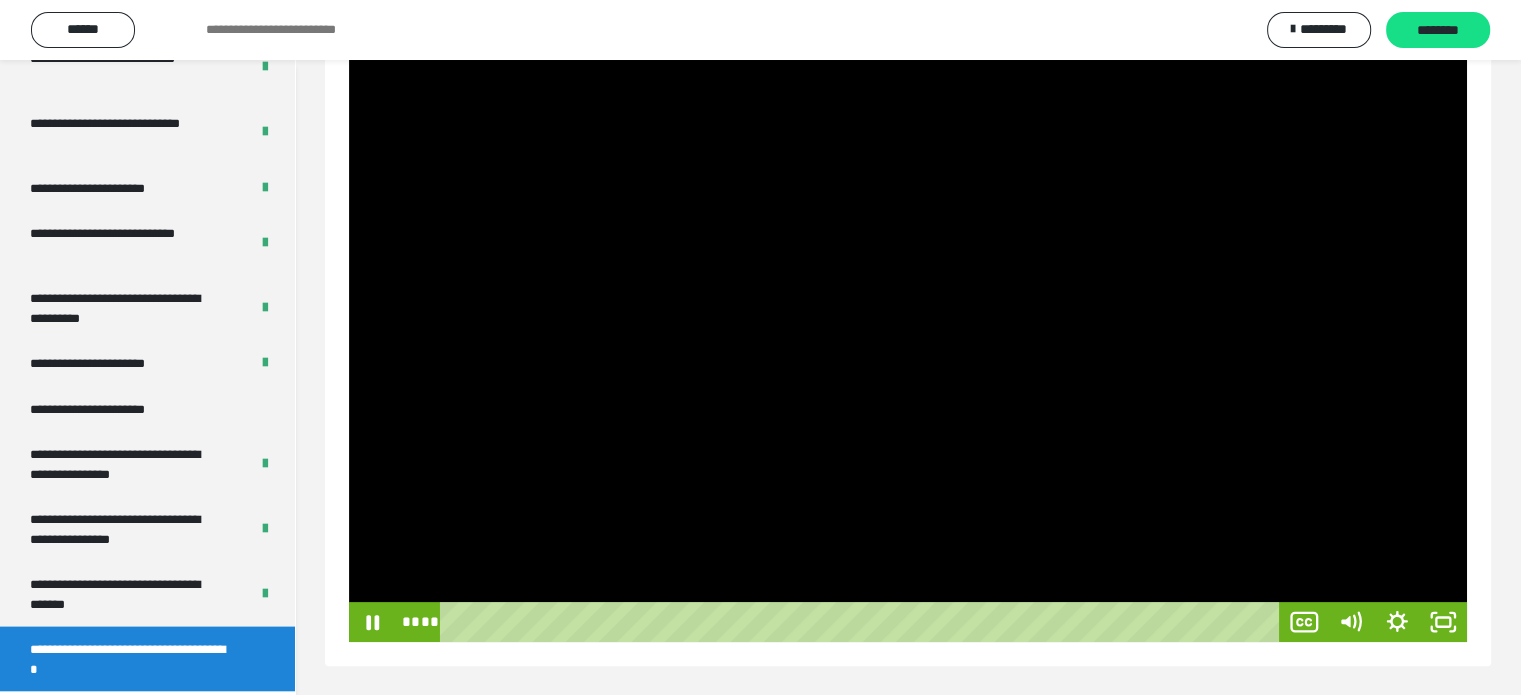 click at bounding box center [908, 327] 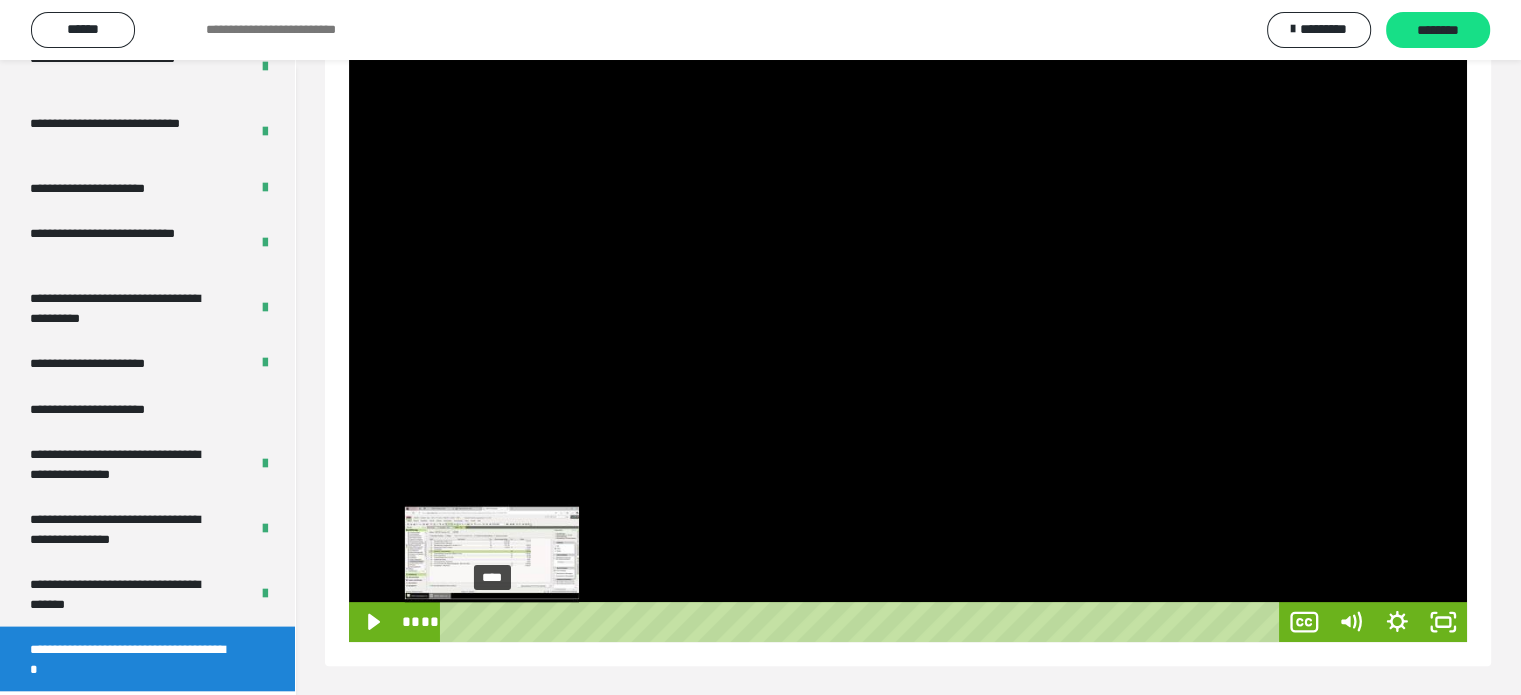 click on "****" at bounding box center [863, 622] 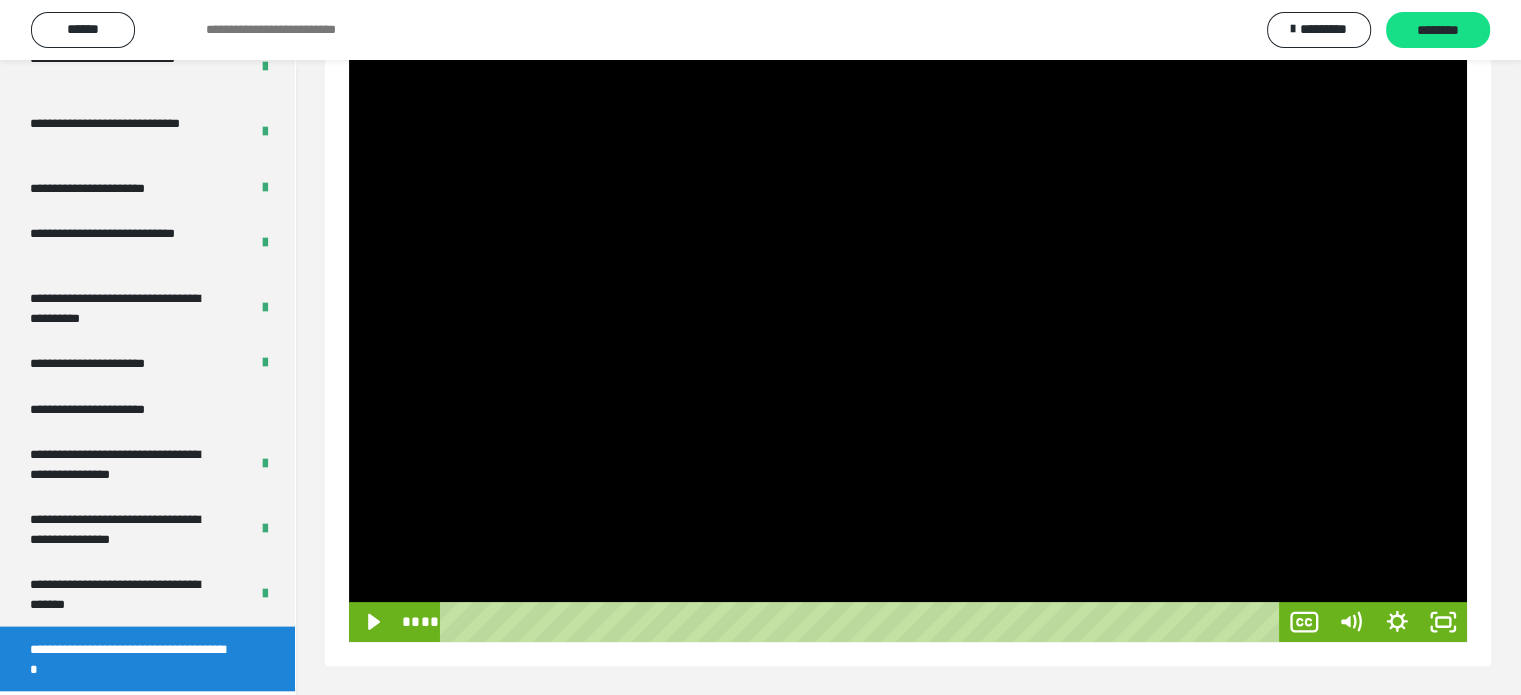 click at bounding box center [908, 327] 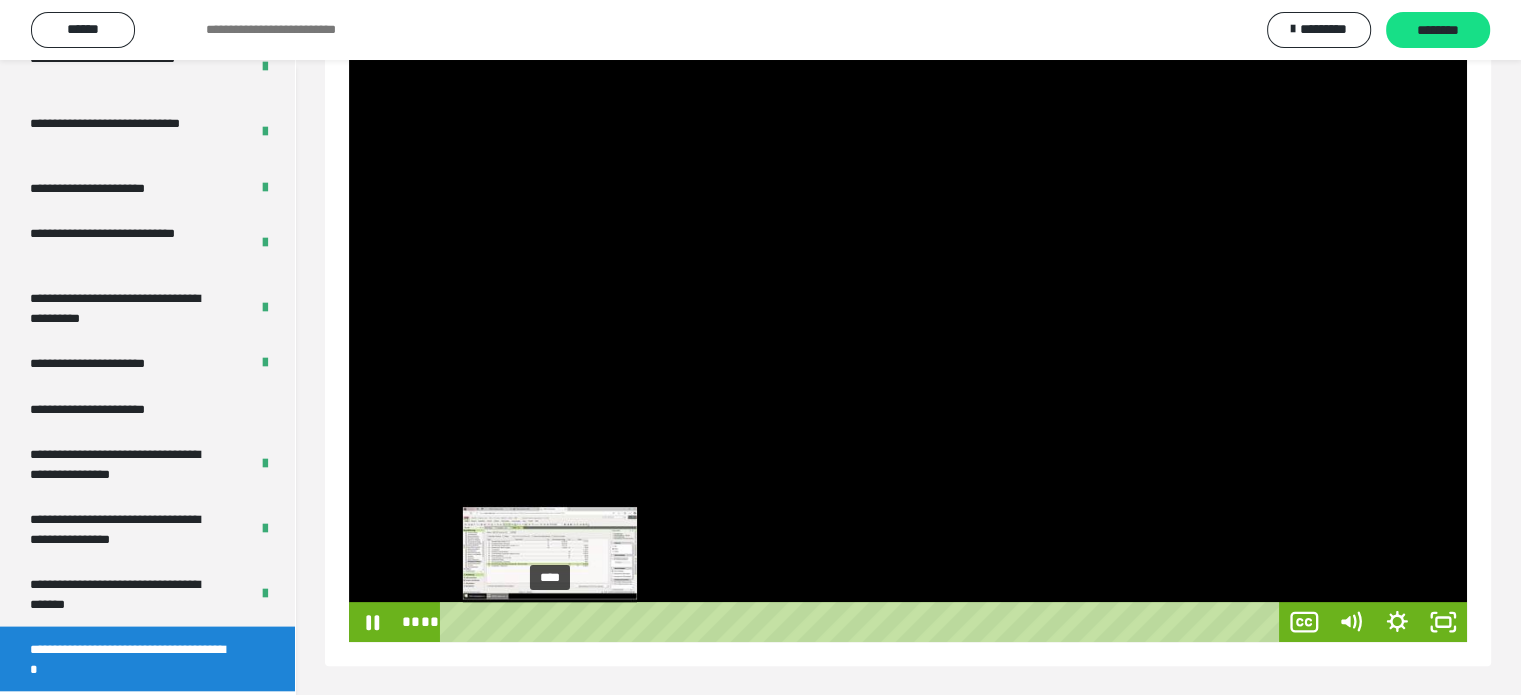 click on "****" at bounding box center (863, 622) 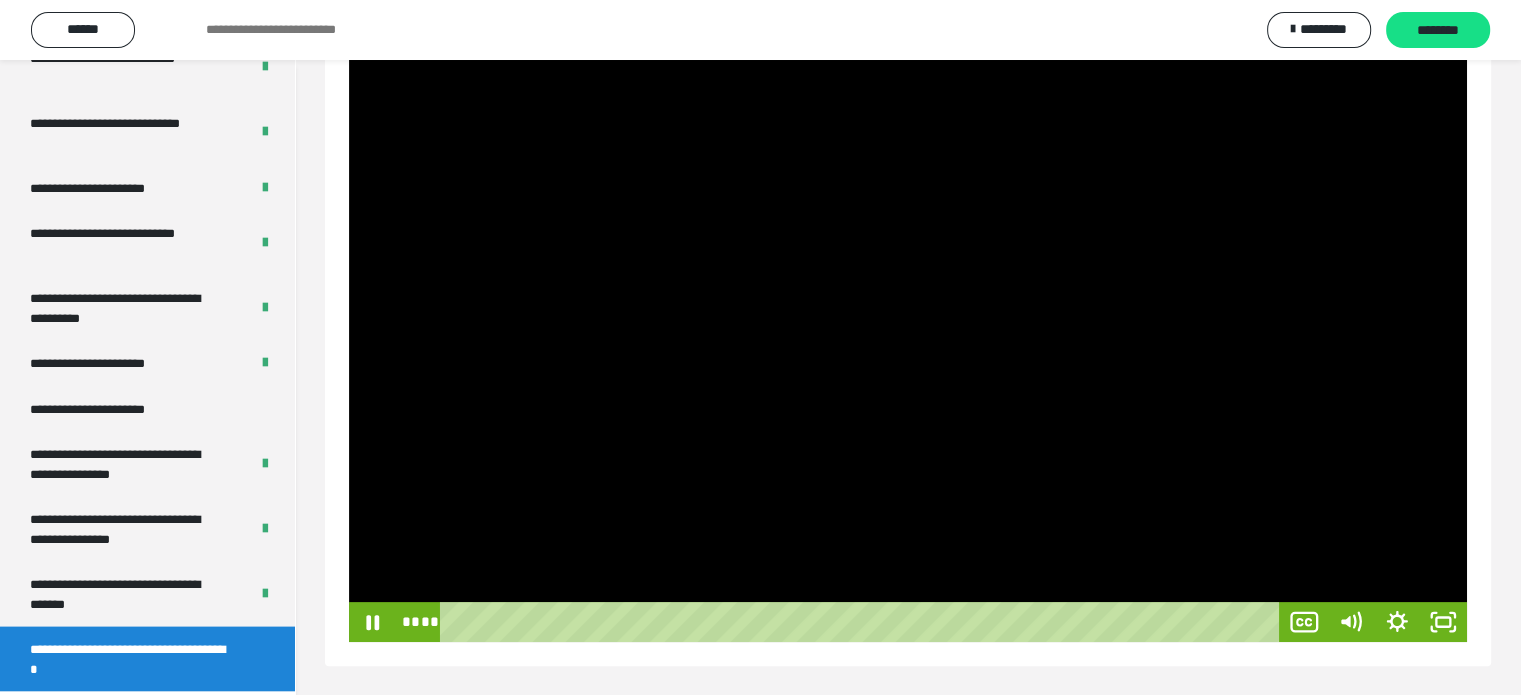 click at bounding box center [908, 327] 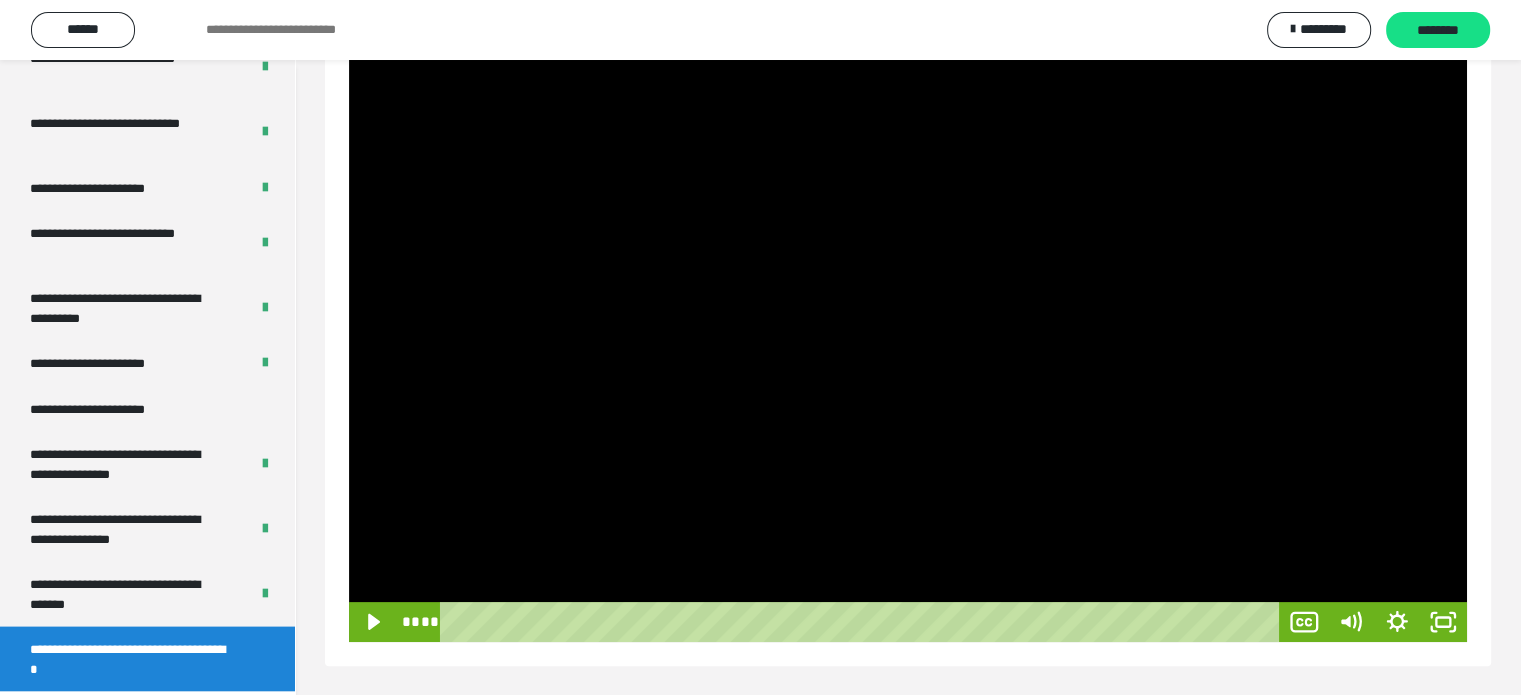 click at bounding box center (908, 327) 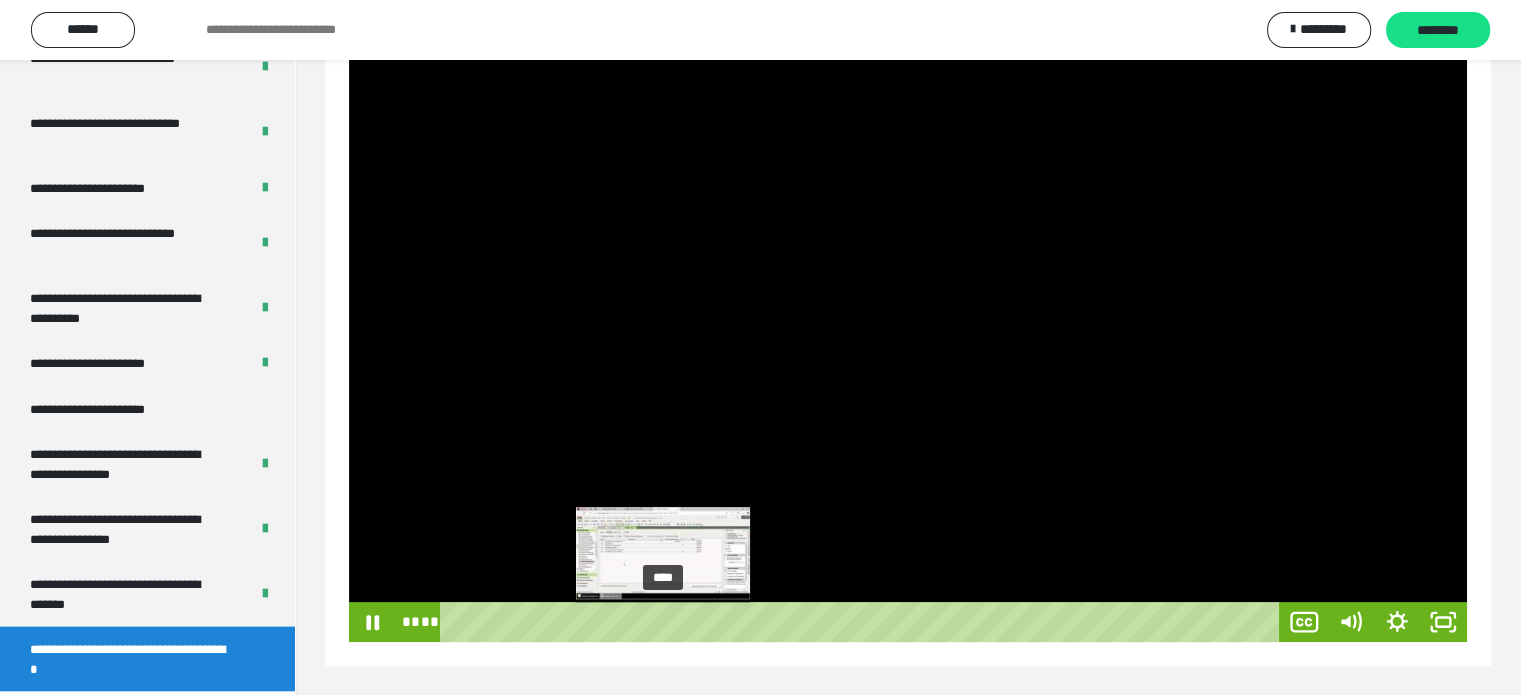 click on "****" at bounding box center [863, 622] 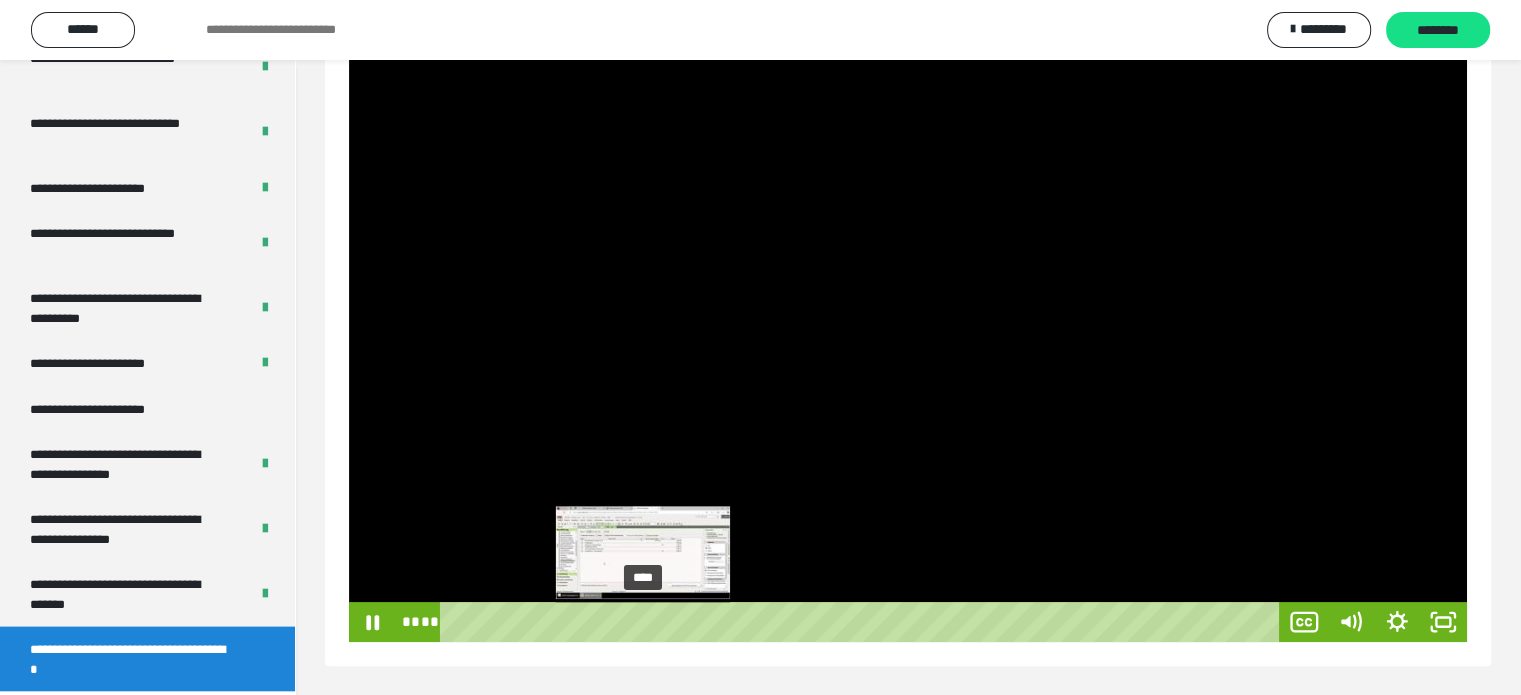 click on "****" at bounding box center (863, 622) 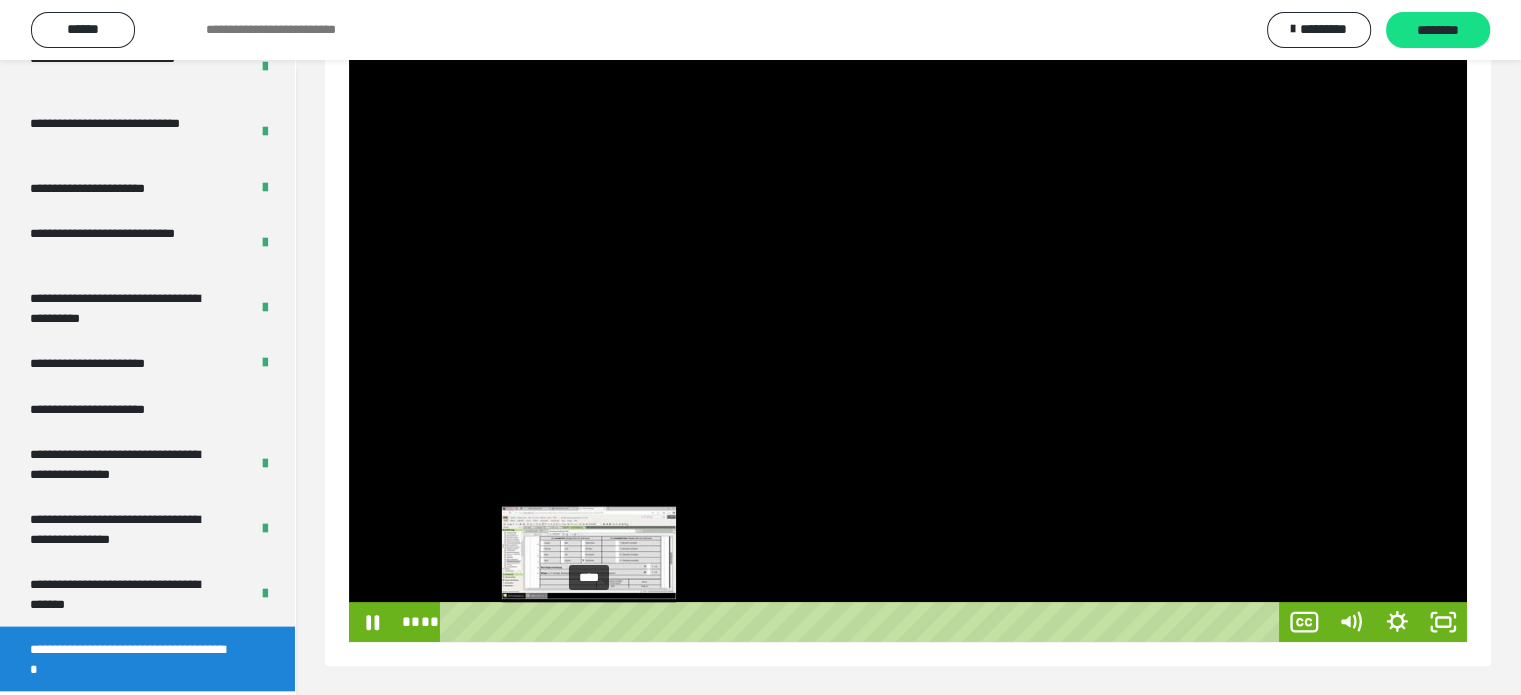 click on "****" at bounding box center [863, 622] 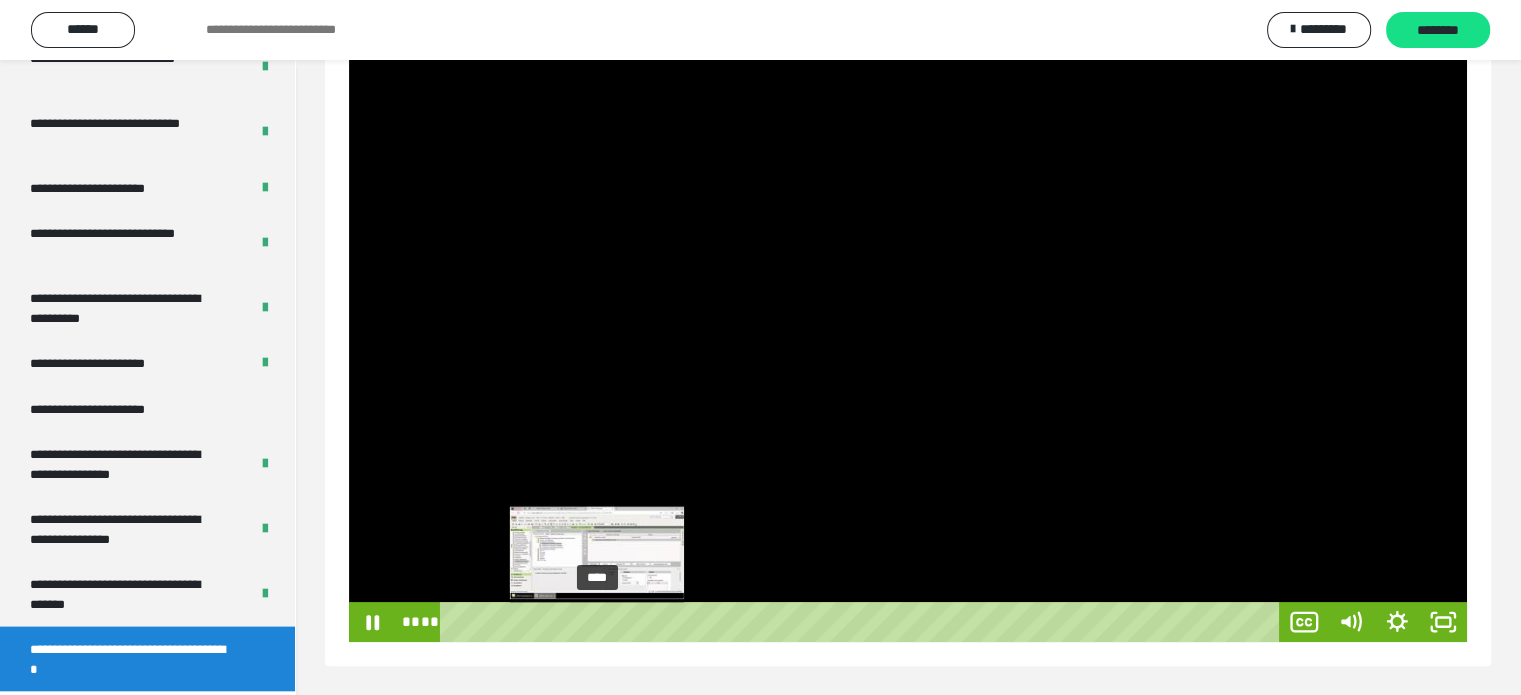 click on "****" at bounding box center [863, 622] 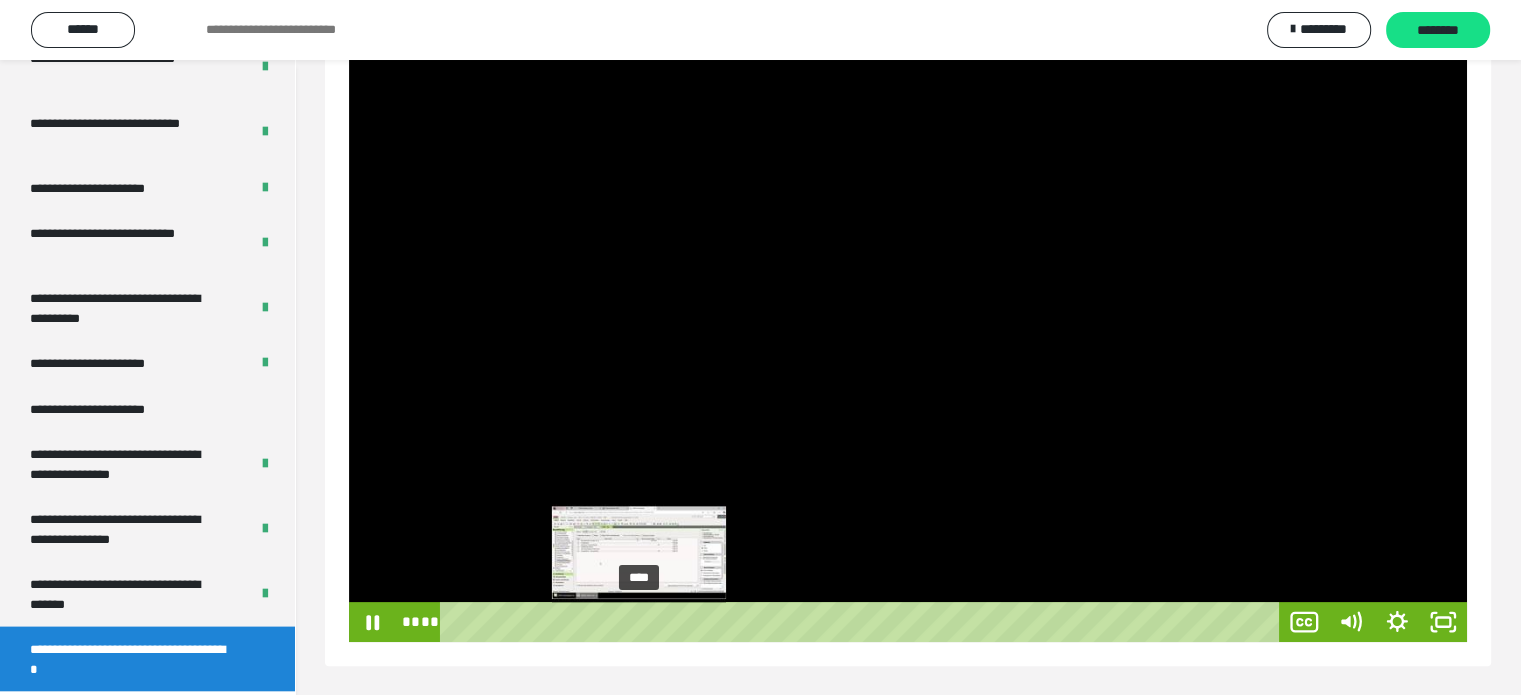 click on "****" at bounding box center [863, 622] 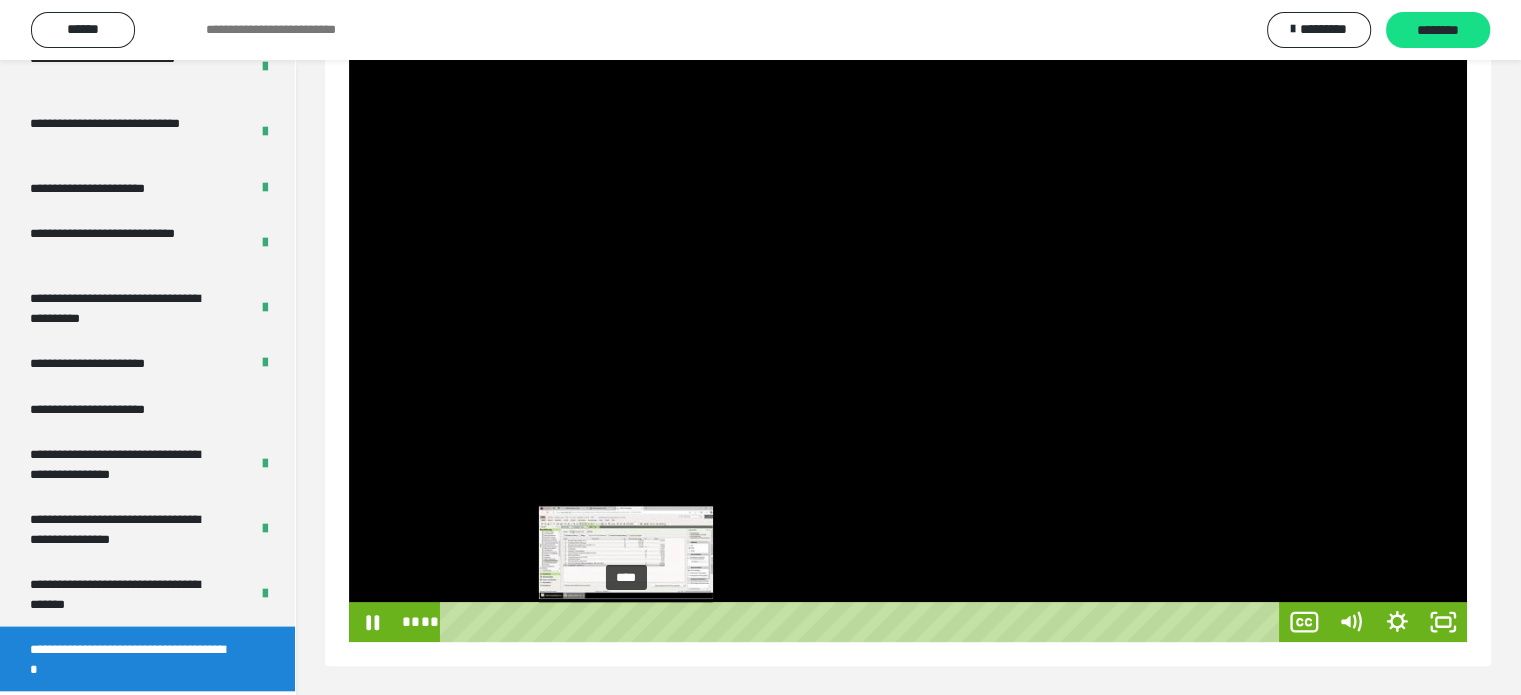 click on "****" at bounding box center (863, 622) 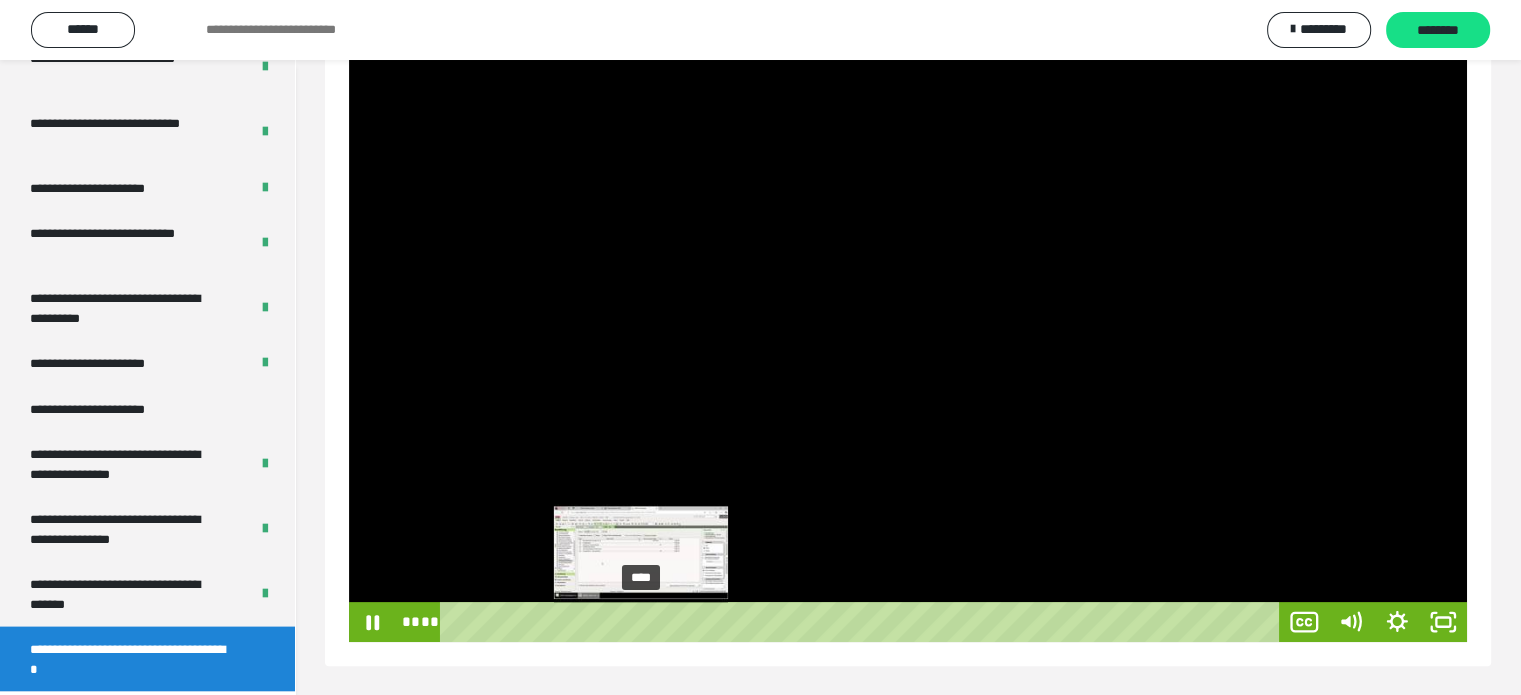click on "****" at bounding box center (863, 622) 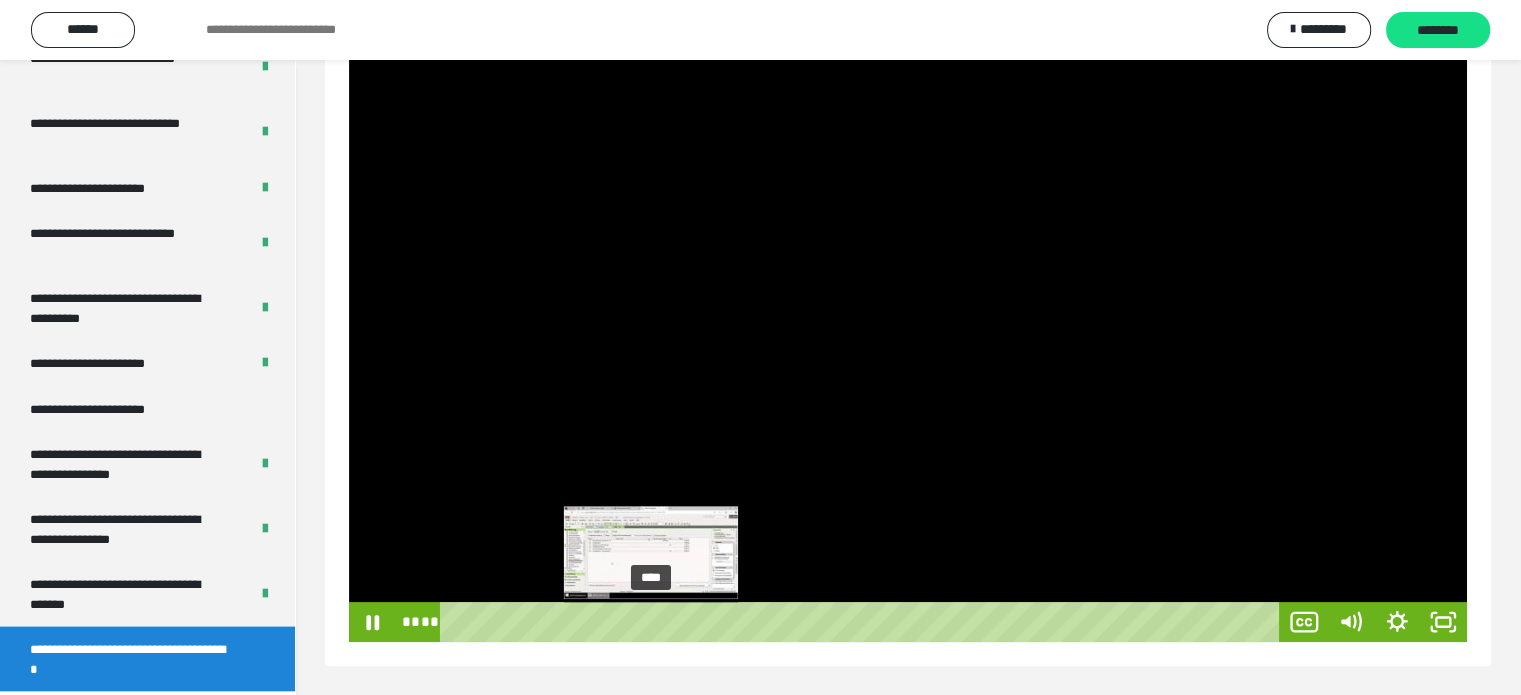 click on "****" at bounding box center [863, 622] 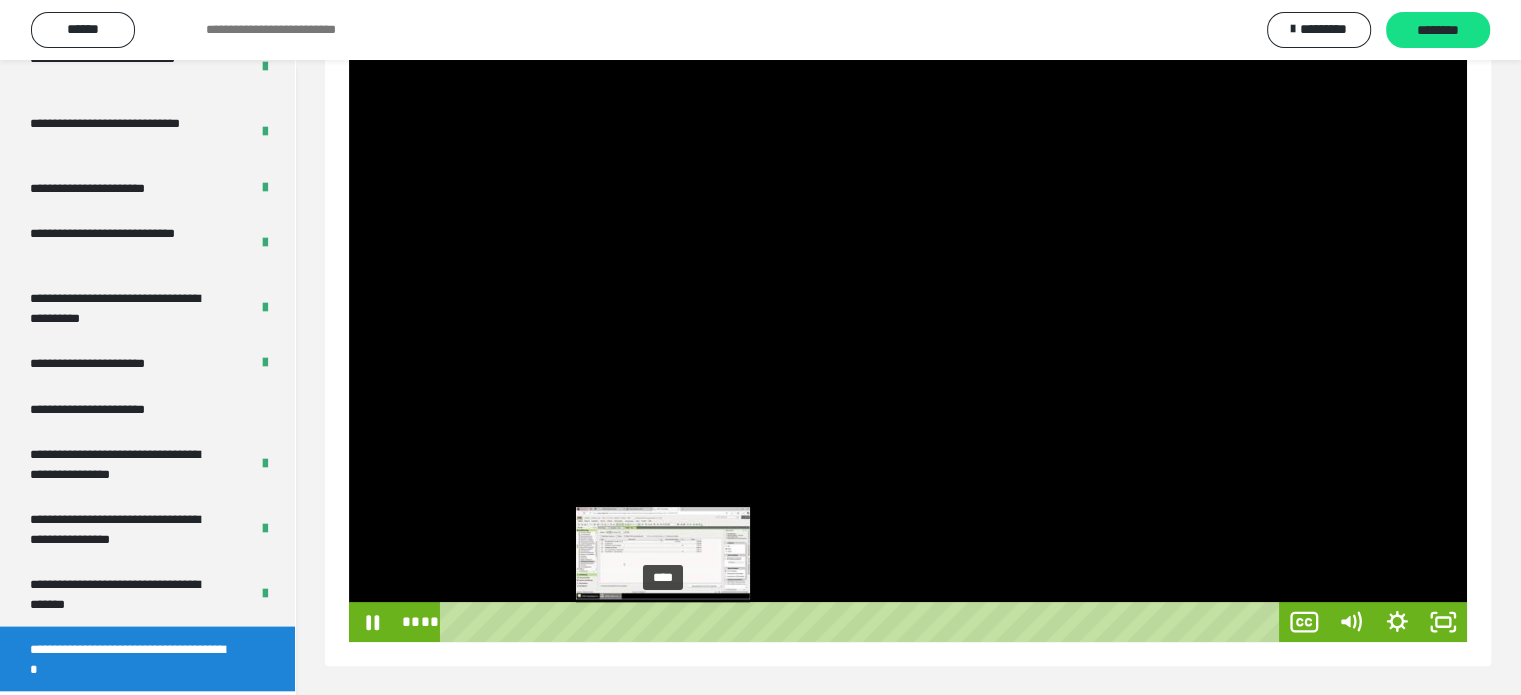 click on "****" at bounding box center (863, 622) 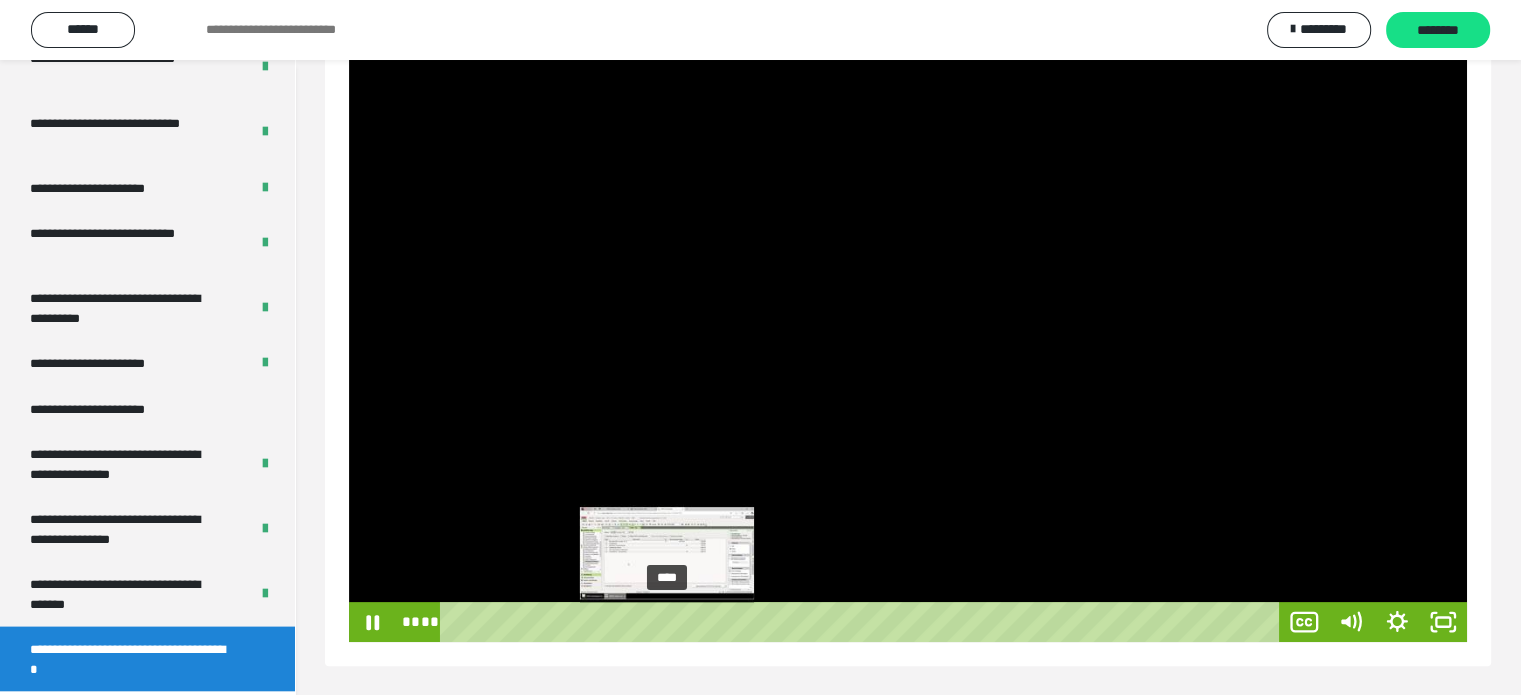click at bounding box center [667, 621] 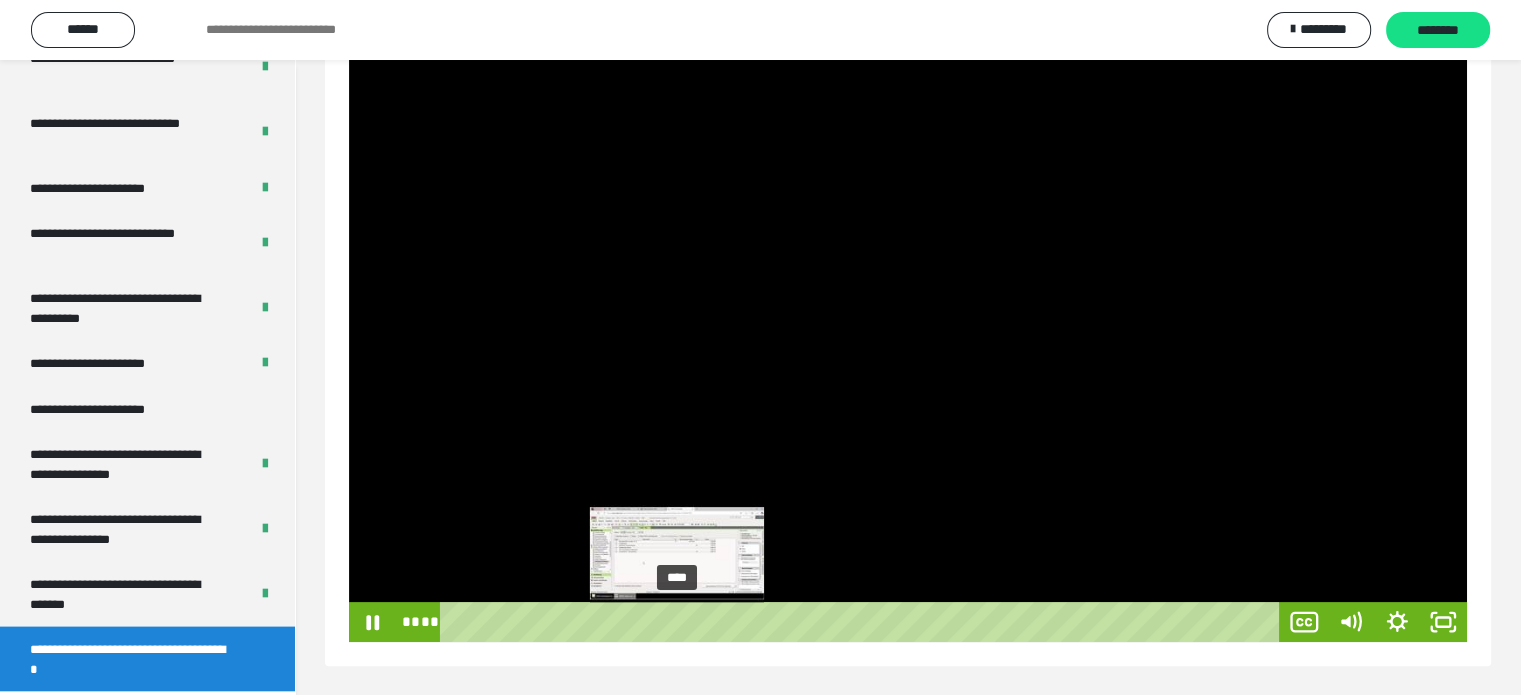 click on "****" at bounding box center (863, 622) 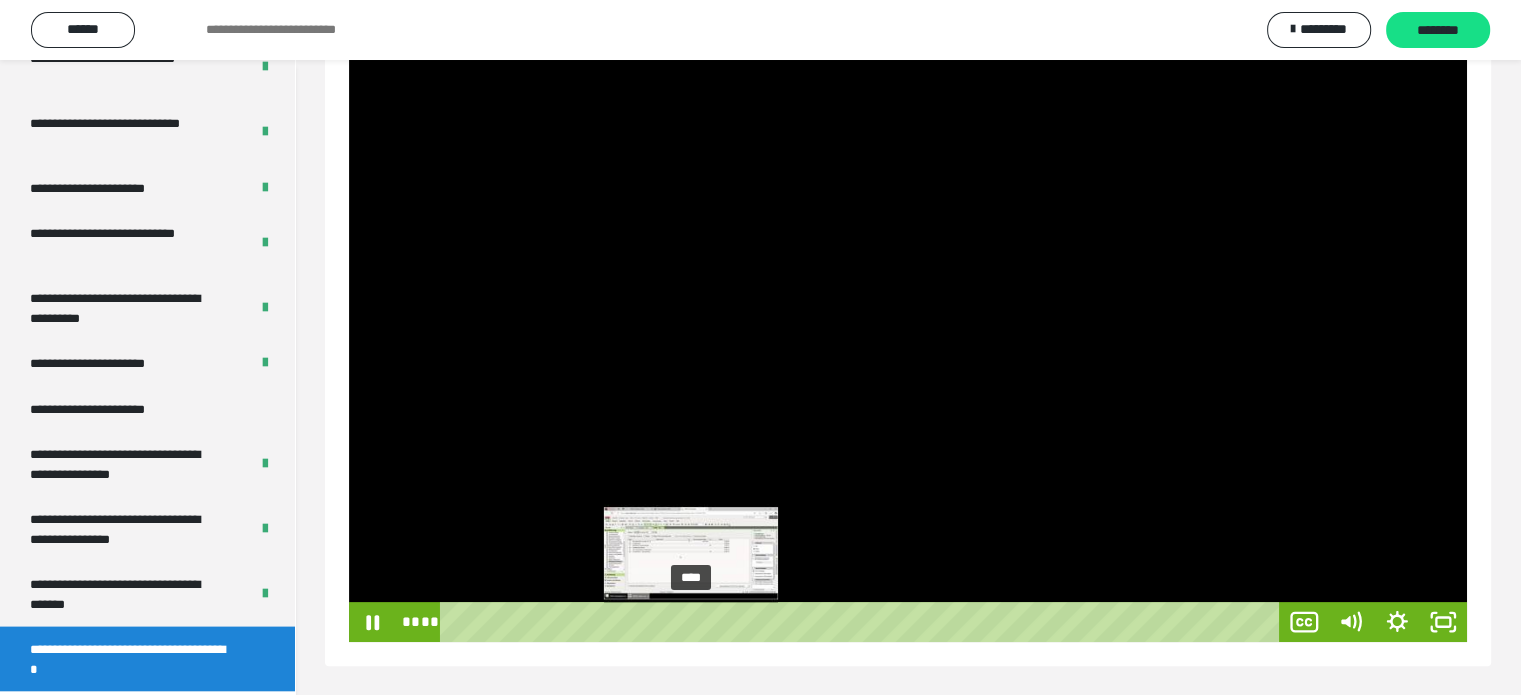 click on "****" at bounding box center (863, 622) 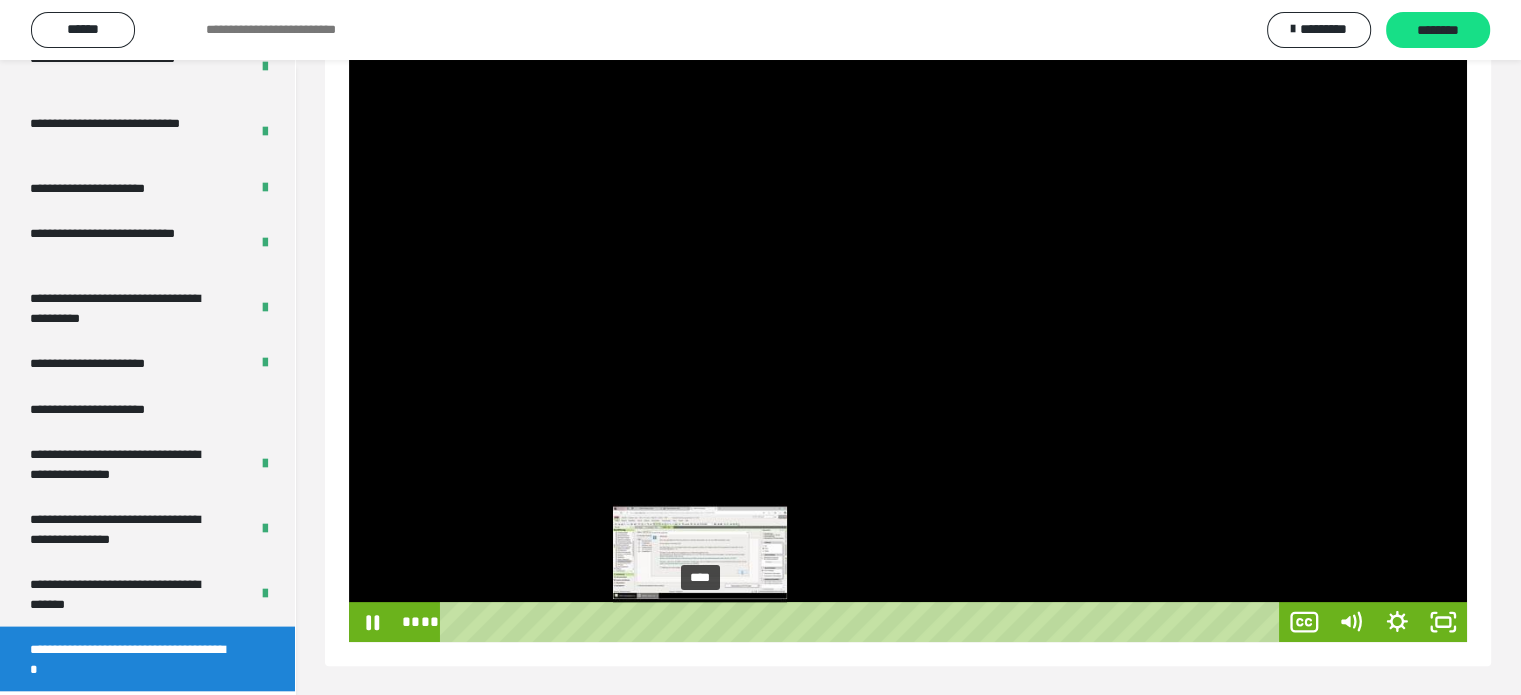click on "****" at bounding box center (863, 622) 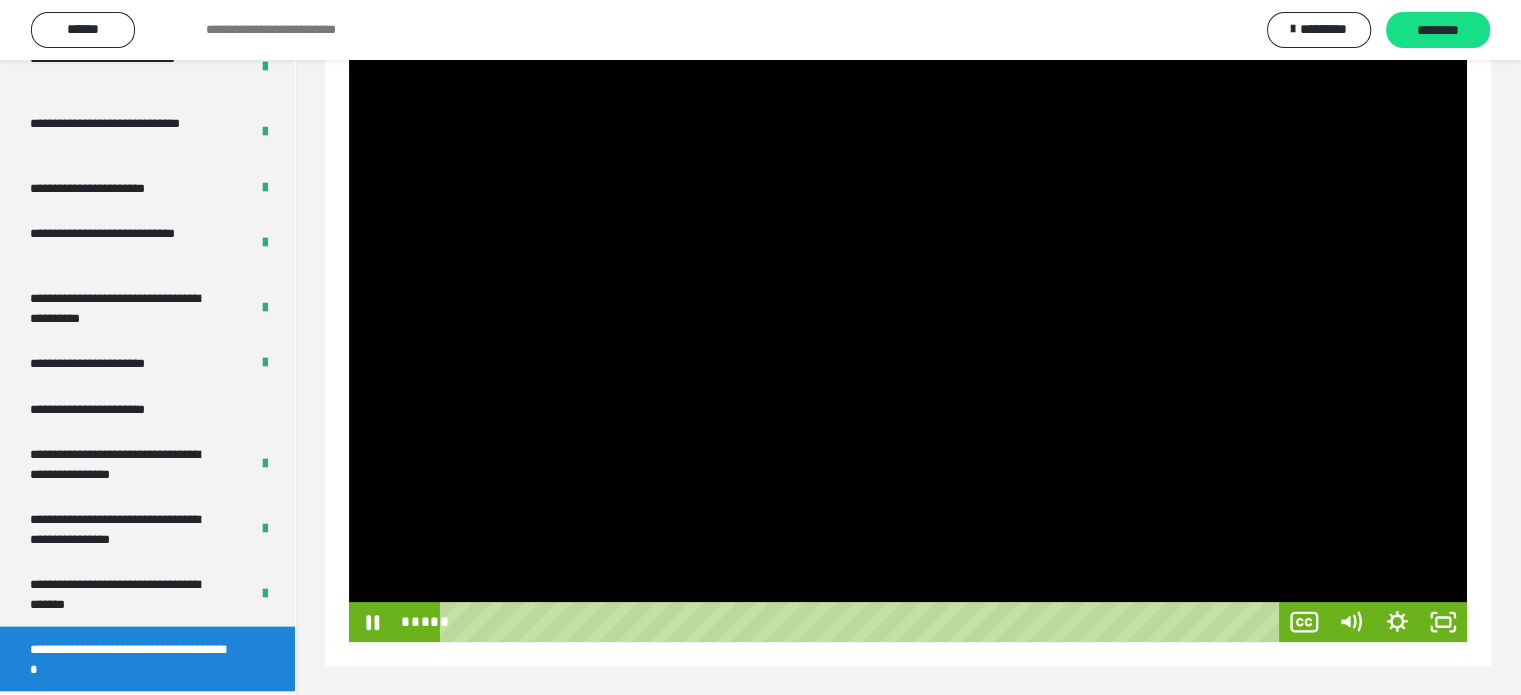 click at bounding box center [908, 327] 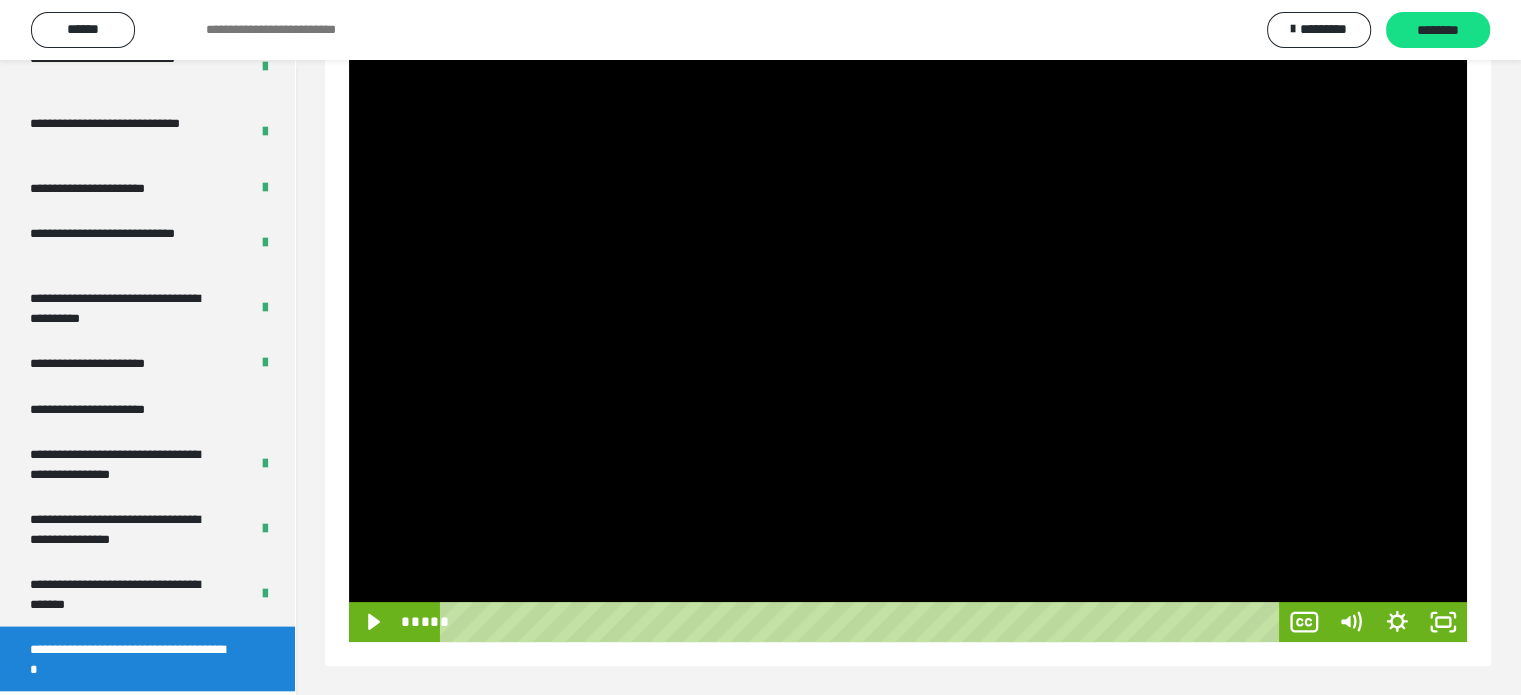 click at bounding box center [908, 327] 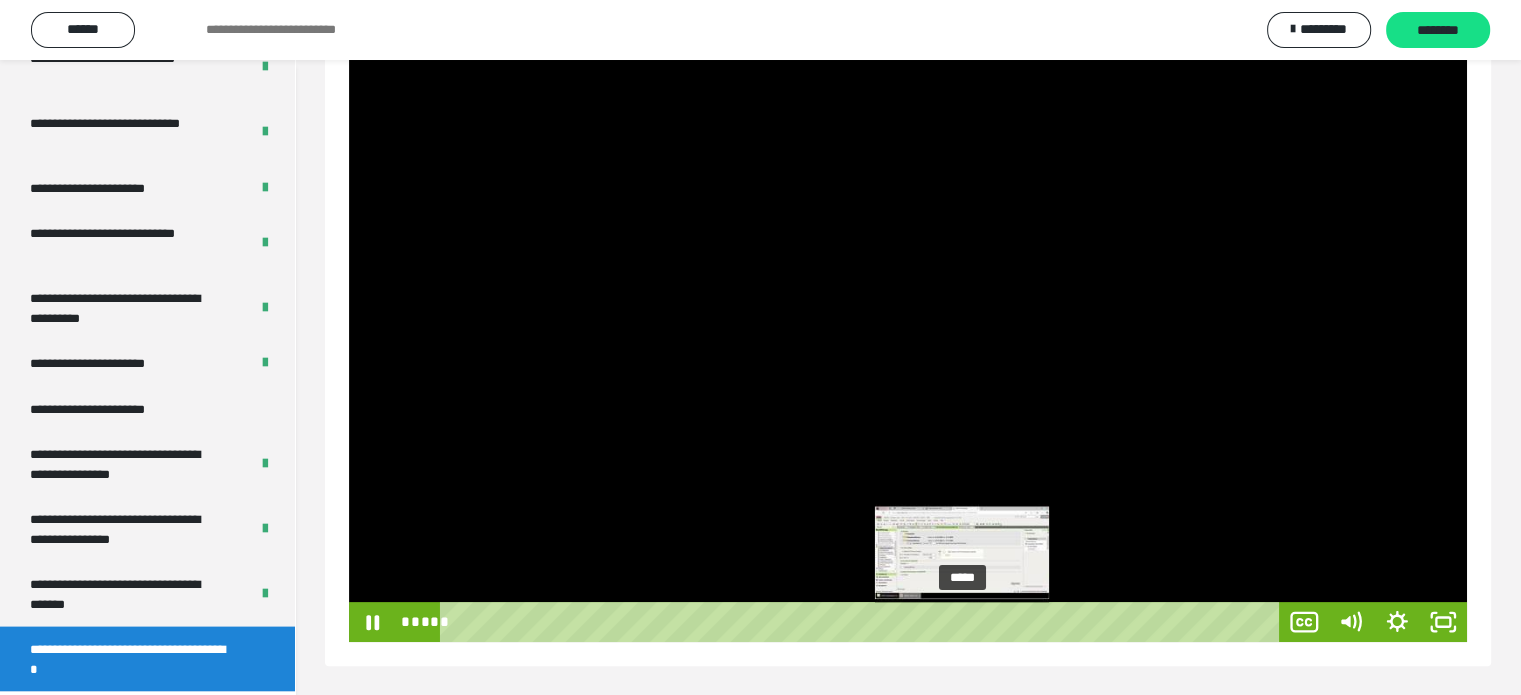 click on "*****" at bounding box center [863, 622] 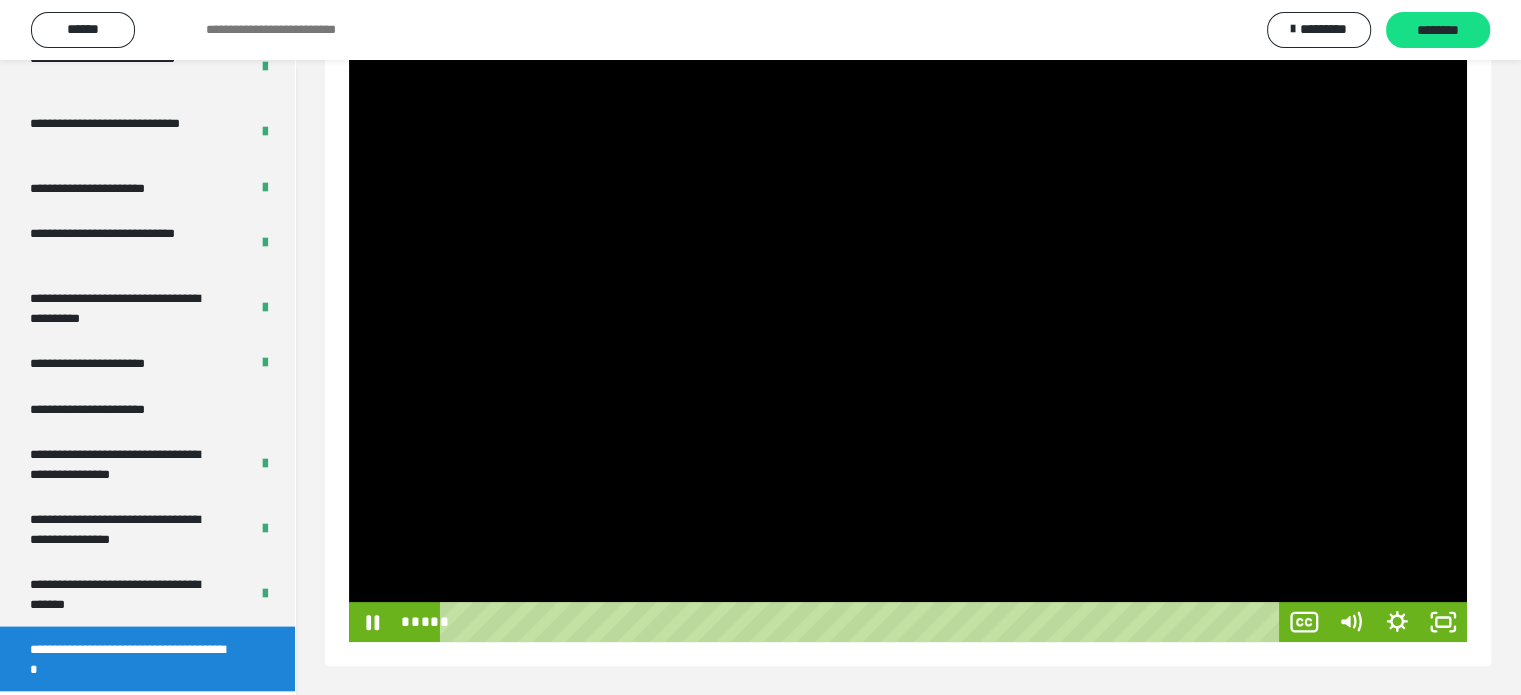 click at bounding box center (908, 327) 